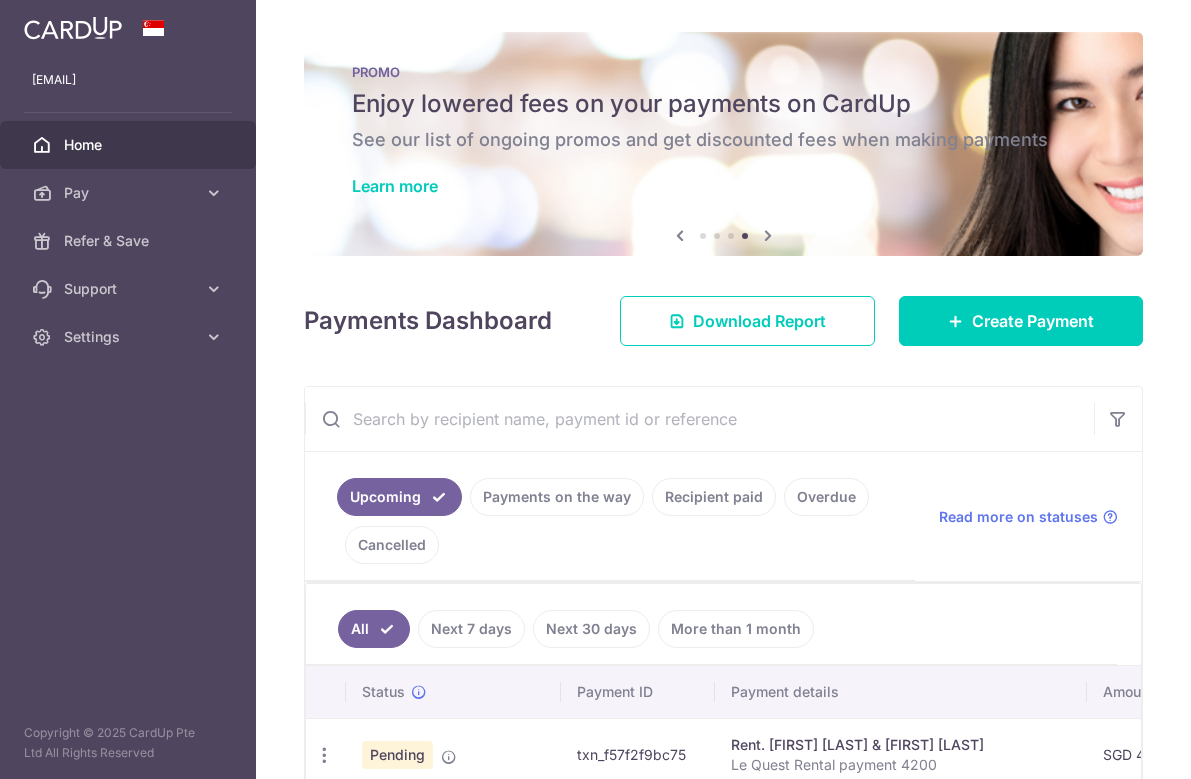scroll, scrollTop: 0, scrollLeft: 0, axis: both 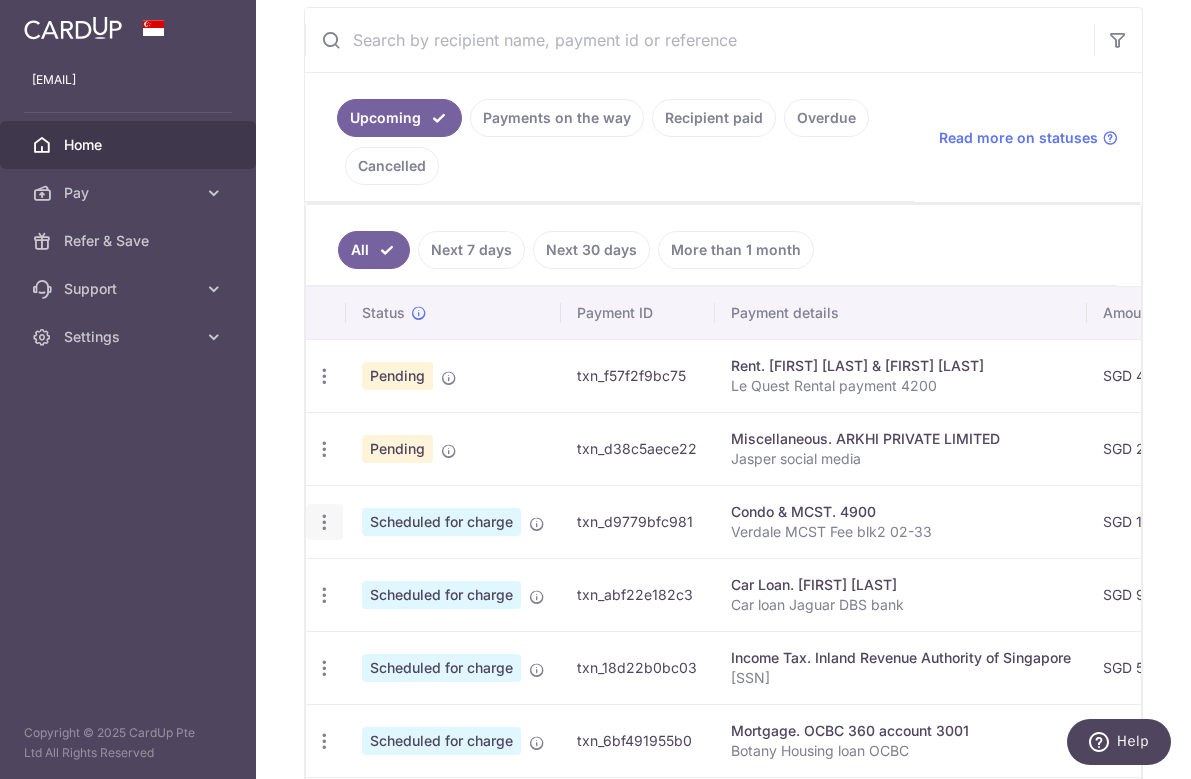 click at bounding box center (324, 376) 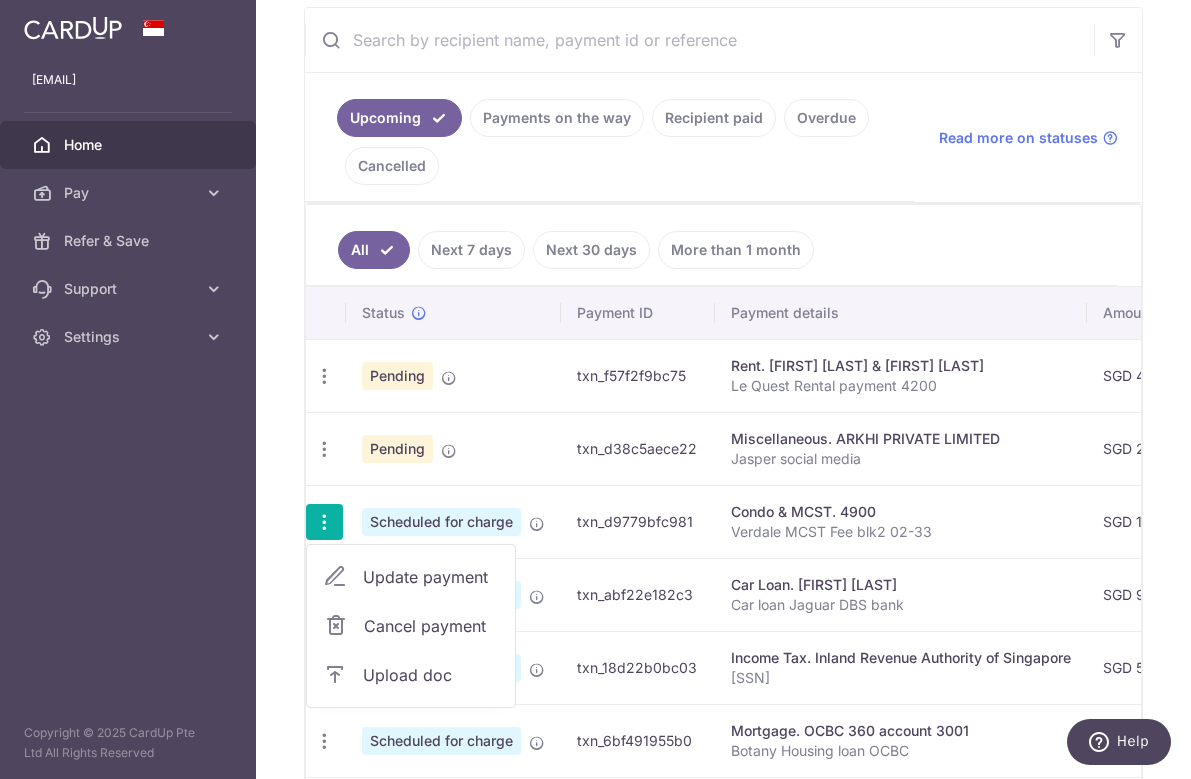 click on "Update payment" at bounding box center [431, 577] 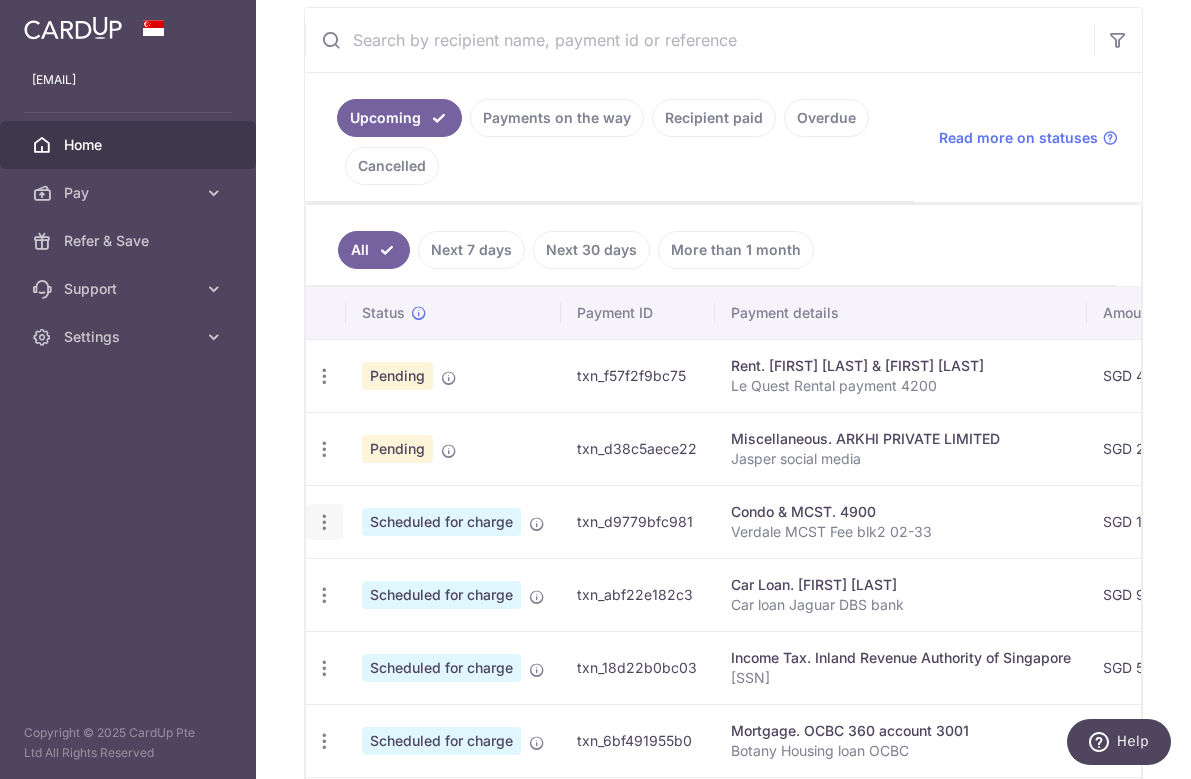 click at bounding box center (324, 376) 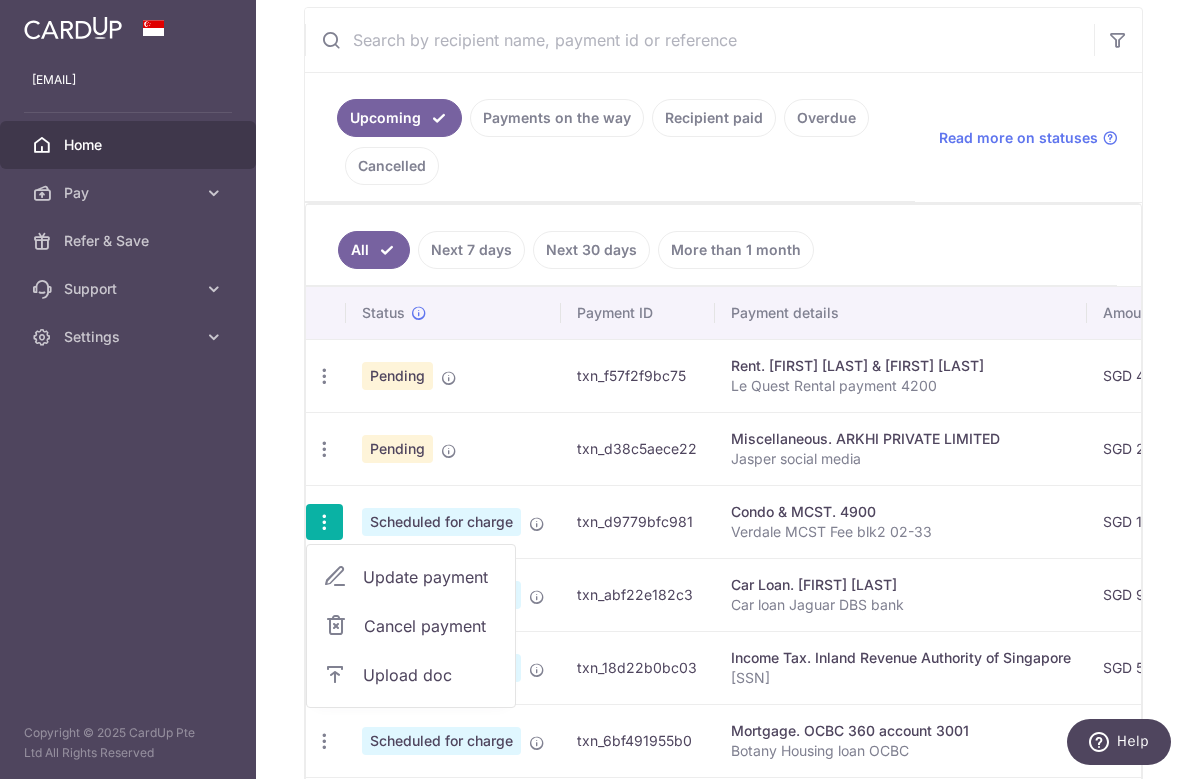 click on "Update payment" at bounding box center (431, 577) 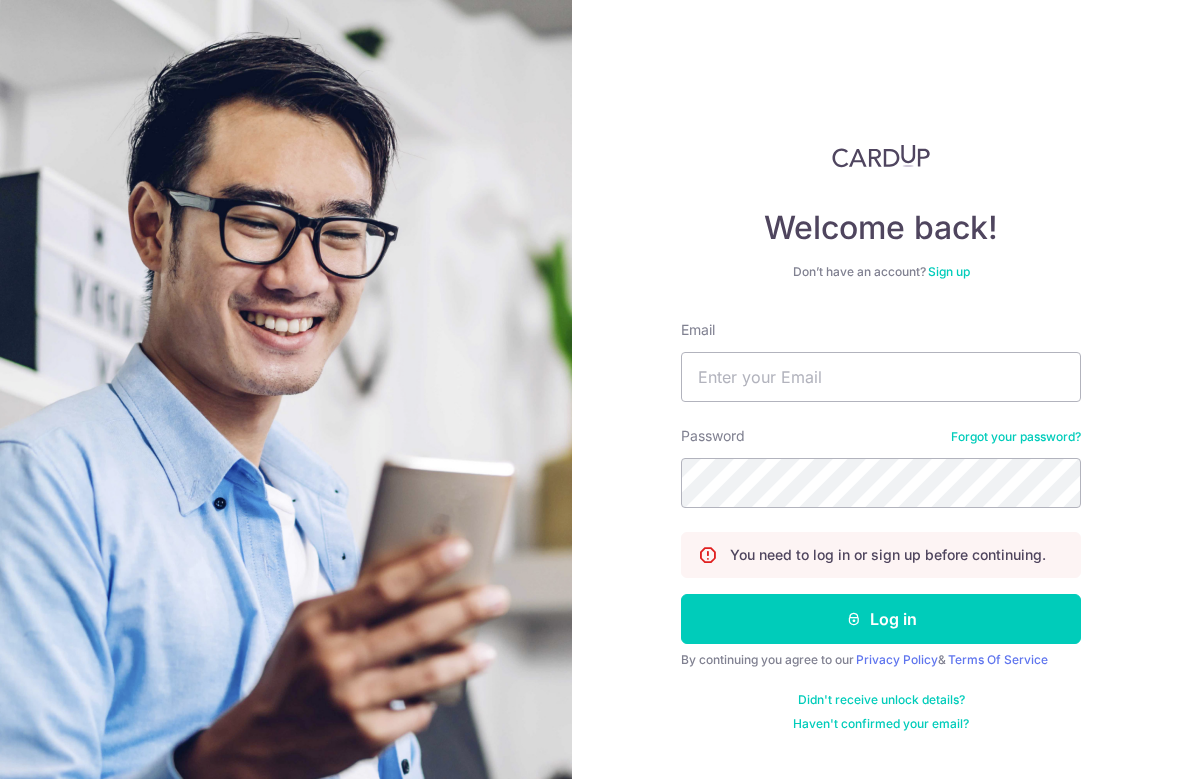 scroll, scrollTop: 0, scrollLeft: 0, axis: both 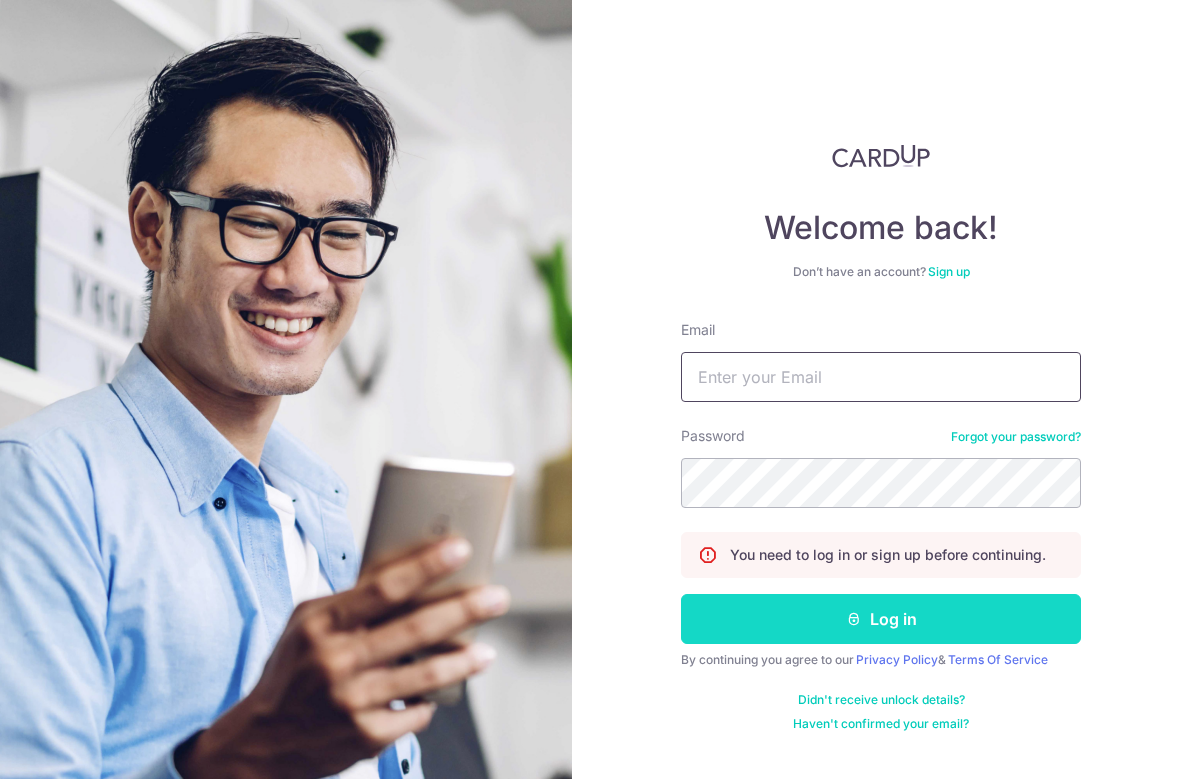 type on "[EMAIL]" 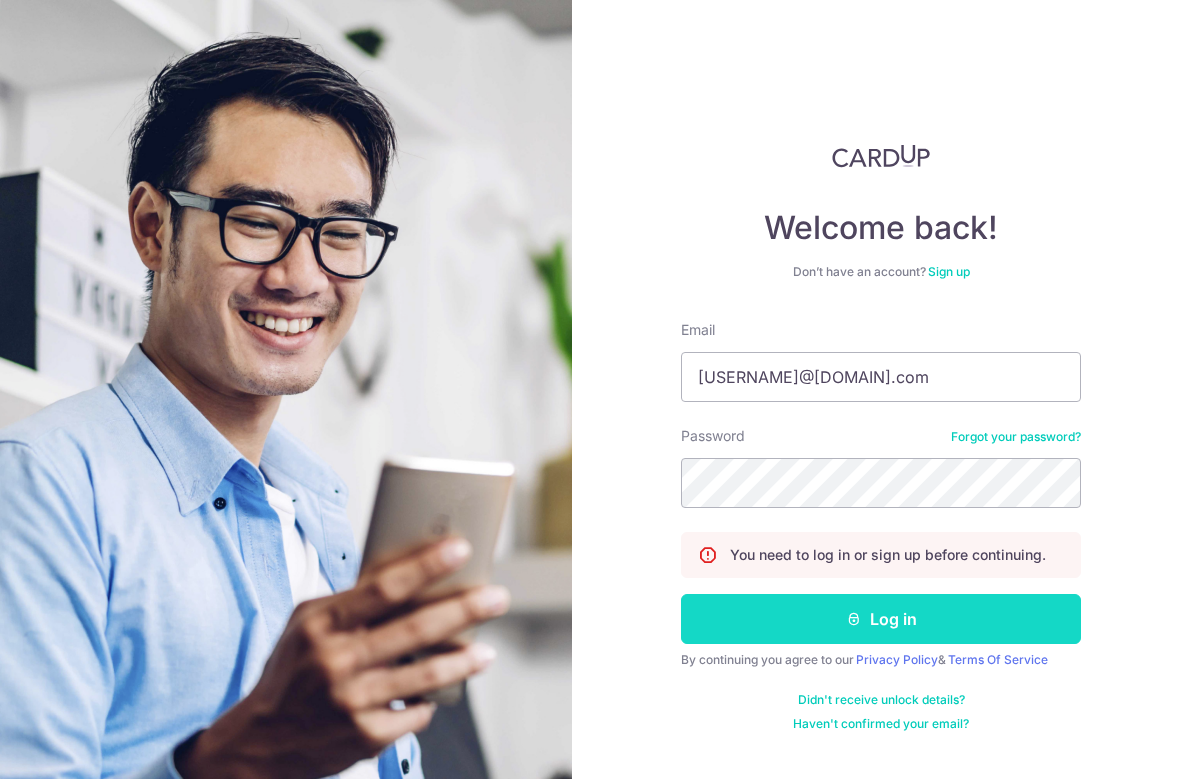 click at bounding box center [854, 619] 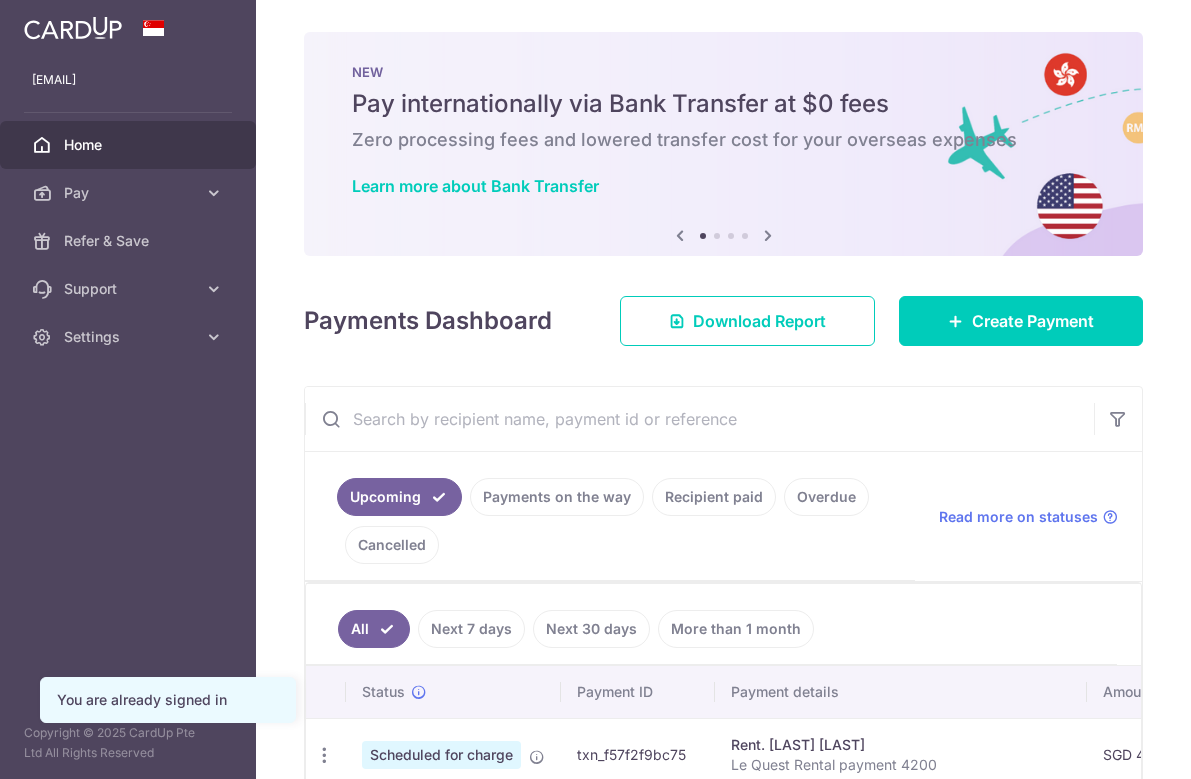 scroll, scrollTop: 0, scrollLeft: 0, axis: both 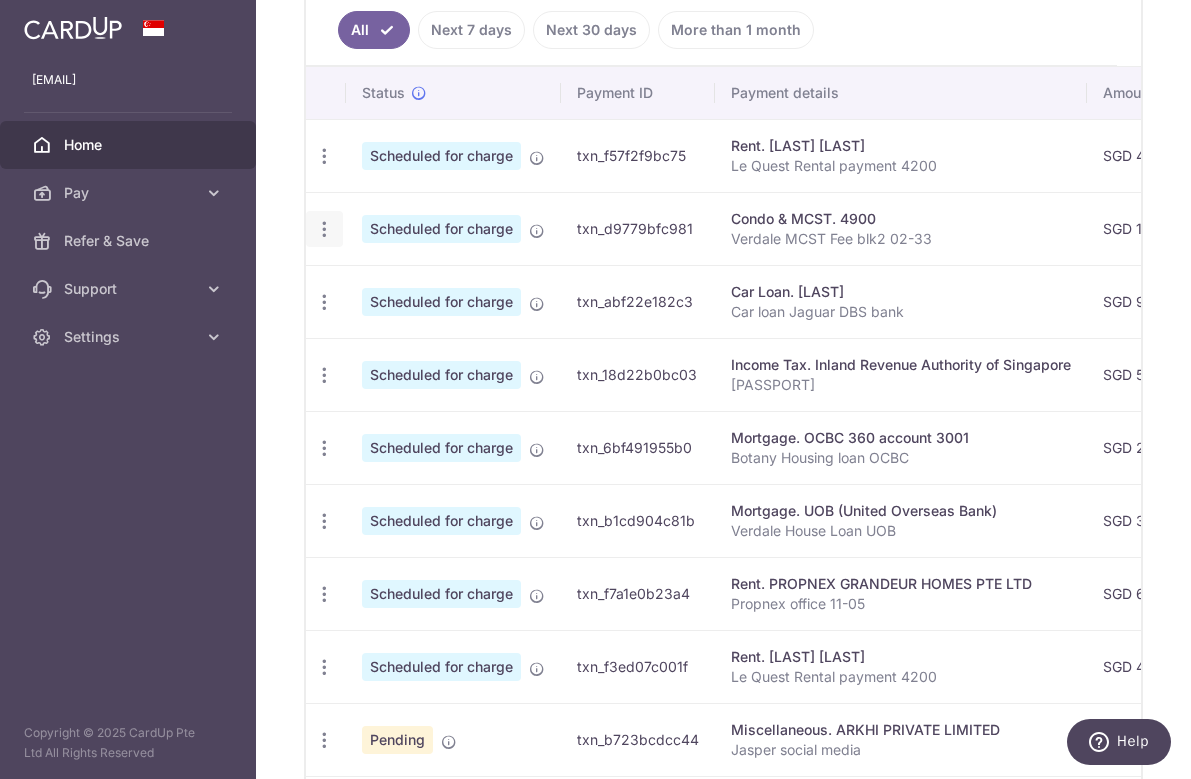 click at bounding box center (324, 156) 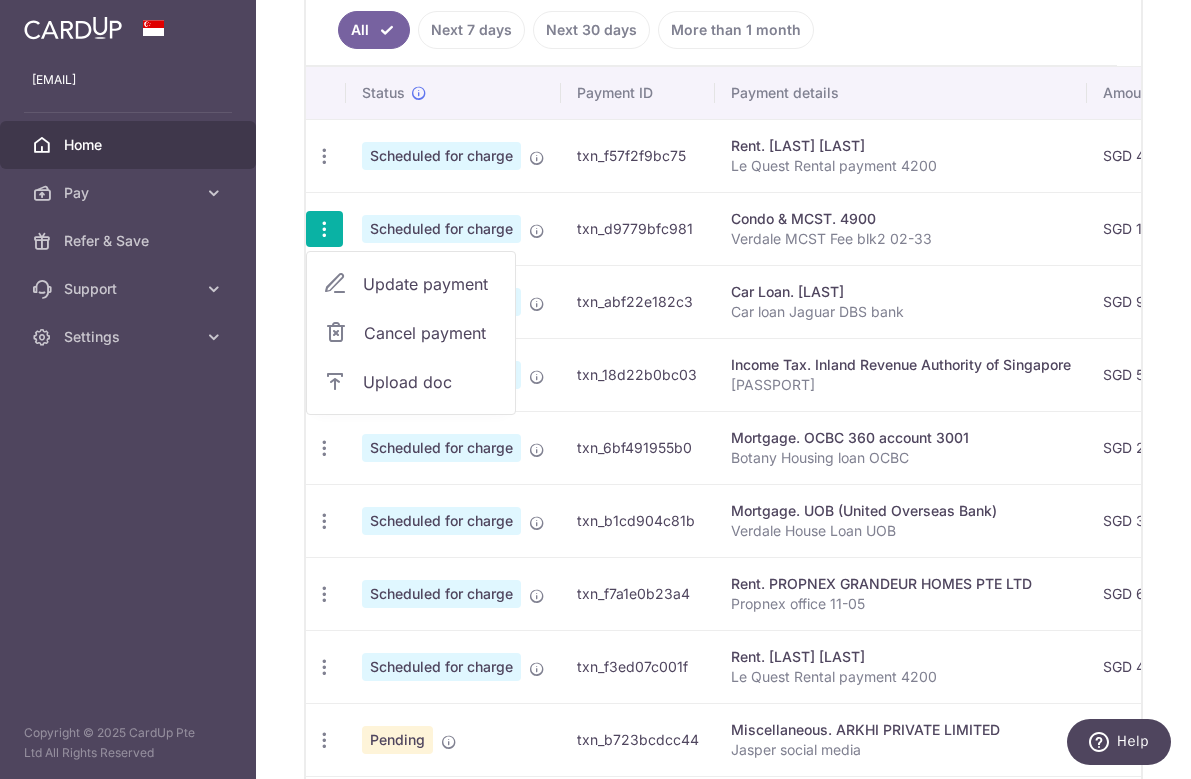click on "Update payment" at bounding box center (431, 284) 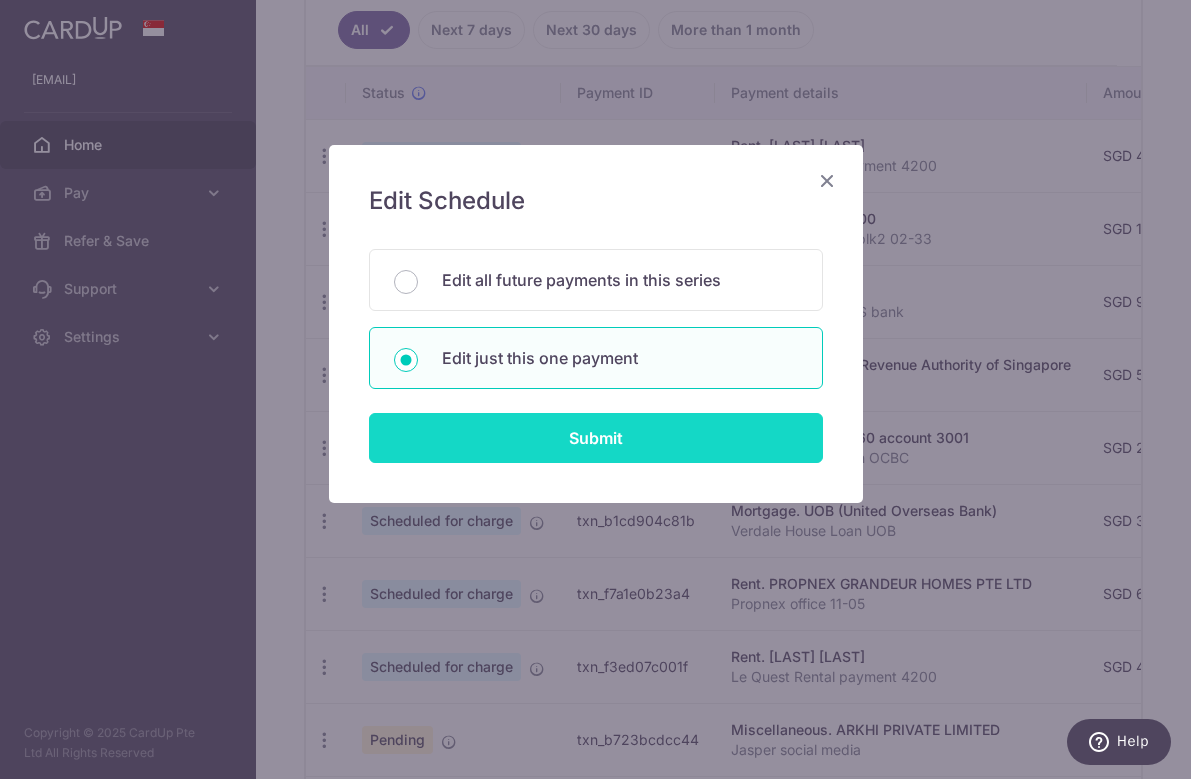 click on "Submit" at bounding box center [596, 438] 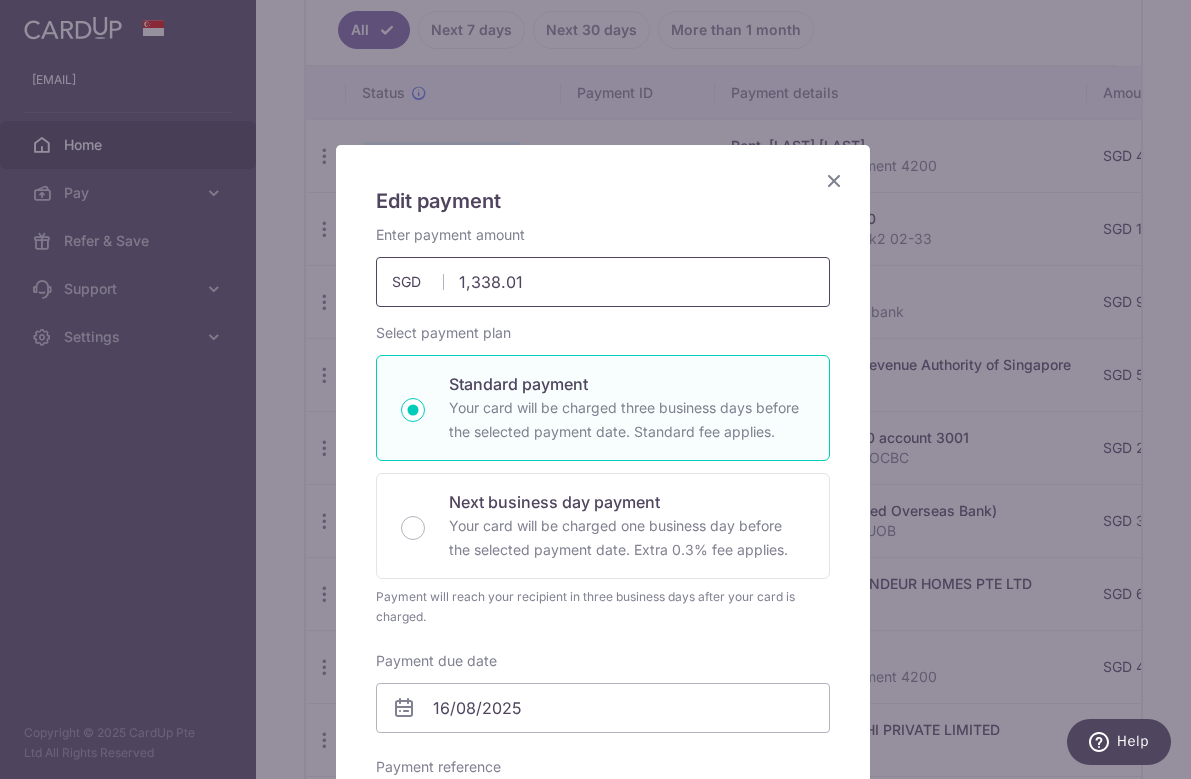 drag, startPoint x: 549, startPoint y: 285, endPoint x: 464, endPoint y: 284, distance: 85.00588 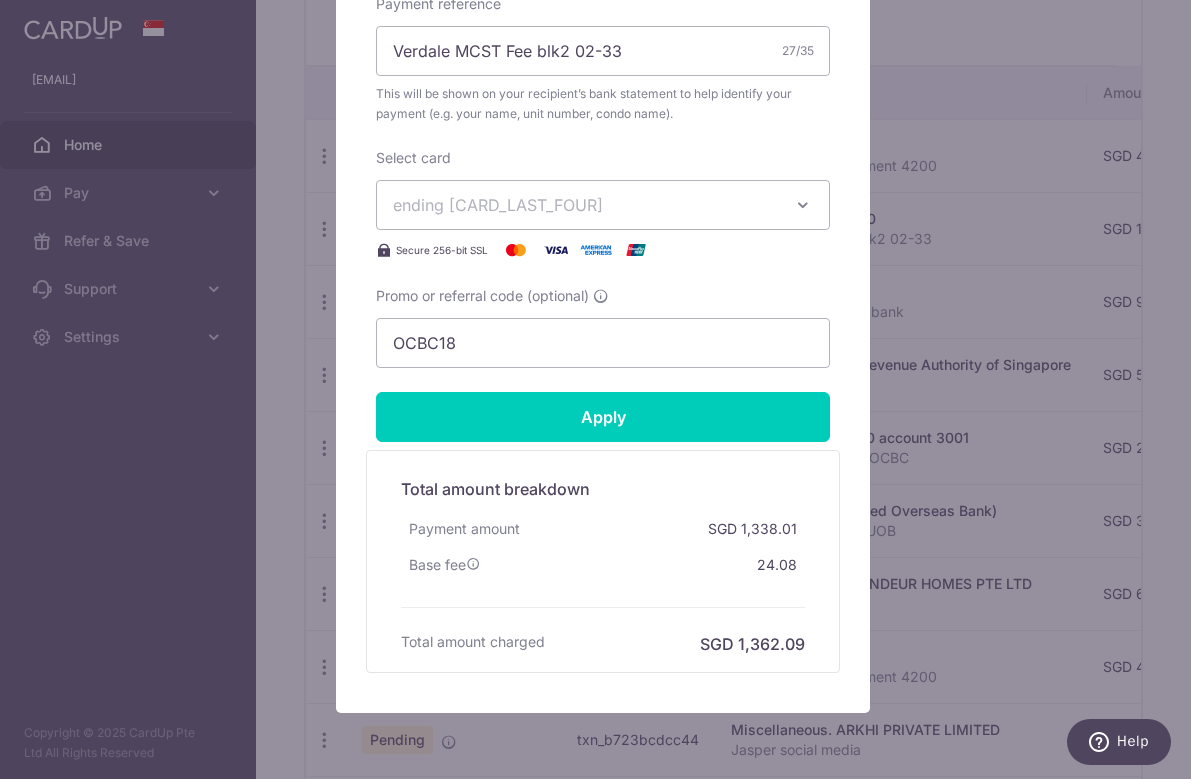 scroll, scrollTop: 799, scrollLeft: 0, axis: vertical 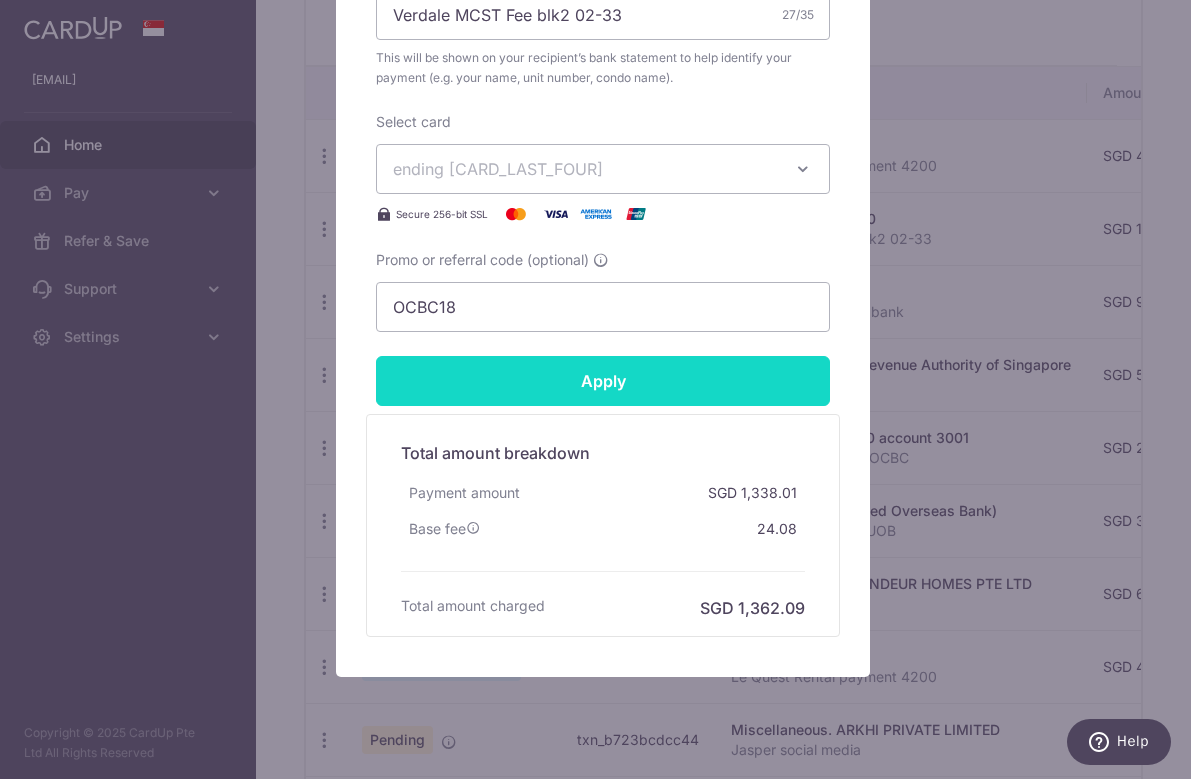 type on "1,530.36" 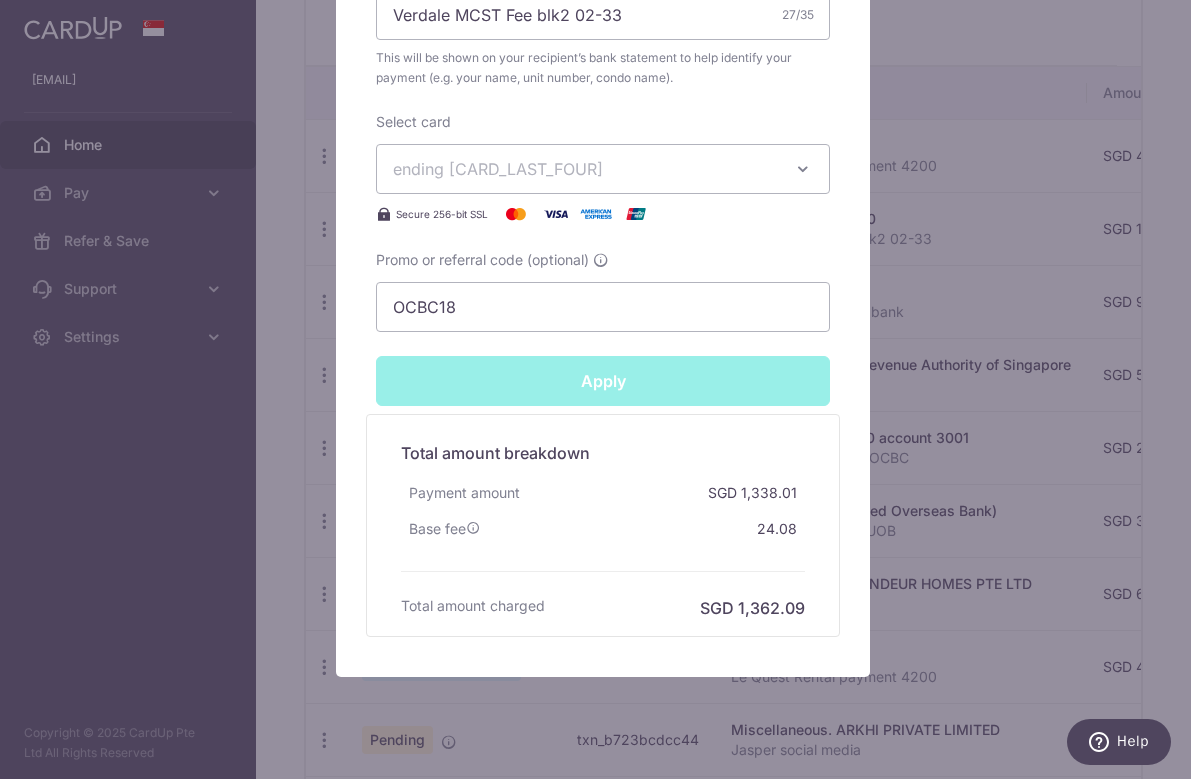 type on "Successfully Applied" 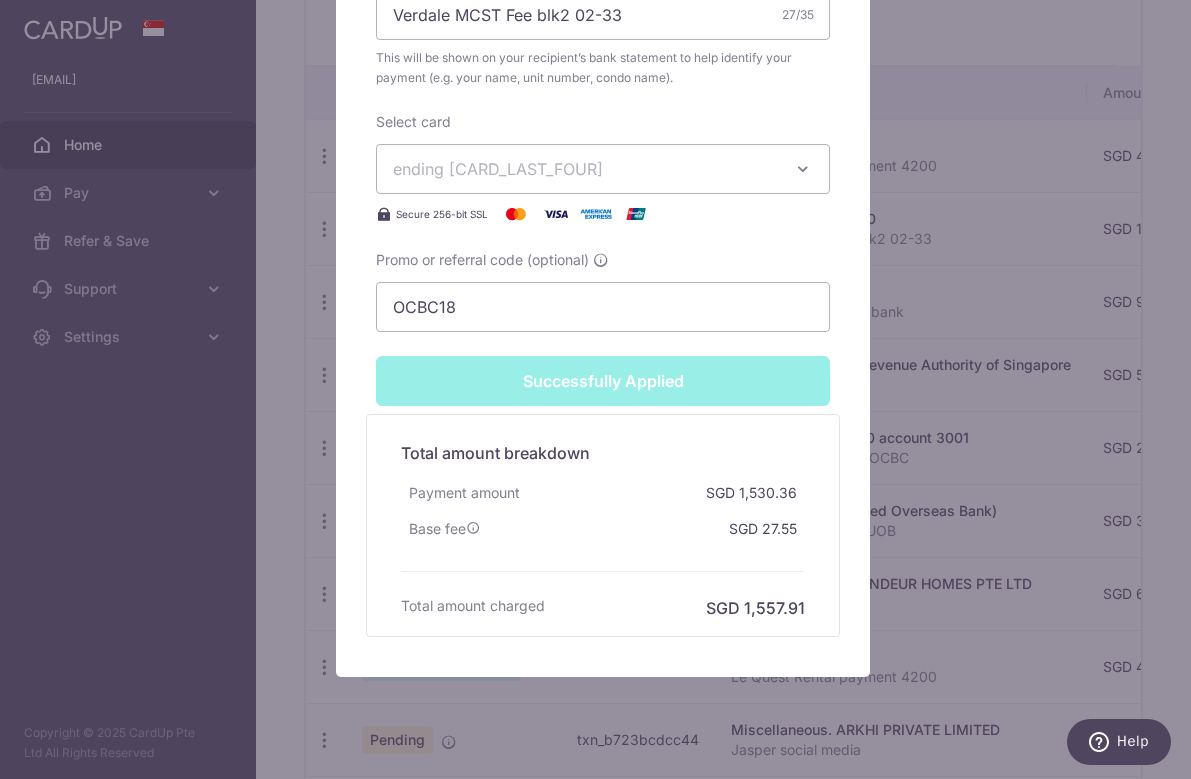 scroll, scrollTop: 912, scrollLeft: 0, axis: vertical 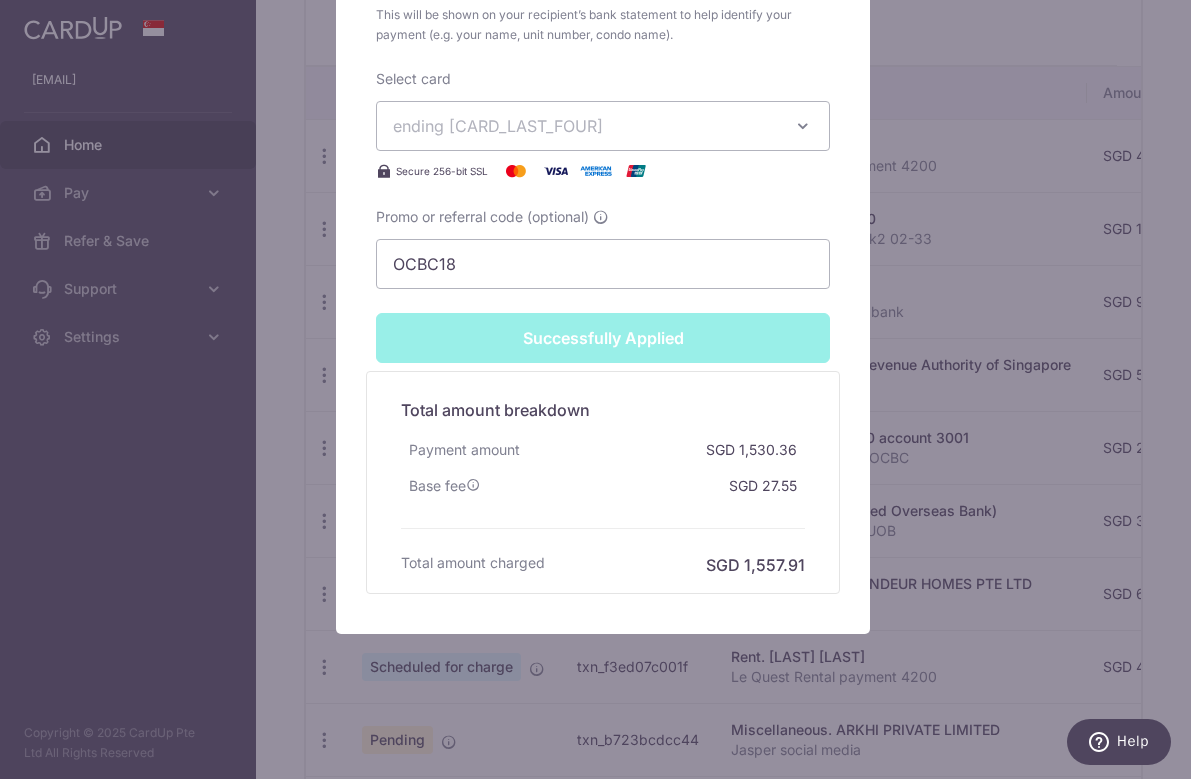 click on "Edit payment
By clicking apply,  you will make changes to all   payments to  4900  scheduled from
.
By clicking below, you confirm you are editing this payment to  4900  on
16/08/2025 .
Your payment is updated successfully
SGD" at bounding box center [595, 389] 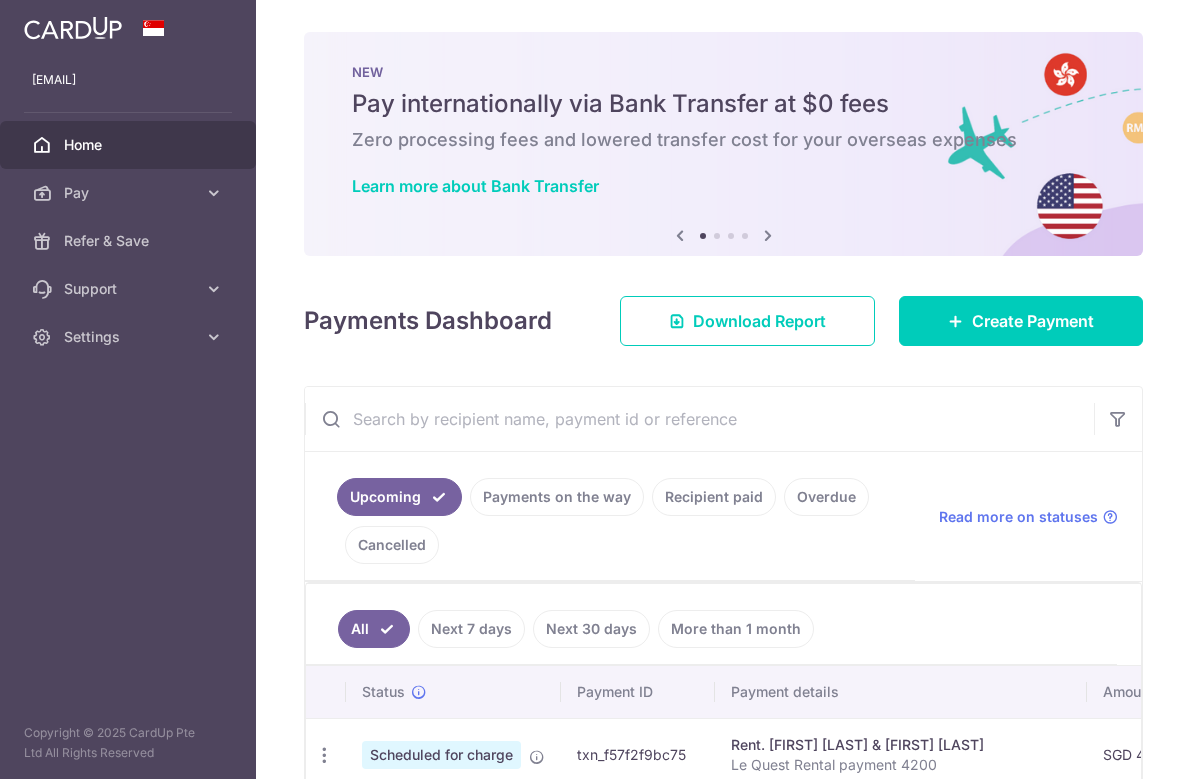 scroll, scrollTop: 0, scrollLeft: 0, axis: both 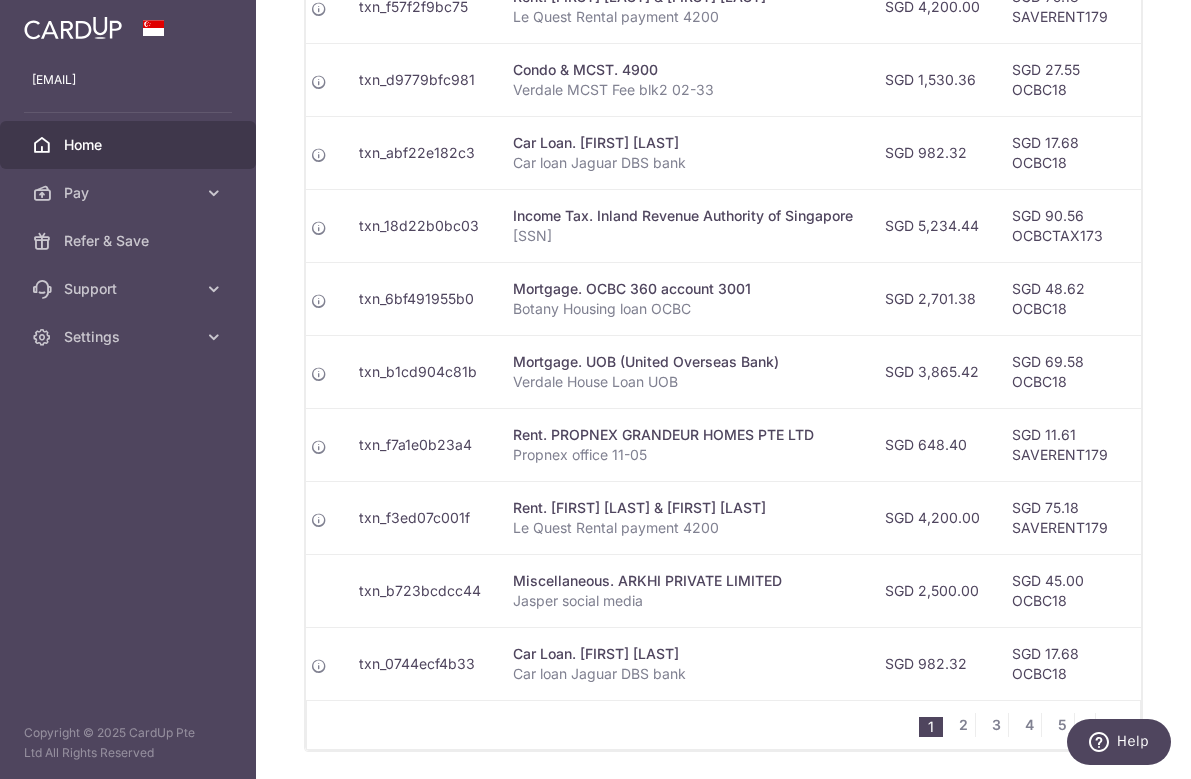 click at bounding box center [73, 28] 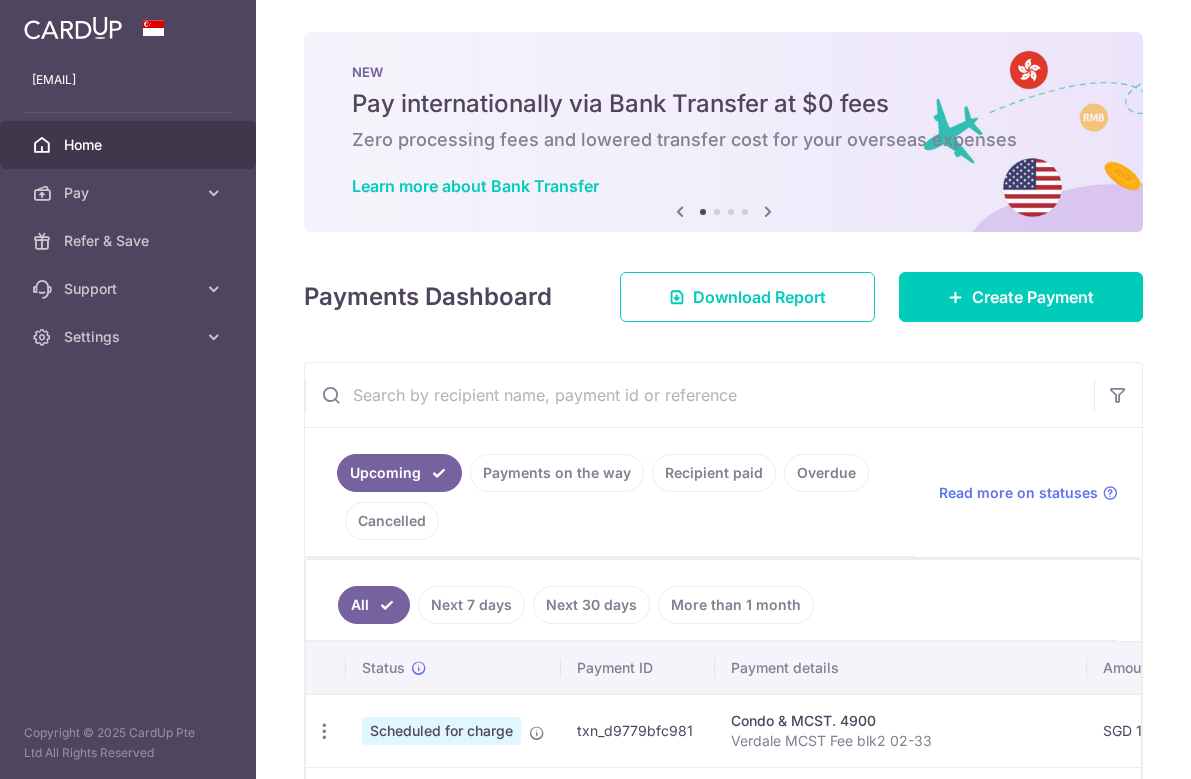 scroll, scrollTop: 0, scrollLeft: 0, axis: both 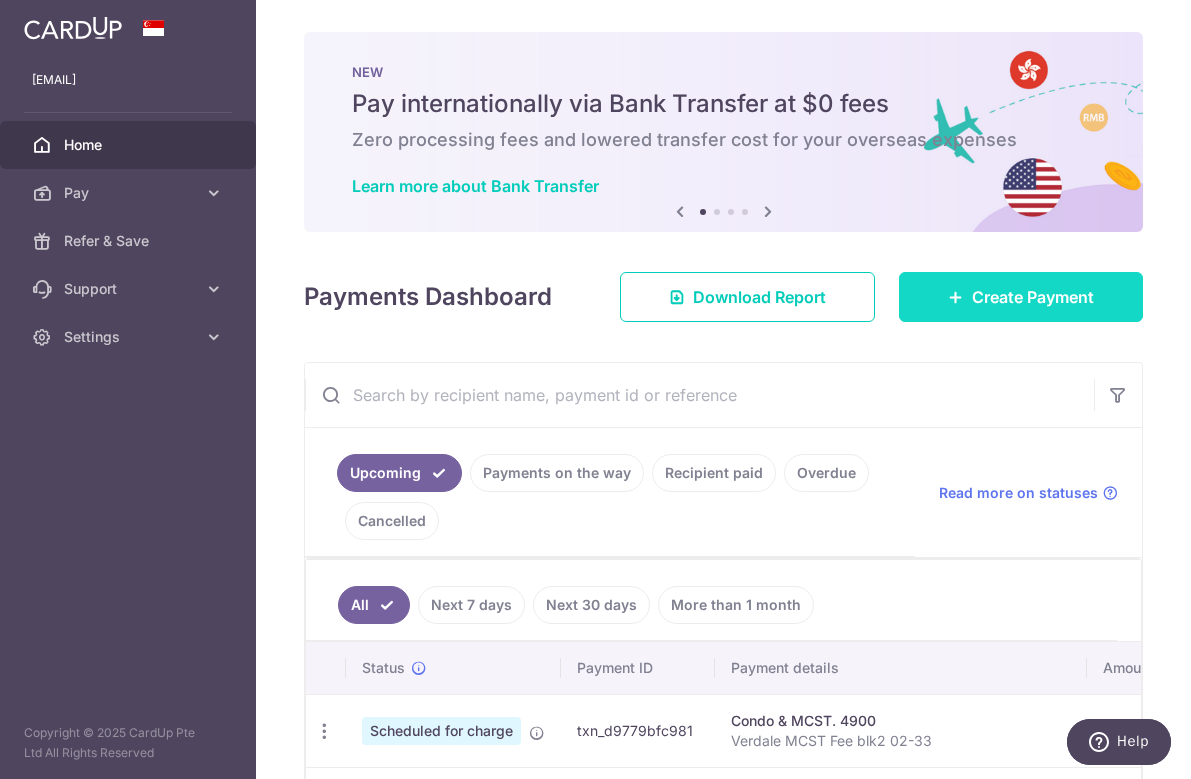 click on "Create Payment" at bounding box center [1033, 297] 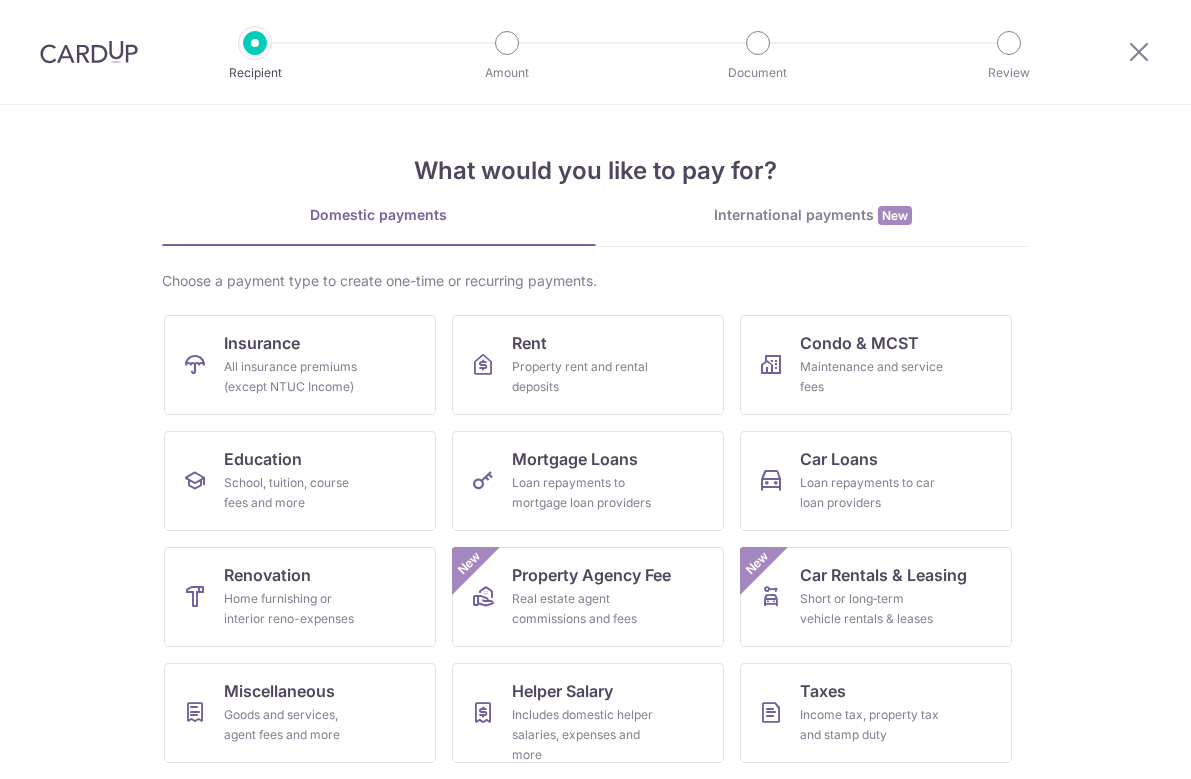 scroll, scrollTop: 0, scrollLeft: 0, axis: both 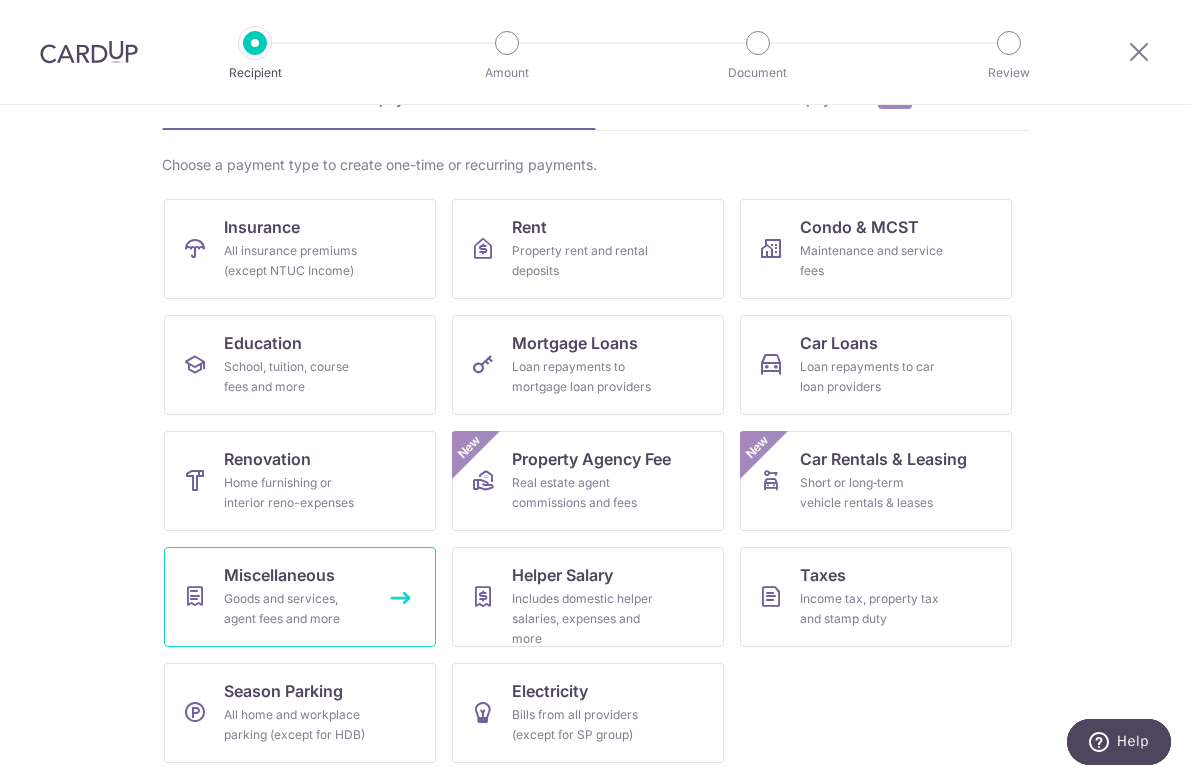 click on "Goods and services, agent fees and more" at bounding box center (296, 609) 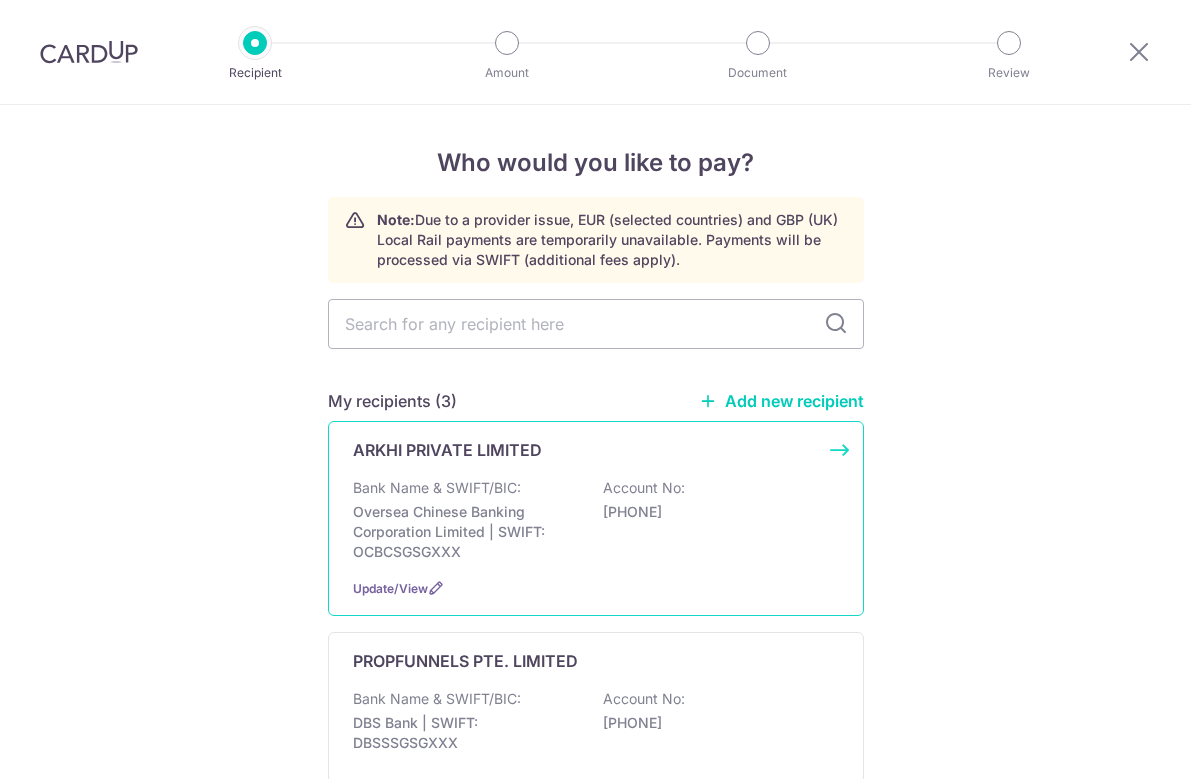 scroll, scrollTop: 0, scrollLeft: 0, axis: both 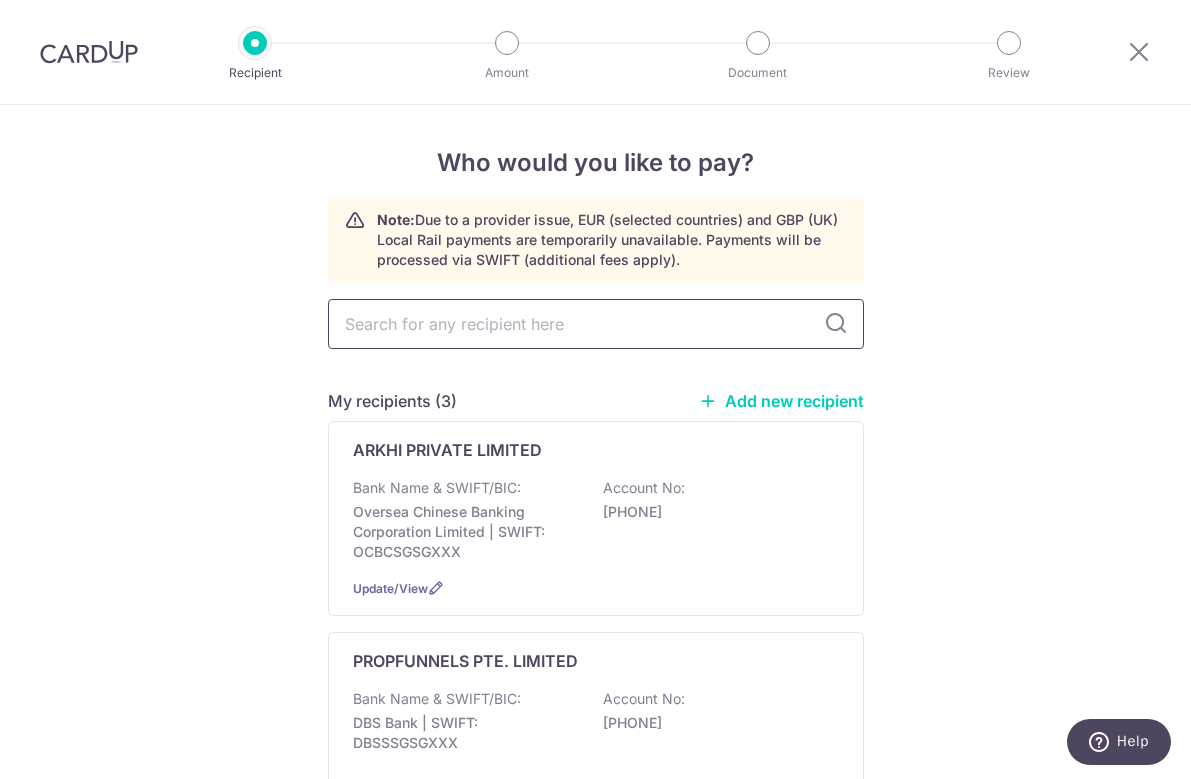click at bounding box center [596, 324] 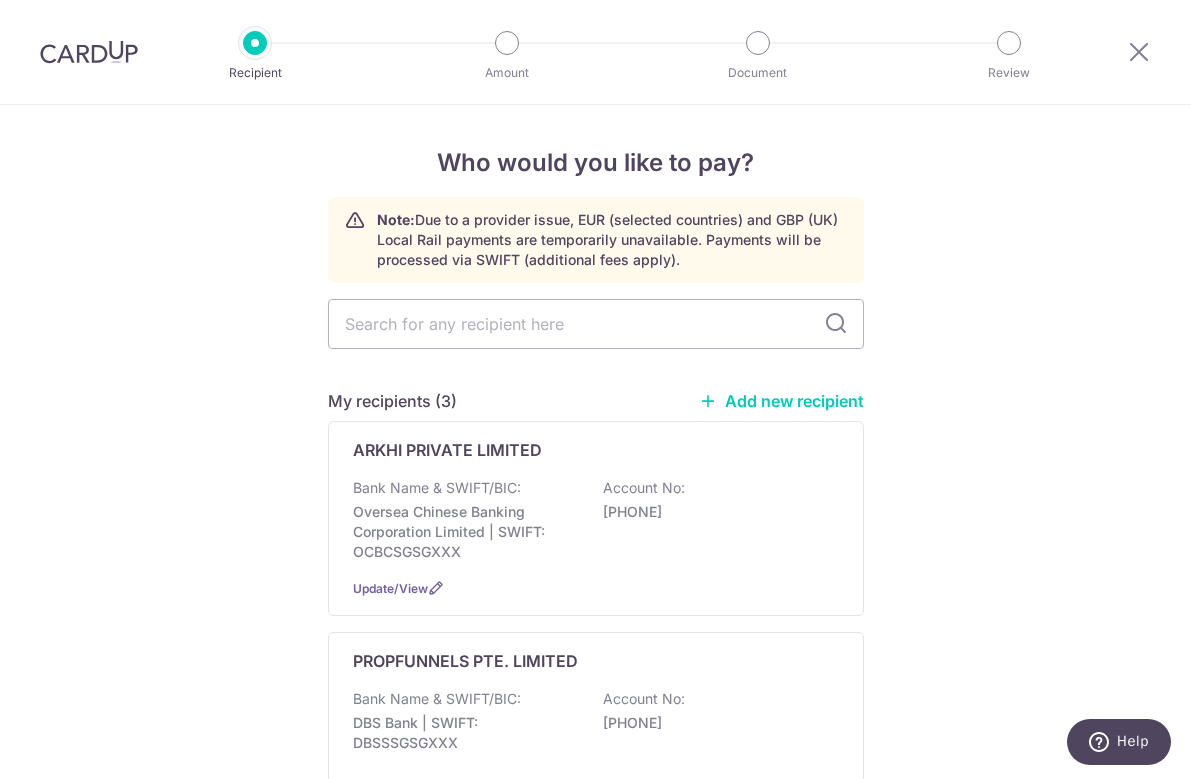 click on "Add new recipient" at bounding box center [781, 401] 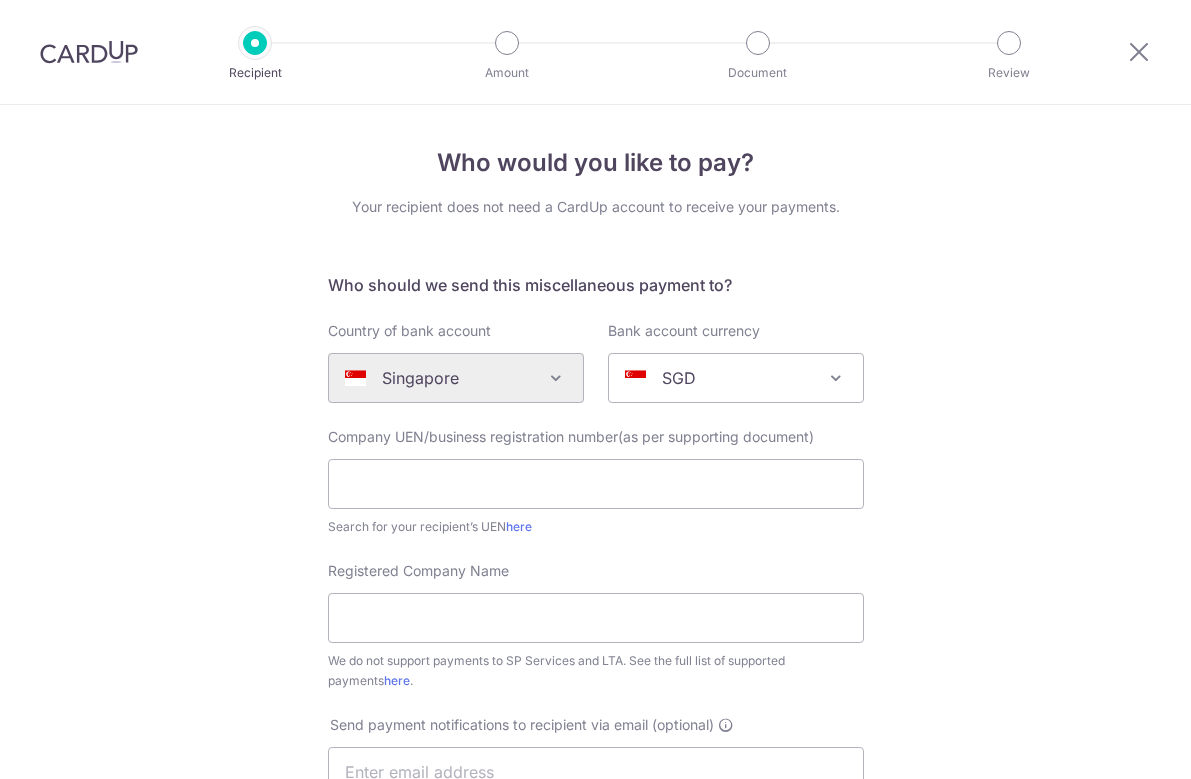 scroll, scrollTop: 0, scrollLeft: 0, axis: both 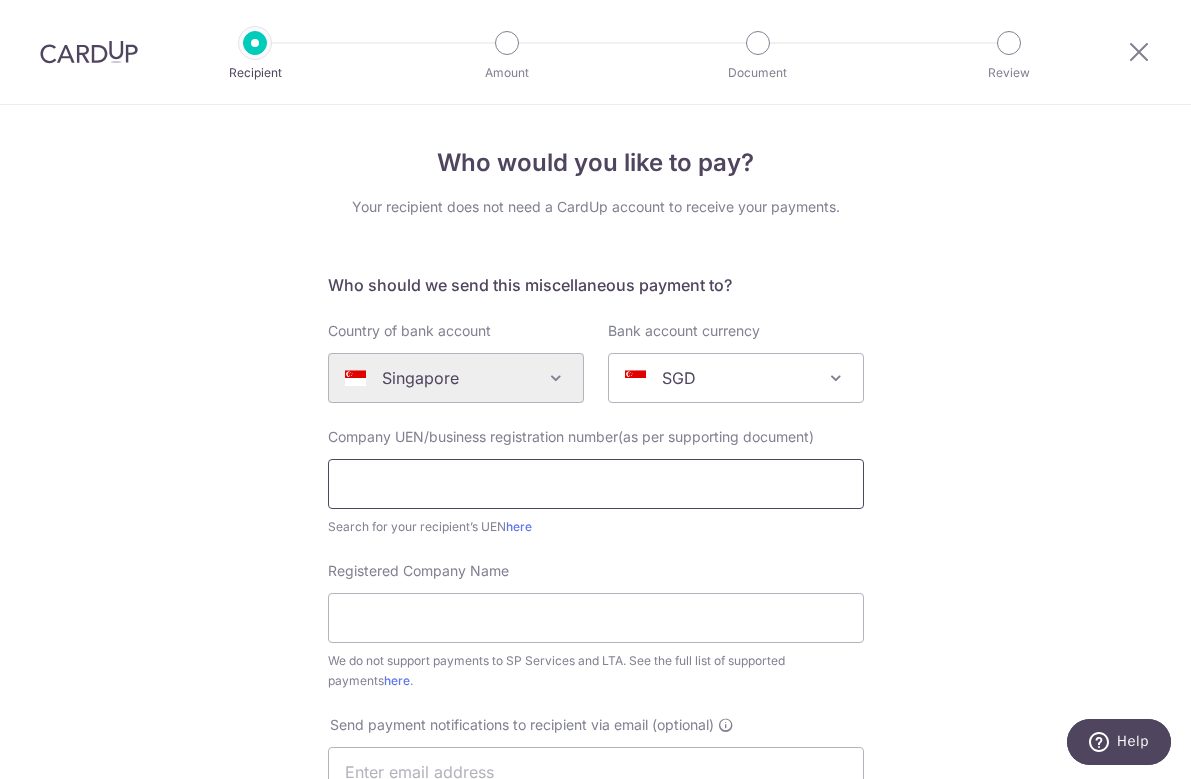 click at bounding box center [596, 484] 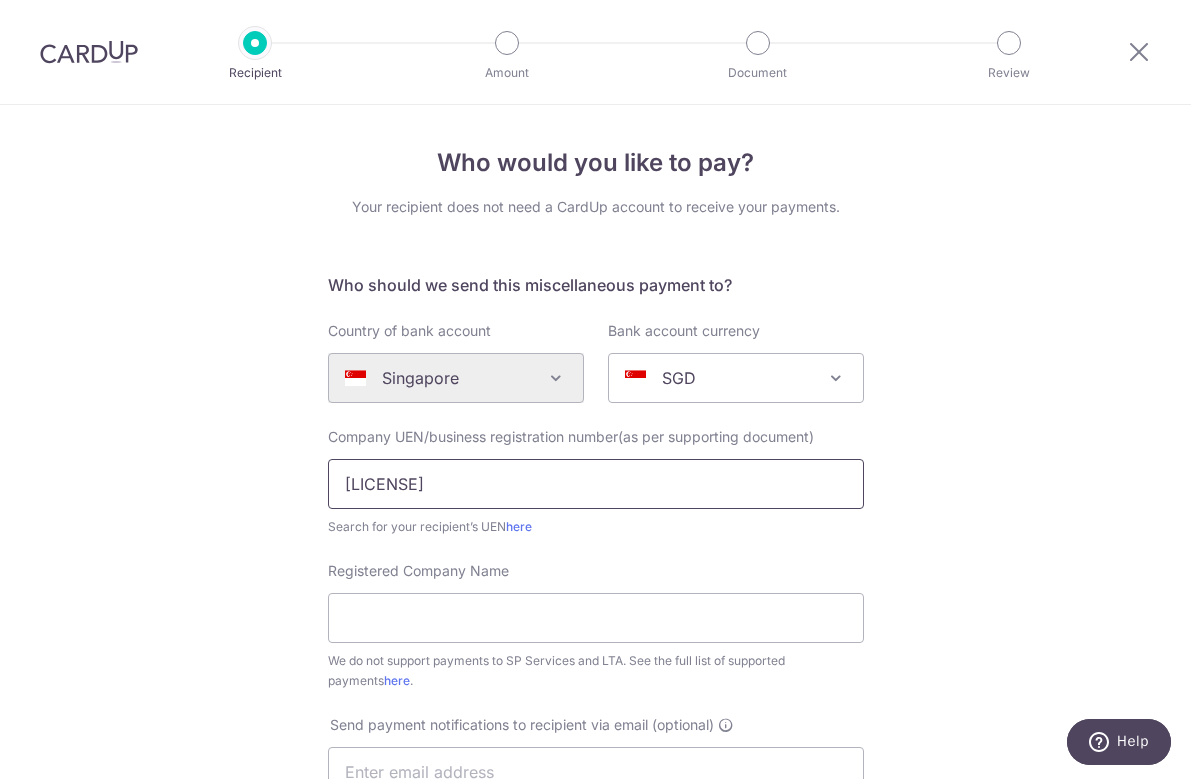 type on "[LICENSE]" 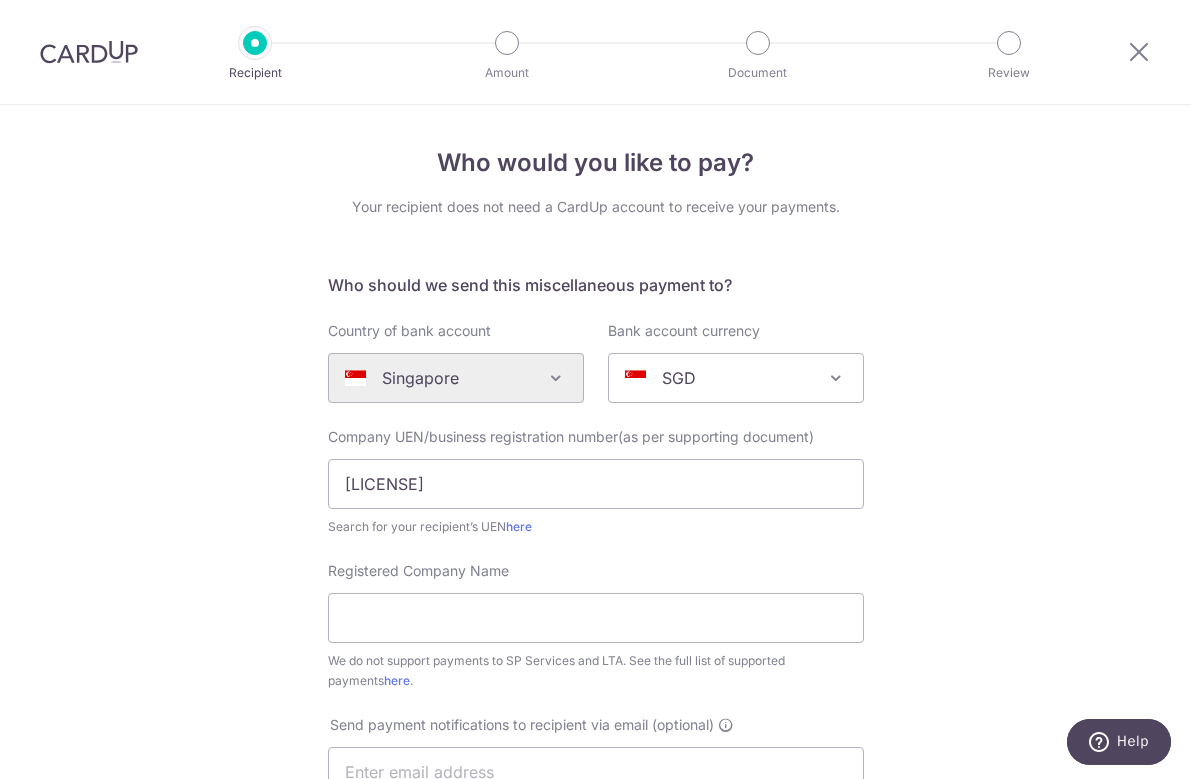 click on "Who would you like to pay?
Your recipient does not need a CardUp account to receive your payments.
Who should we send this miscellaneous payment to?
Country of bank account
Algeria
Andorra
Angola
Anguilla
Argentina
Armenia
Aruba
Australia
Austria
Azerbaijan
Bahrain
Bangladesh
Belgium
Bolivia
Bosnia and Herzegovina
Brazil
British Virgin Islands
Bulgaria
Canada
Chile
China
Colombia
Costa Rica
Croatia
Cyprus
Czech Republic
Denmark
Dominica
Dominican Republic
East Timor
Ecuador
Egypt
Estonia
Faroe Islands
Fiji
Finland
France
French Guiana
French Polynesia
French Southern Territories
Georgia
Germany
Greece
Greenland
Grenada
Guernsey
Guyana
Honduras
Hong Kong
Hungary
Iceland
India
Indonesia
Ireland
Isle of Man
Israel
Italy
Japan
Jersey
Kazakhstan
Kosovo
Kuwait
Kyrgyzstan" at bounding box center (595, 725) 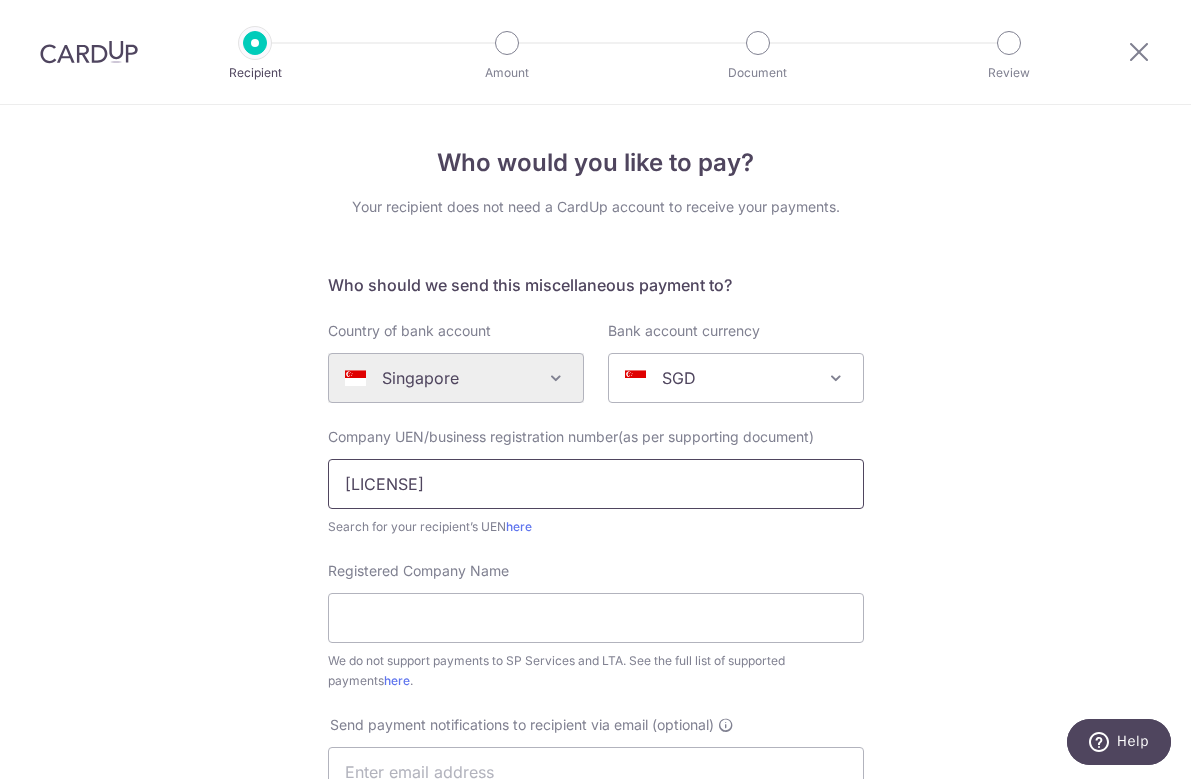 click on "[LICENSE]" at bounding box center (596, 484) 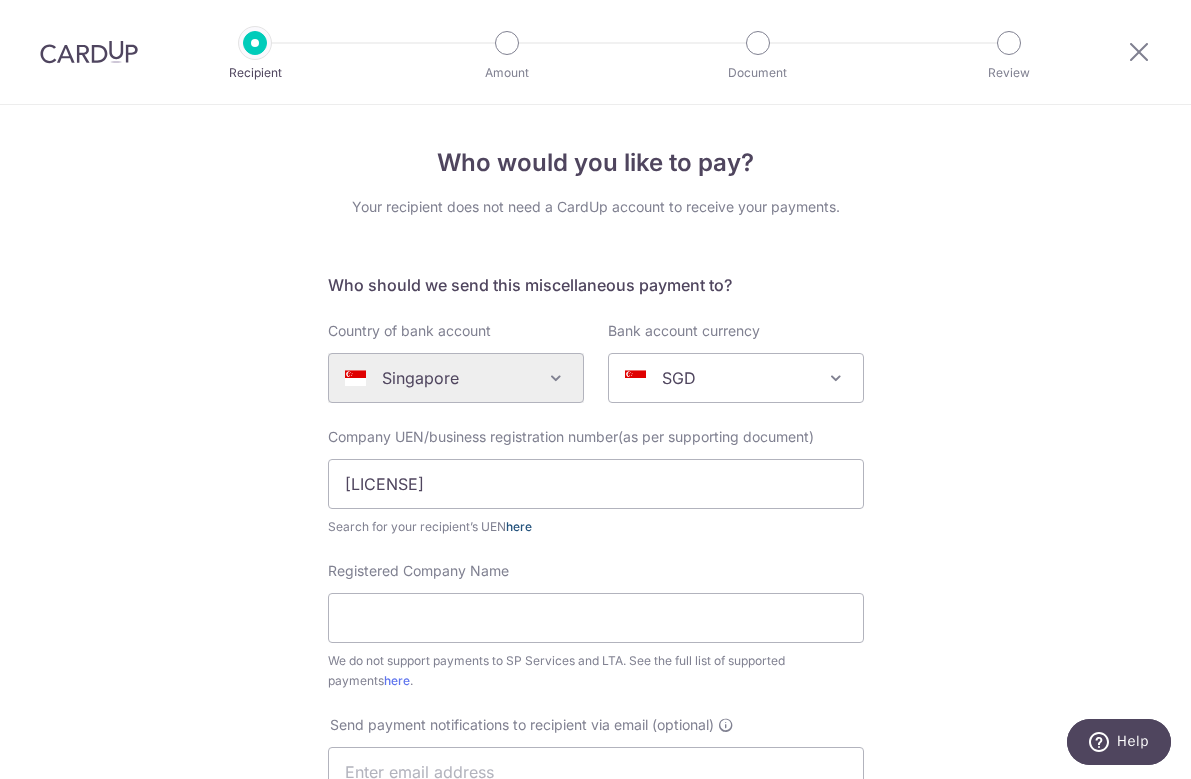 click on "here" at bounding box center [519, 526] 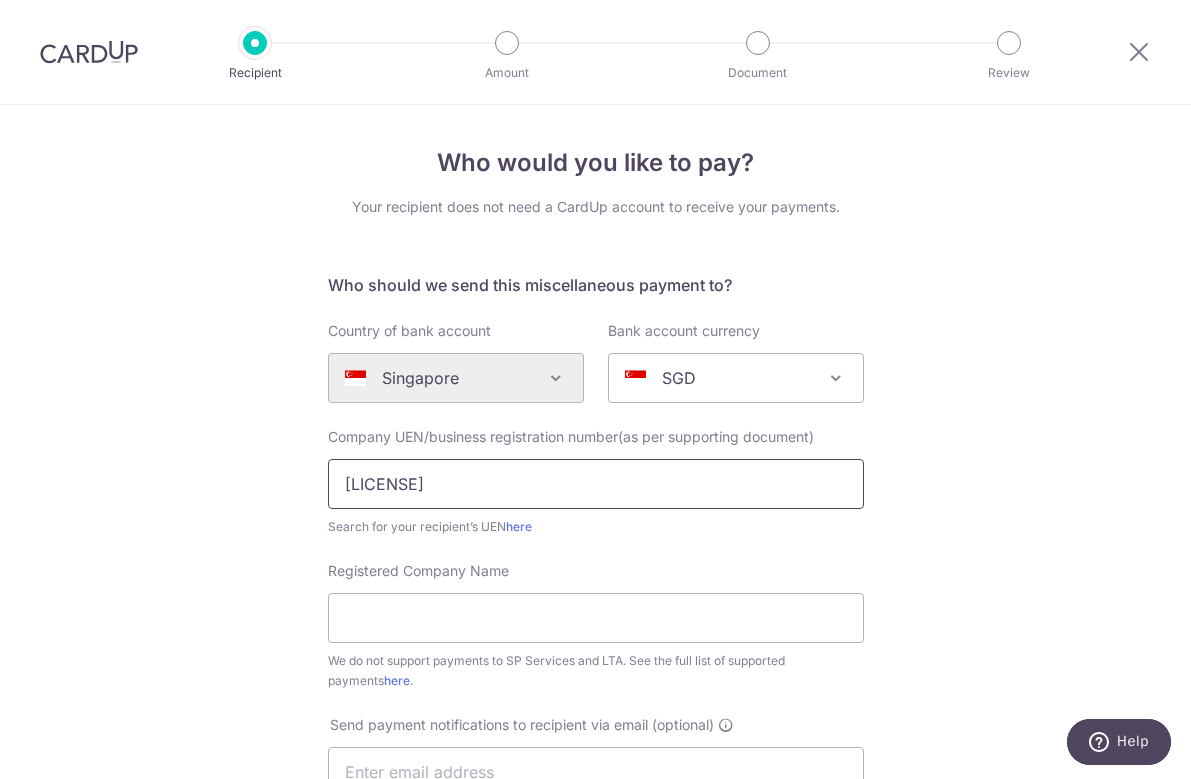 drag, startPoint x: 441, startPoint y: 482, endPoint x: 222, endPoint y: 482, distance: 219 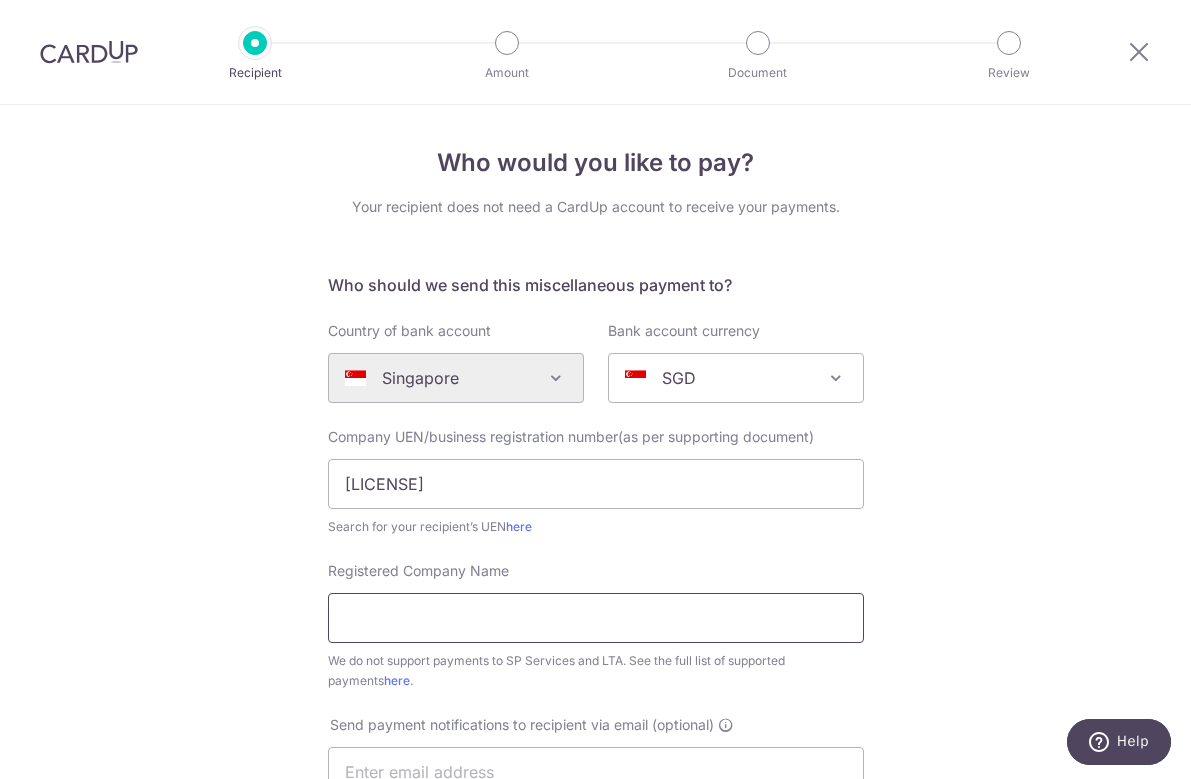 click on "Registered Company Name" at bounding box center [596, 618] 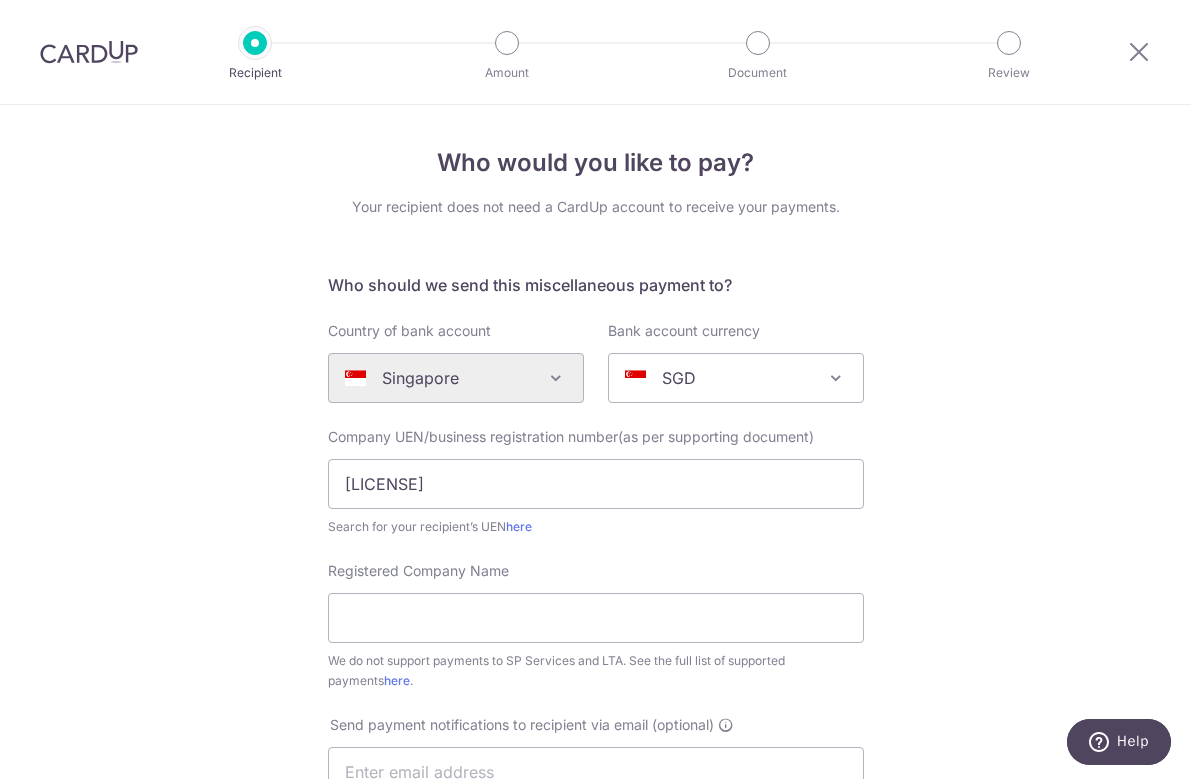 click on "Who should we send this miscellaneous payment to?
Country of bank account
Algeria
Andorra
Angola
Anguilla
Argentina
Armenia
Aruba
Australia
Austria
Azerbaijan
Bahrain
Bangladesh
Belgium
Bolivia
Bosnia and Herzegovina
Brazil
British Virgin Islands
Bulgaria
Canada
Chile
China
Colombia
Costa Rica
Croatia
Cyprus
Czech Republic
Denmark
Dominica
Dominican Republic
East Timor
Ecuador
Egypt
Estonia
Faroe Islands
Fiji
Finland
France
French Guiana
French Polynesia
French Southern Territories
Georgia
Germany
Greece
Greenland
Grenada
Guernsey
Guyana
Honduras
Hong Kong
Hungary
Iceland
India
Indonesia
Ireland
Isle of Man
Israel
Italy
Japan
Jersey
Kazakhstan
Kosovo
Kuwait
Kyrgyzstan
Latvia
Liechtenstein
Lithuania
Luxembourg
Macao
Macedonia
Malaysia
Maldives
Malta
Martinique" at bounding box center (596, 762) 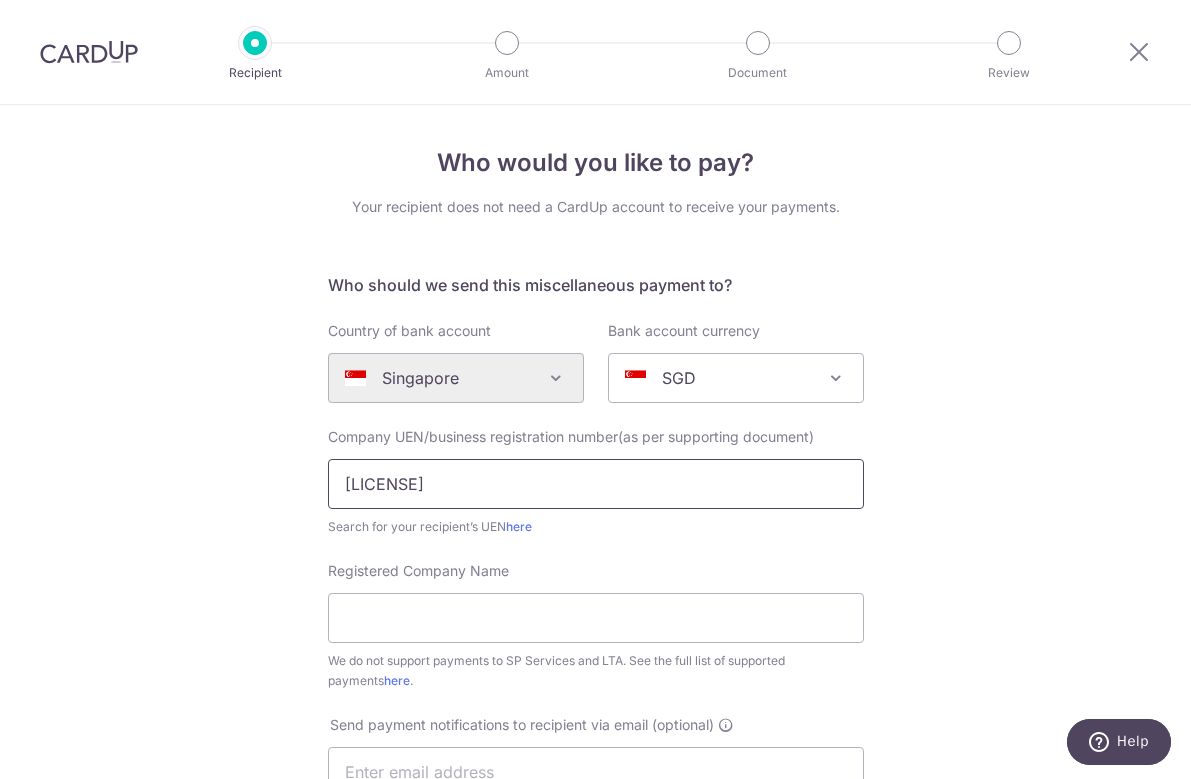 click on "201128557G" at bounding box center [596, 484] 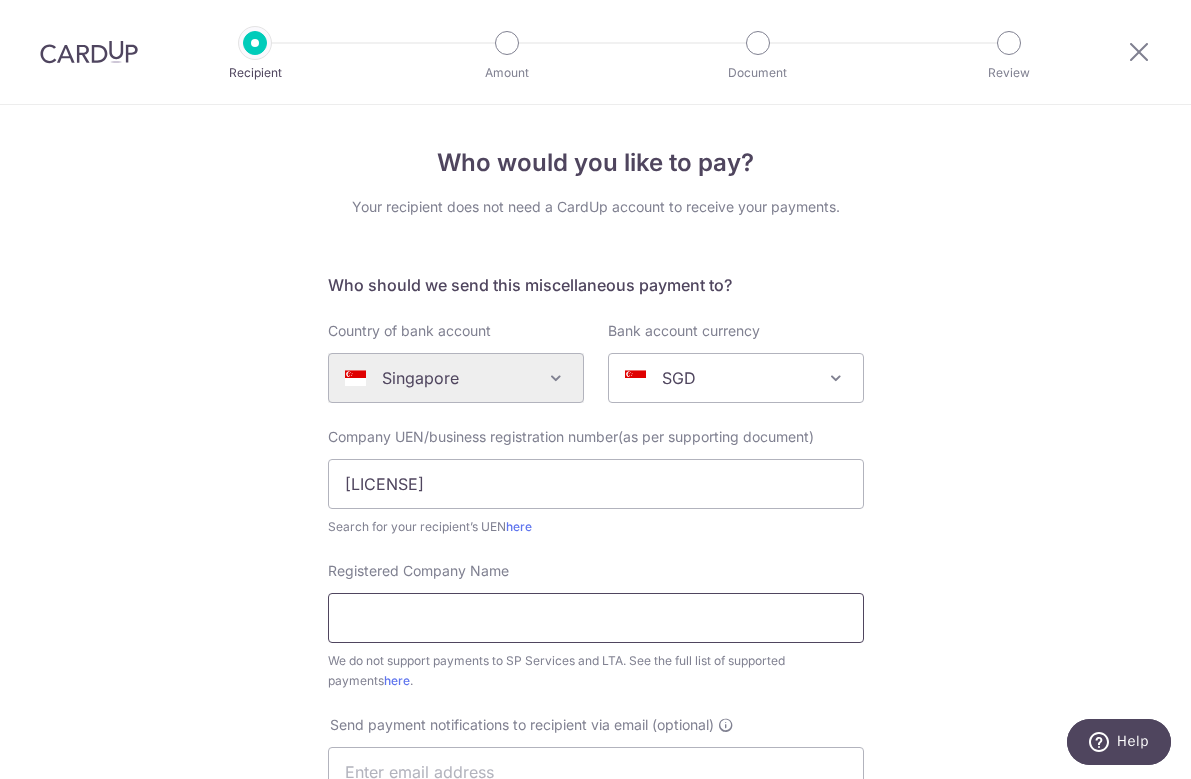 click on "Registered Company Name" at bounding box center (596, 618) 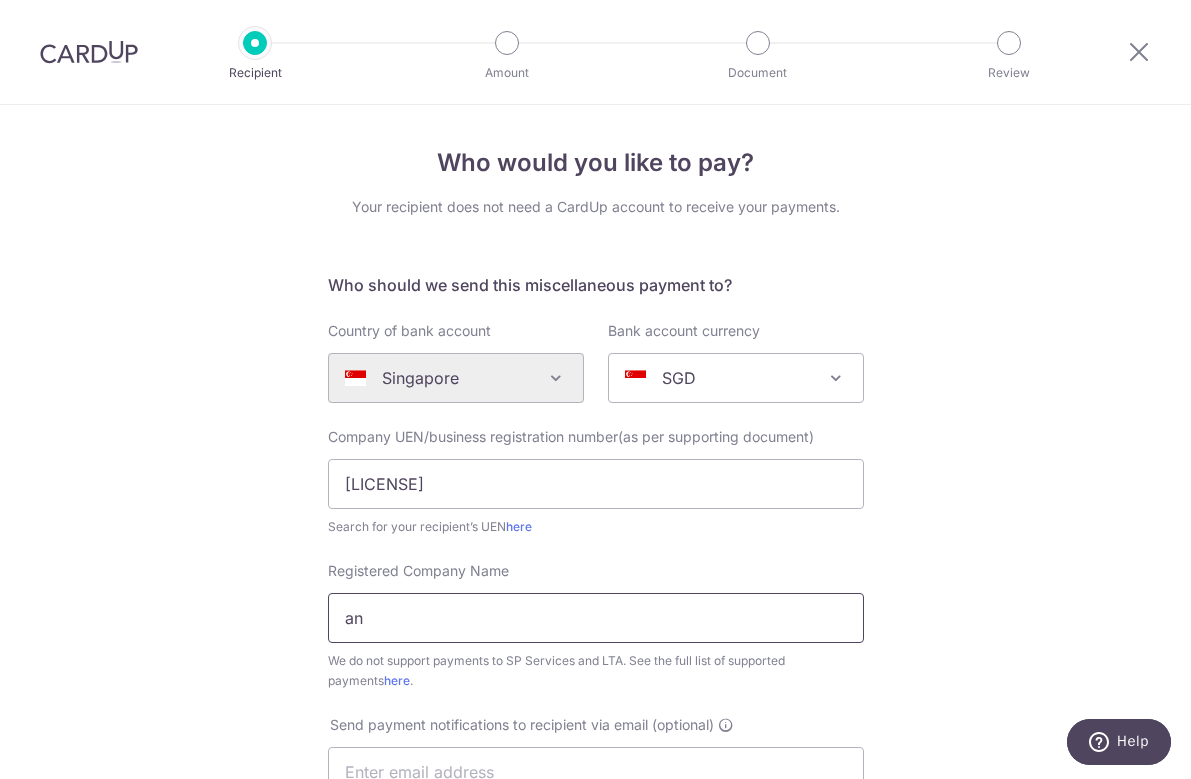 type on "a" 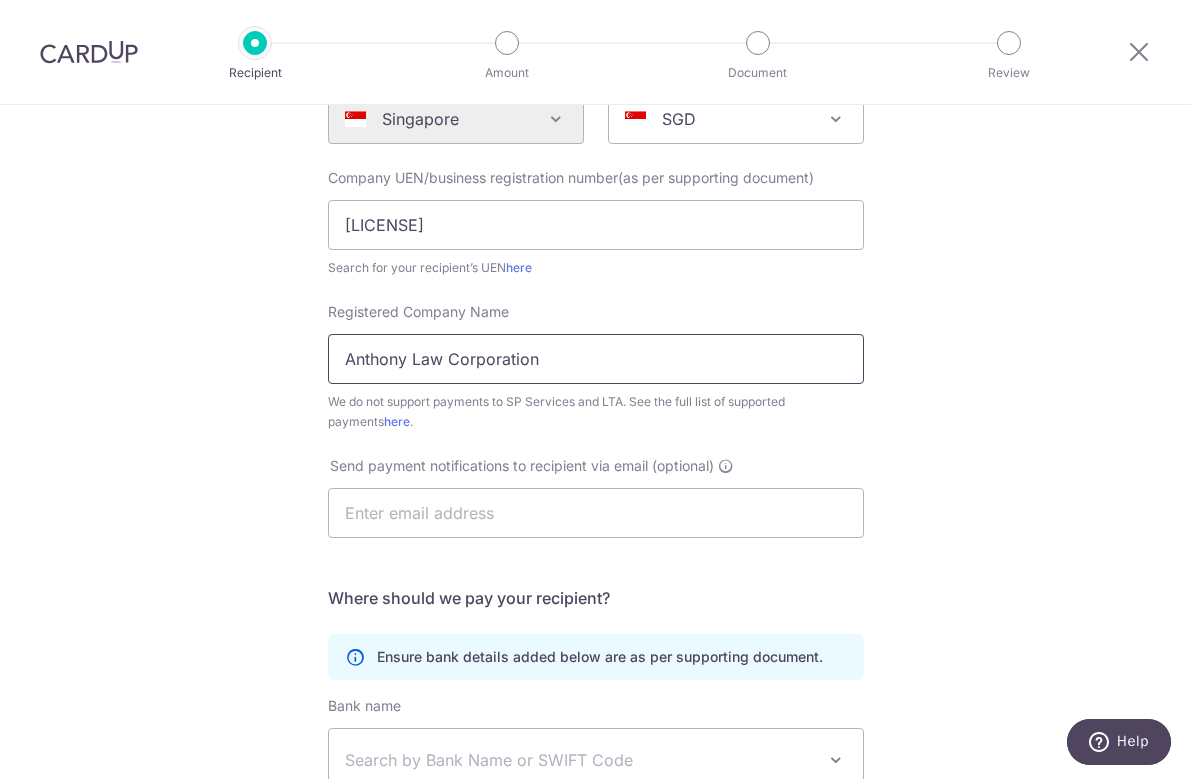 scroll, scrollTop: 260, scrollLeft: 0, axis: vertical 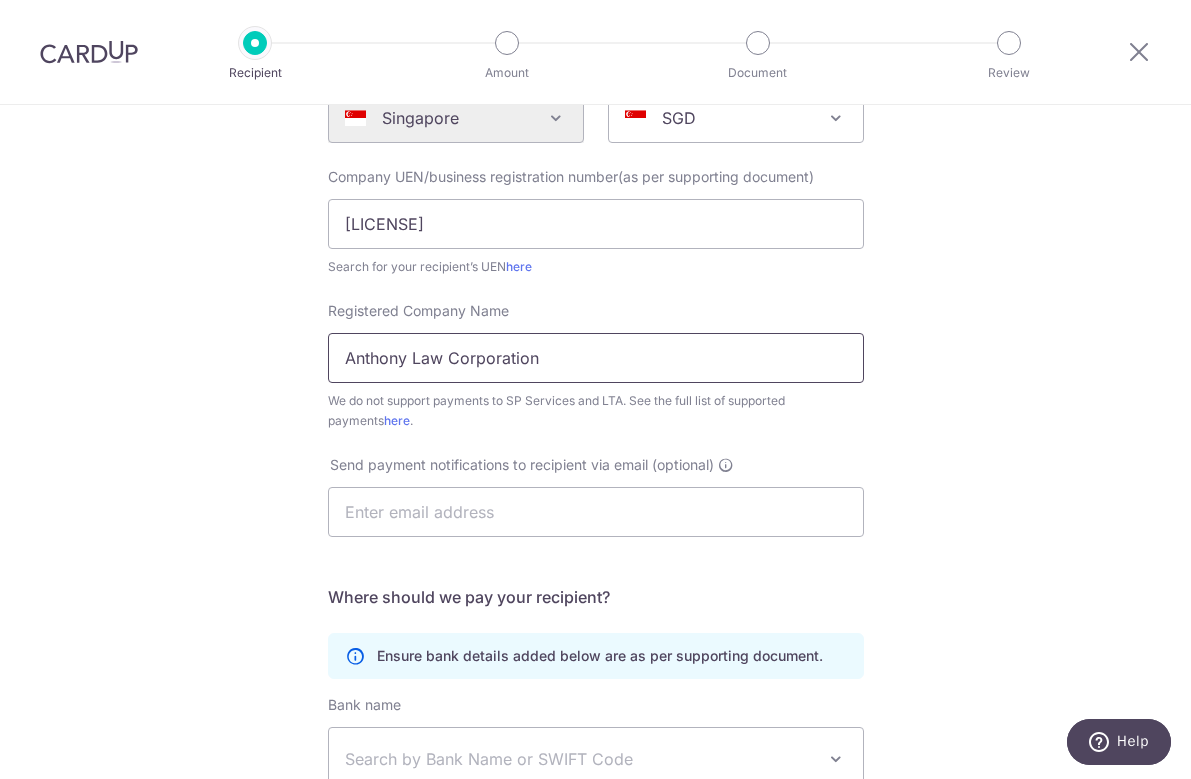 type on "Anthony Law Corporation" 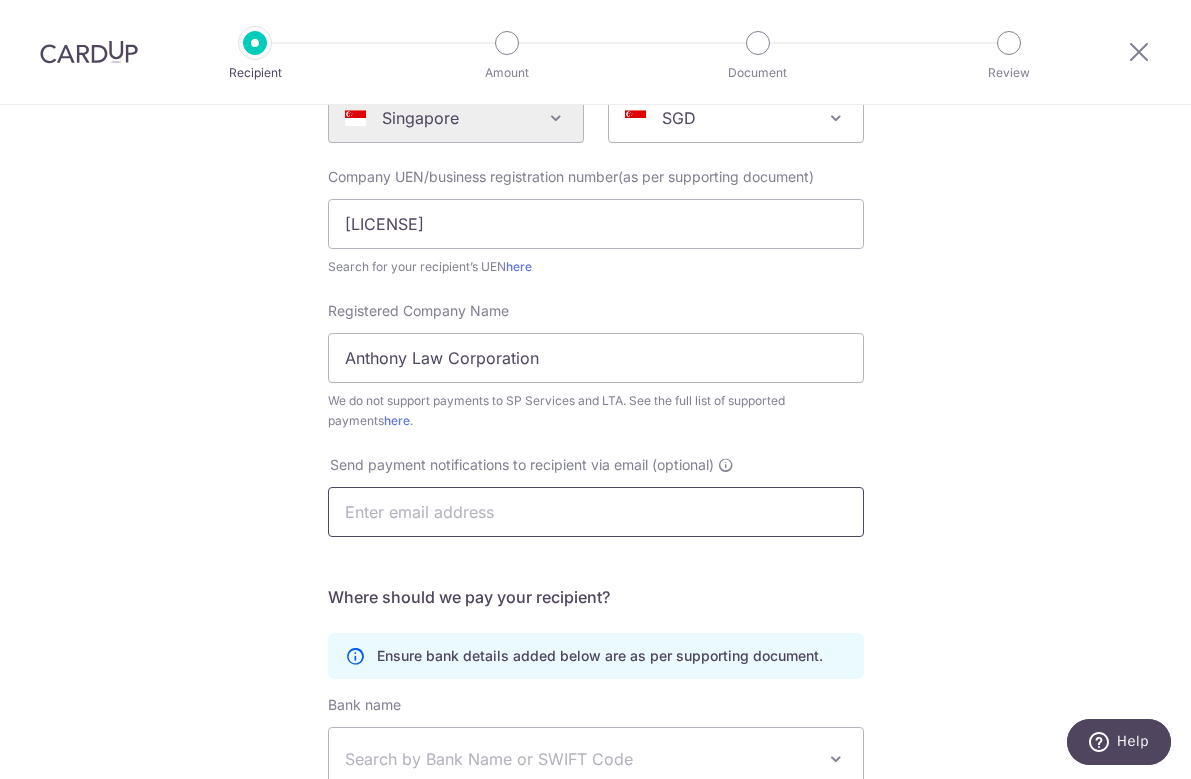 click at bounding box center [596, 512] 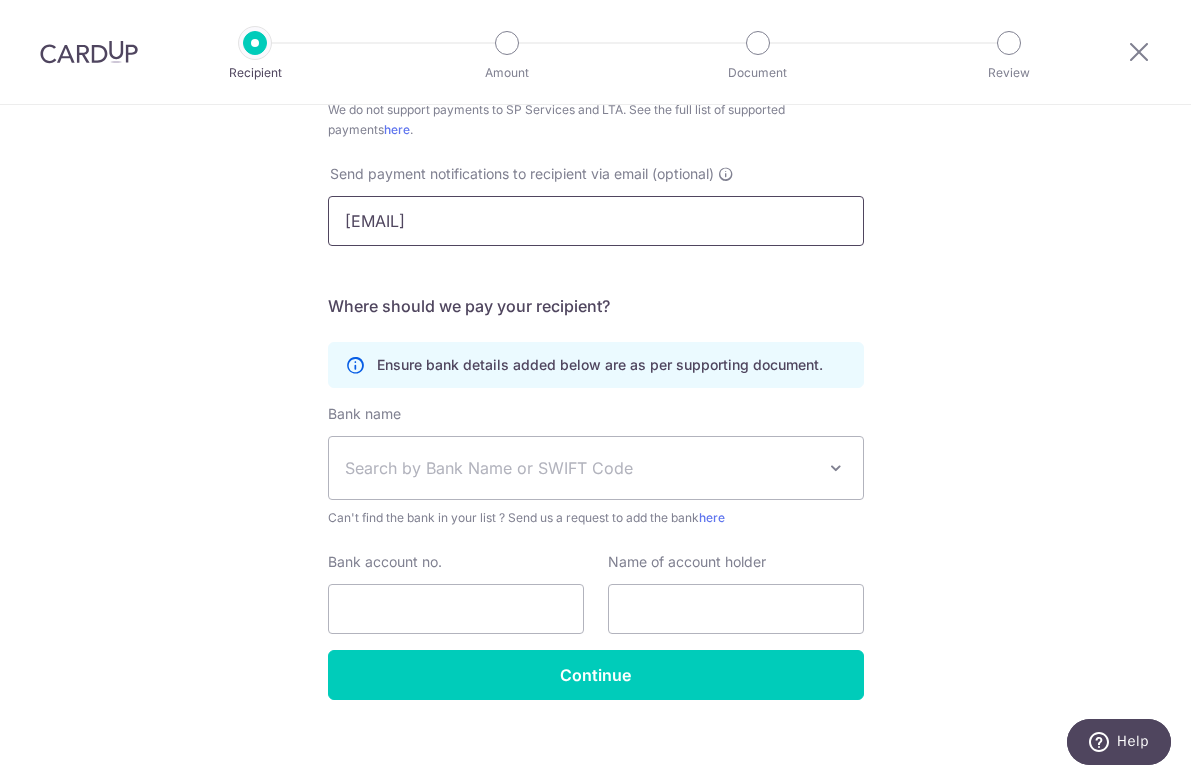 scroll, scrollTop: 566, scrollLeft: 0, axis: vertical 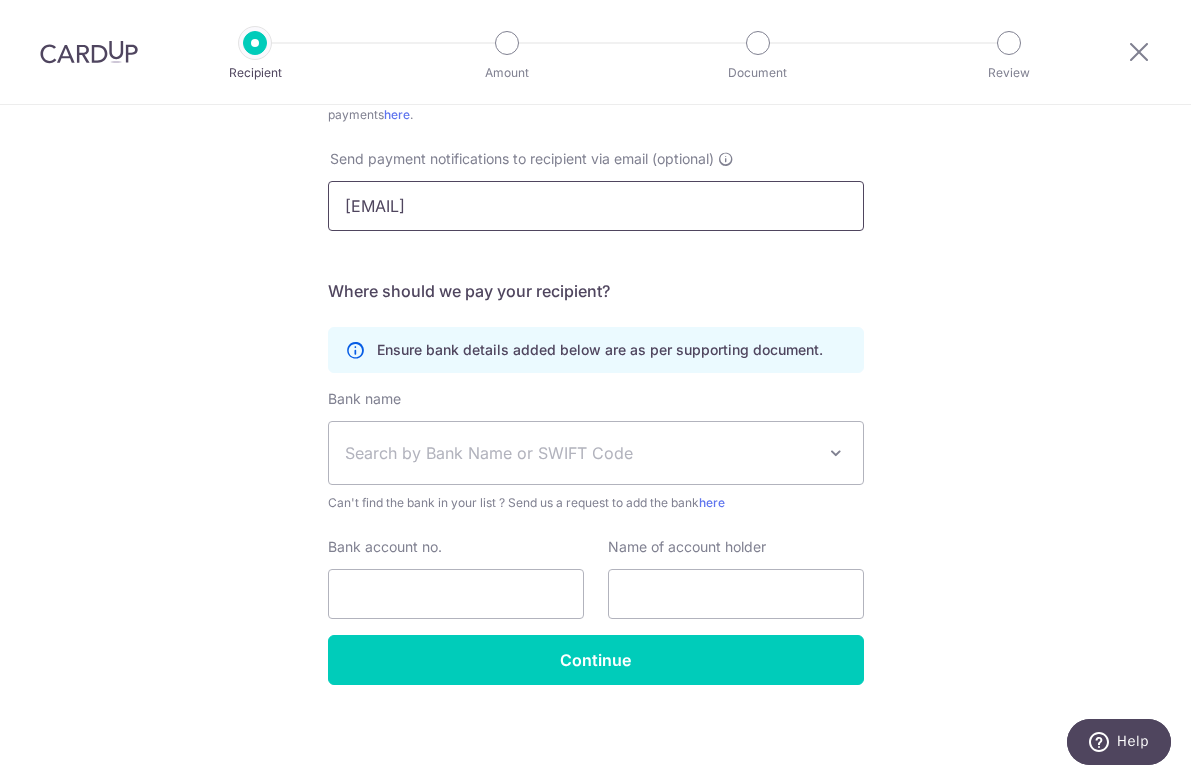 drag, startPoint x: 550, startPoint y: 204, endPoint x: 253, endPoint y: 204, distance: 297 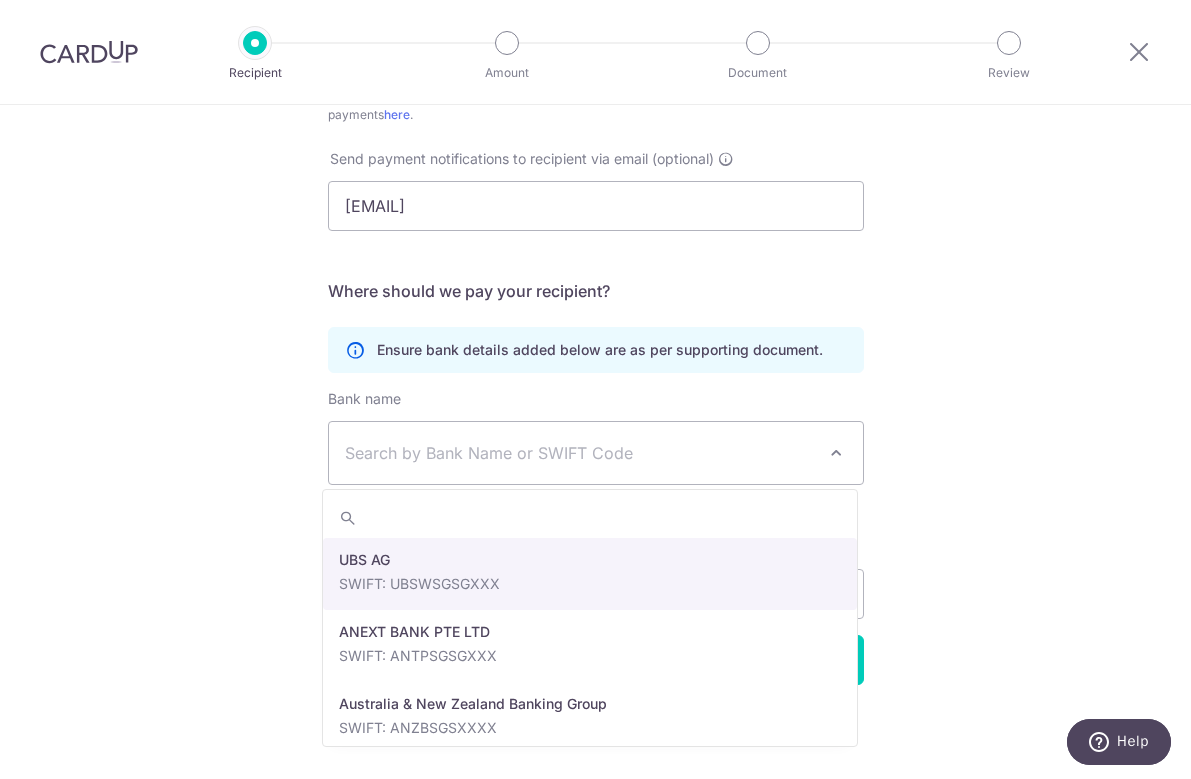 click on "Search by Bank Name or SWIFT Code" at bounding box center (580, 453) 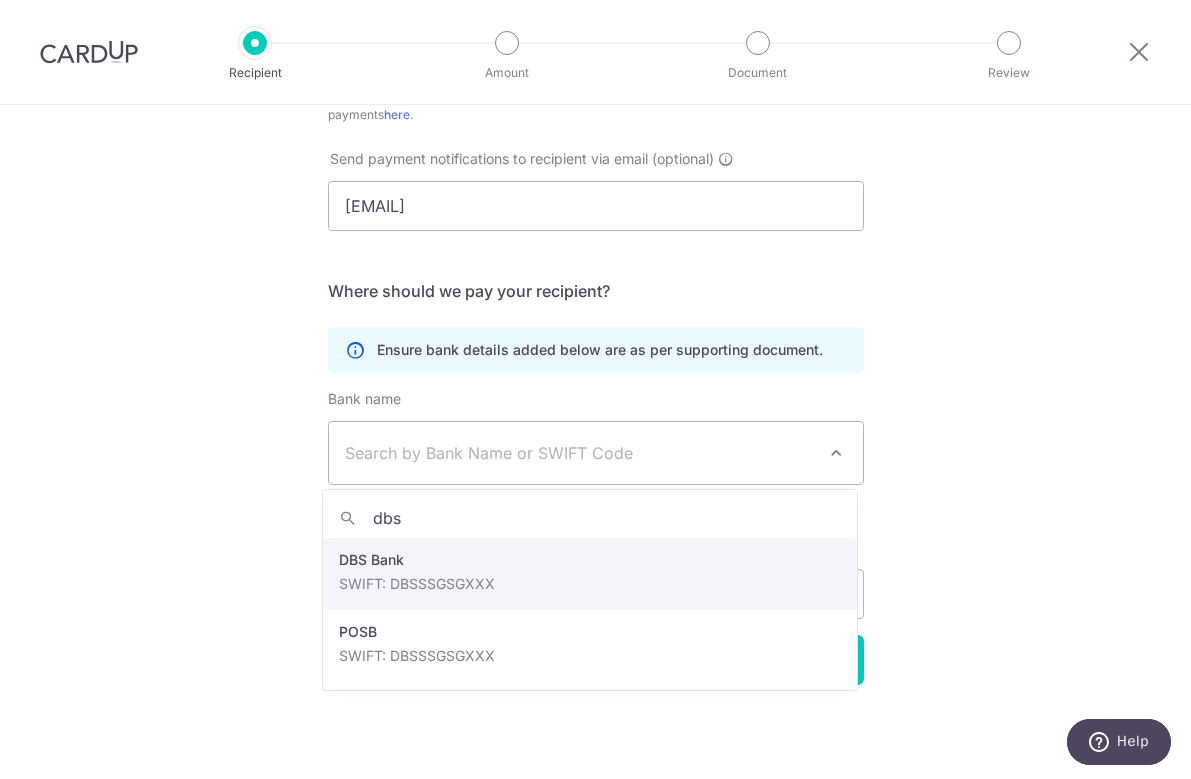type on "dbs" 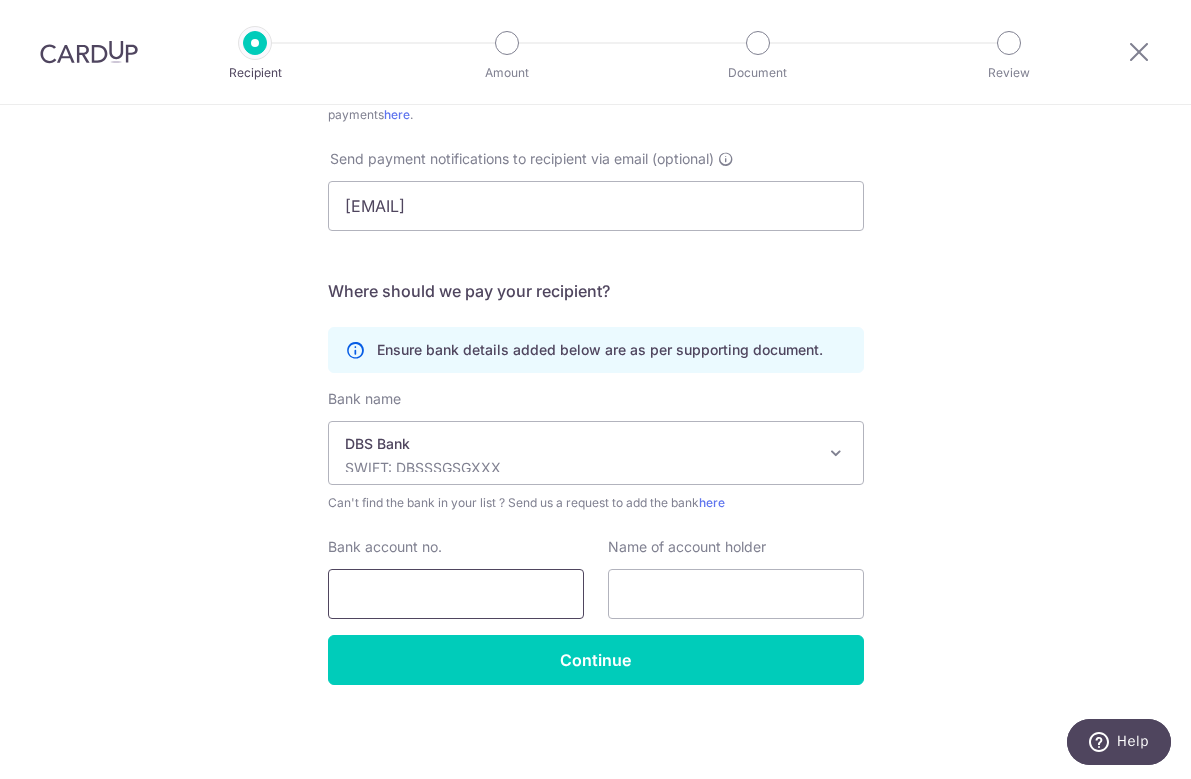 click on "Bank account no." at bounding box center [456, 594] 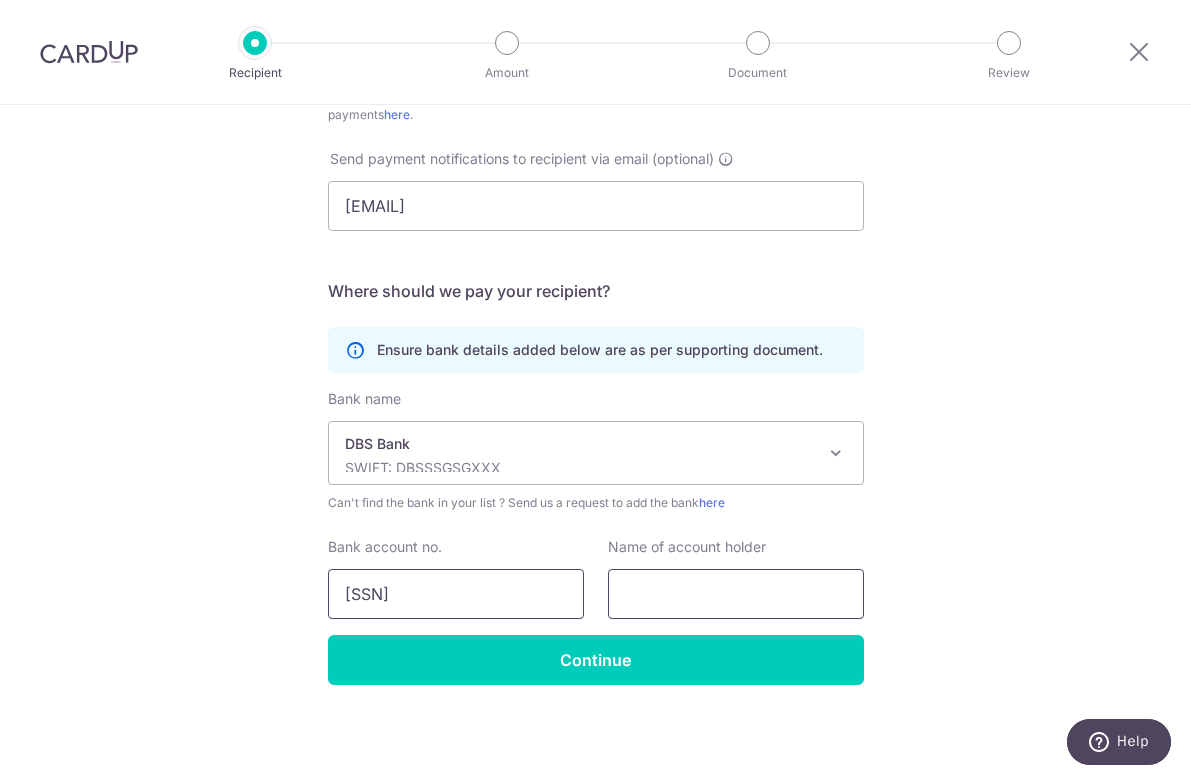 type on "0059025235" 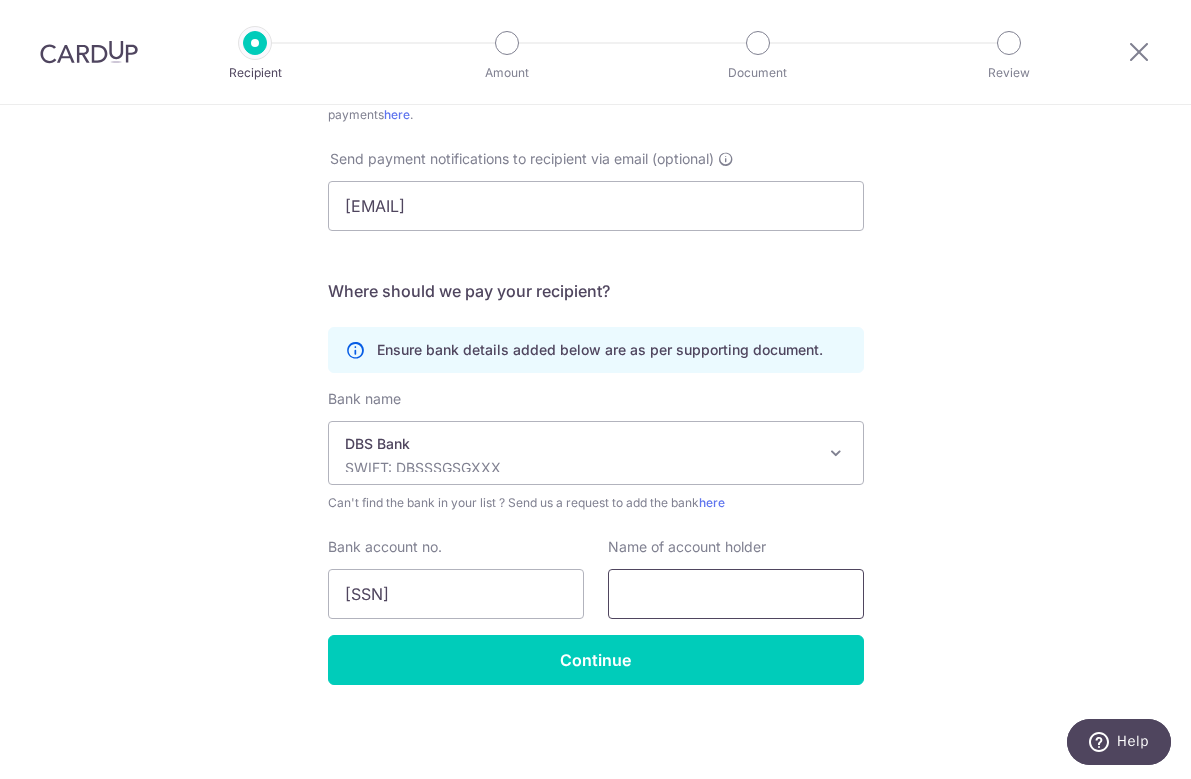 click at bounding box center [736, 594] 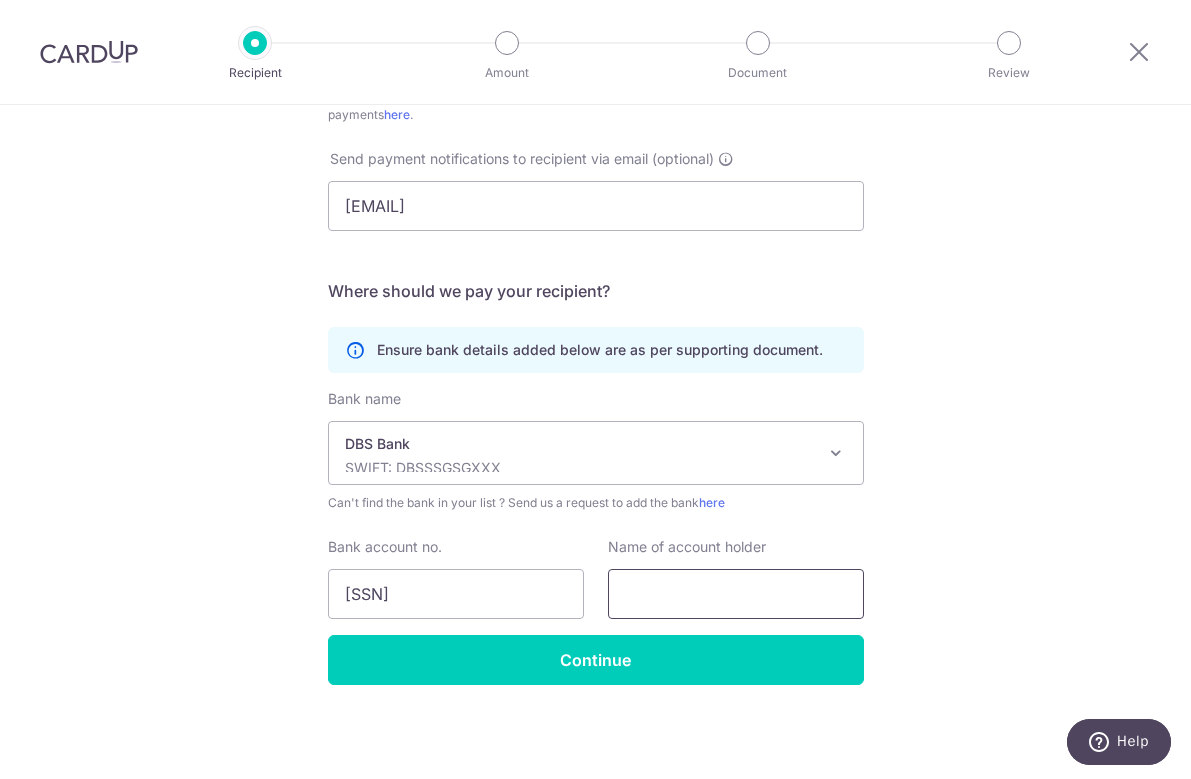 type on "a" 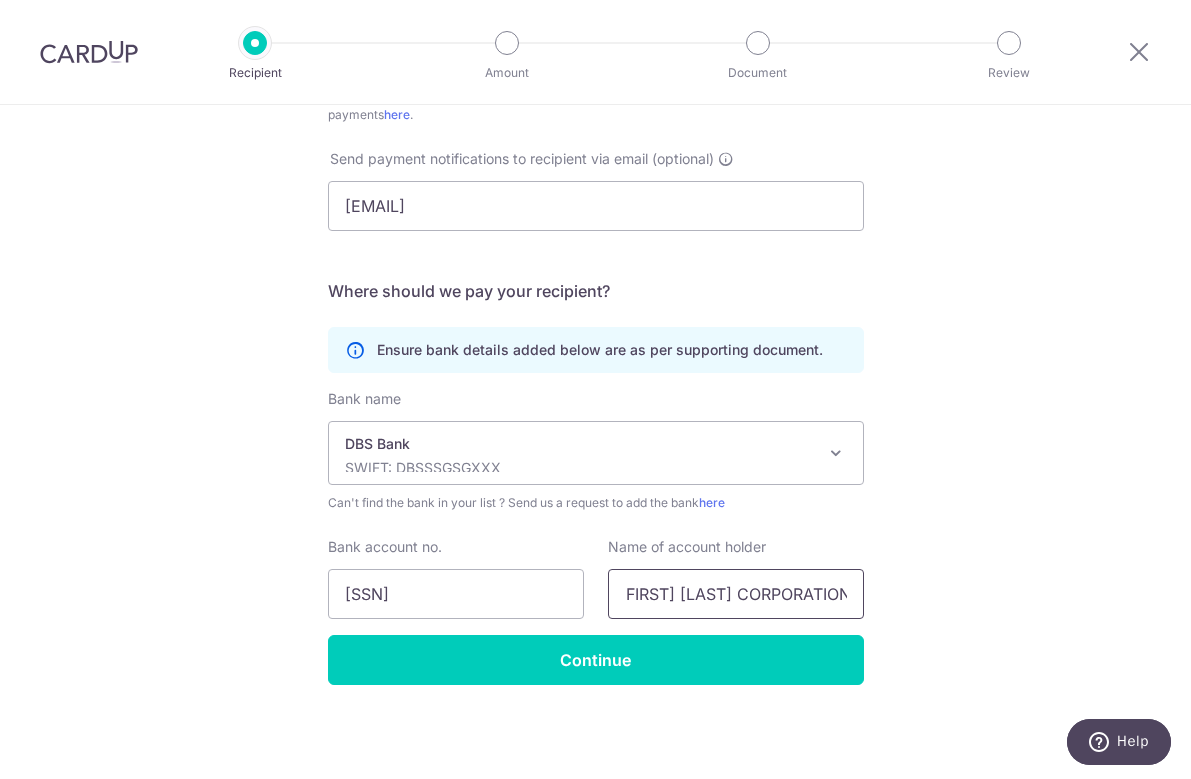 scroll, scrollTop: 0, scrollLeft: 17, axis: horizontal 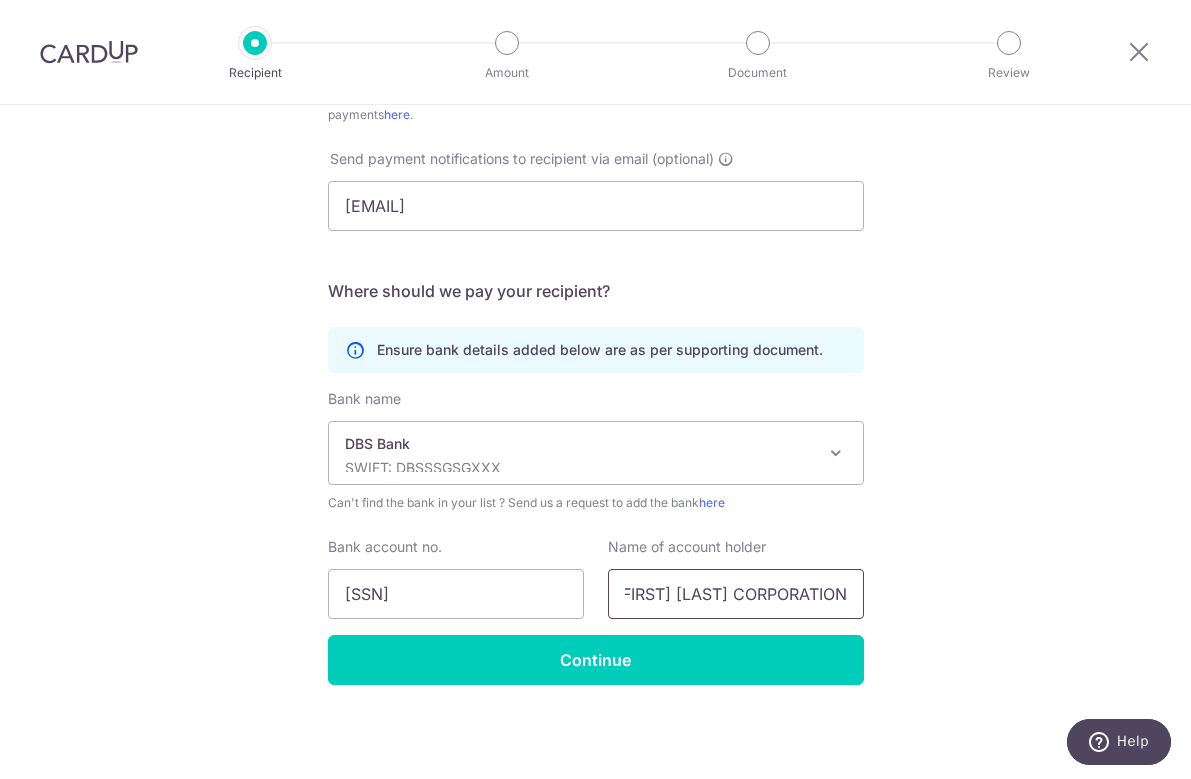 type on "ANTHONY LAW CORPORATION" 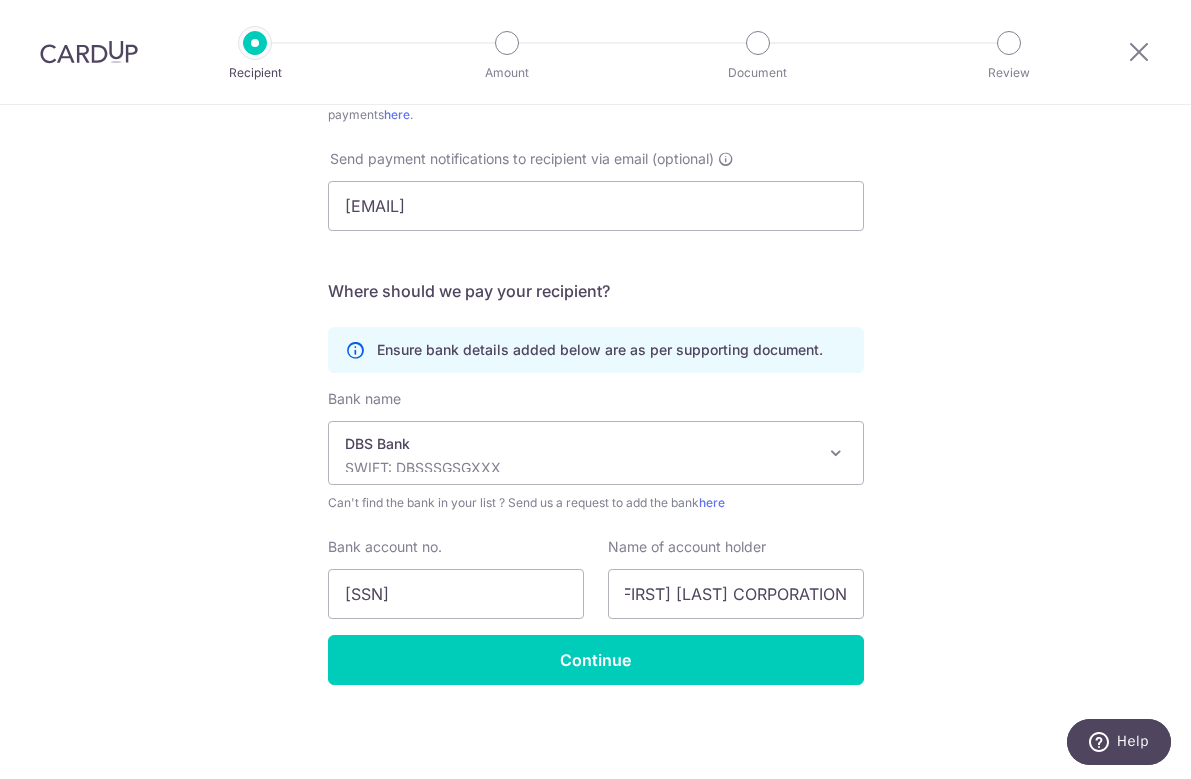 scroll, scrollTop: 0, scrollLeft: 0, axis: both 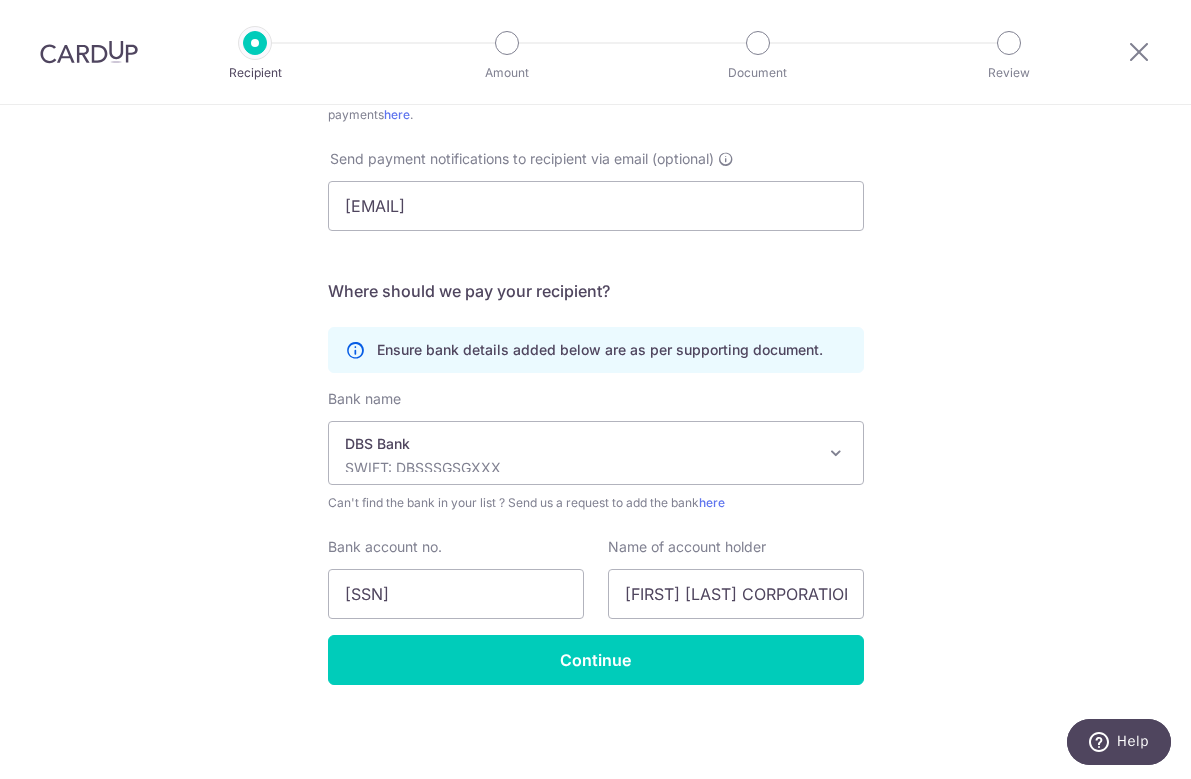 click on "Who would you like to pay?
Your recipient does not need a CardUp account to receive your payments.
Who should we send this miscellaneous payment to?
Country of bank account
Algeria
Andorra
Angola
Anguilla
Argentina
Armenia
Aruba
Australia
Austria
Azerbaijan
Bahrain
Bangladesh
Belgium
Bolivia
Bosnia and Herzegovina
Brazil
British Virgin Islands
Bulgaria
Canada
Chile
China
Colombia
Costa Rica
Croatia
Cyprus
Czech Republic
Denmark
Dominica
Dominican Republic
East Timor
Ecuador
Egypt
Estonia
Faroe Islands
Fiji
Finland
France
French Guiana
French Polynesia
French Southern Territories
Georgia
Germany
Greece
Greenland
Grenada
Guernsey
Guyana
Honduras
Hong Kong
Hungary
Iceland
India
Indonesia
Ireland
Isle of Man
Israel
Italy
Japan
Jersey
Kazakhstan
Kosovo
Kuwait
Kyrgyzstan" at bounding box center (595, 159) 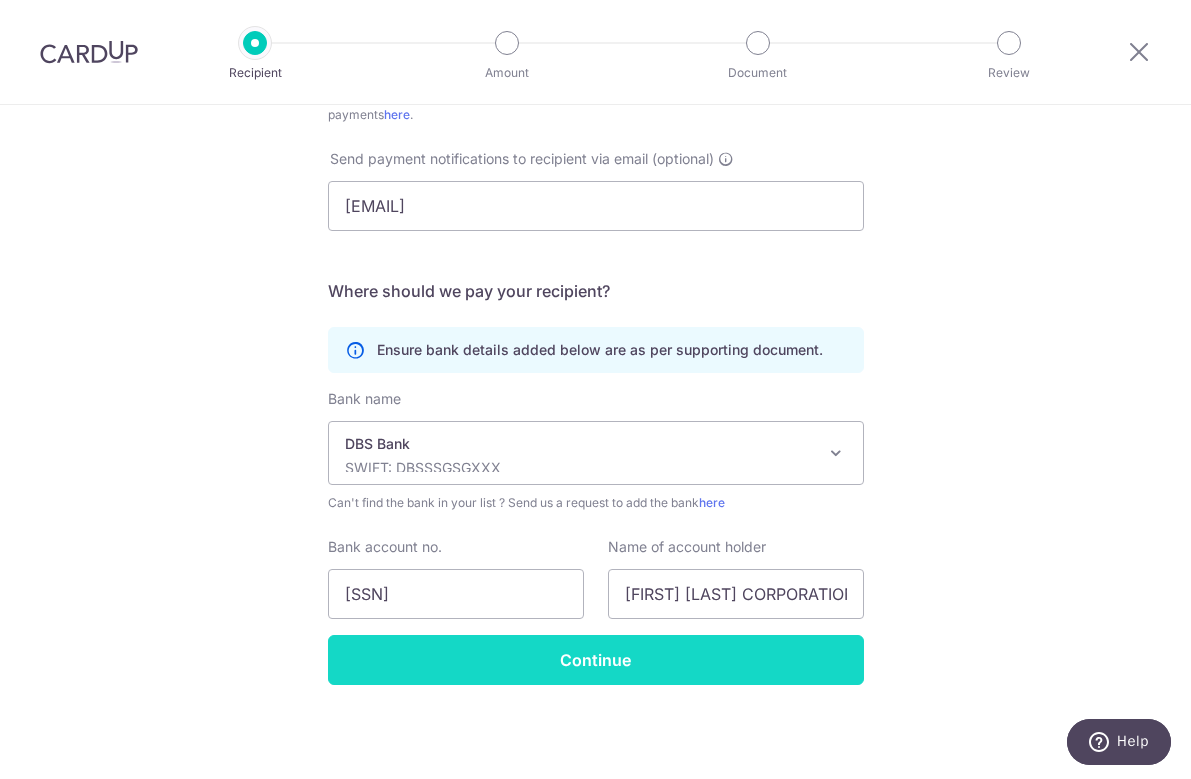 click on "Continue" at bounding box center (596, 660) 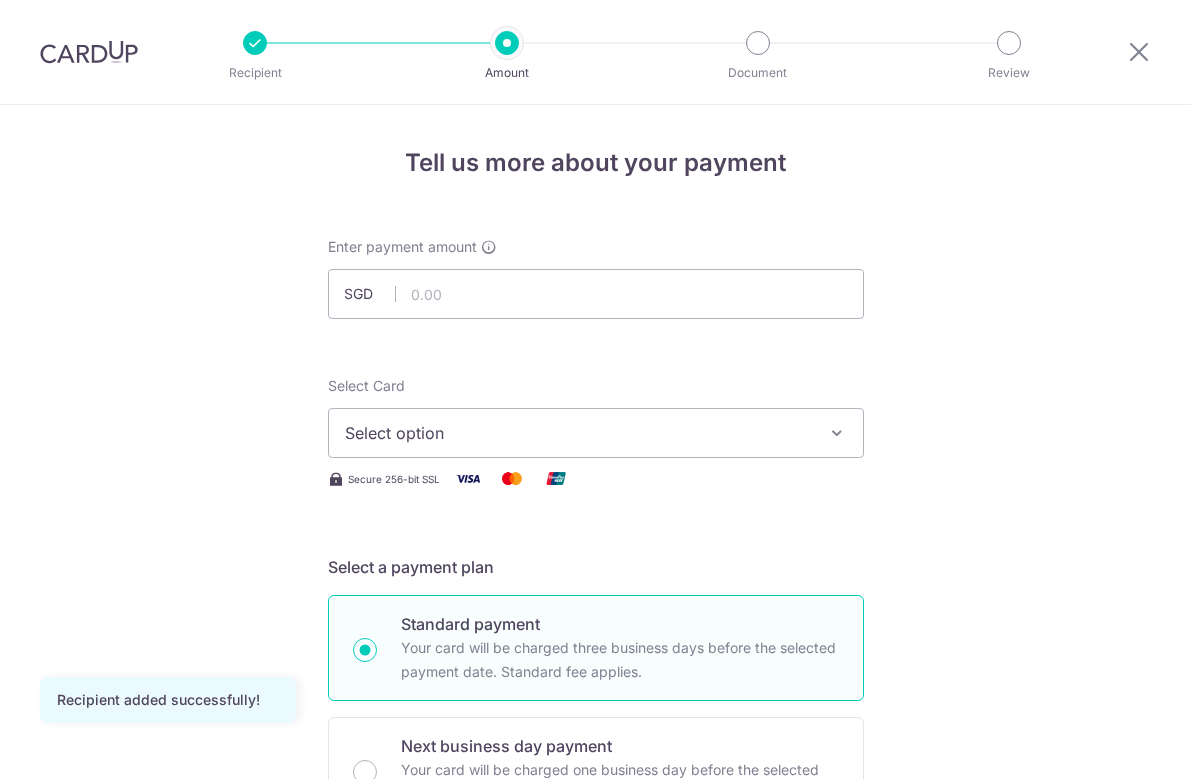 scroll, scrollTop: 0, scrollLeft: 0, axis: both 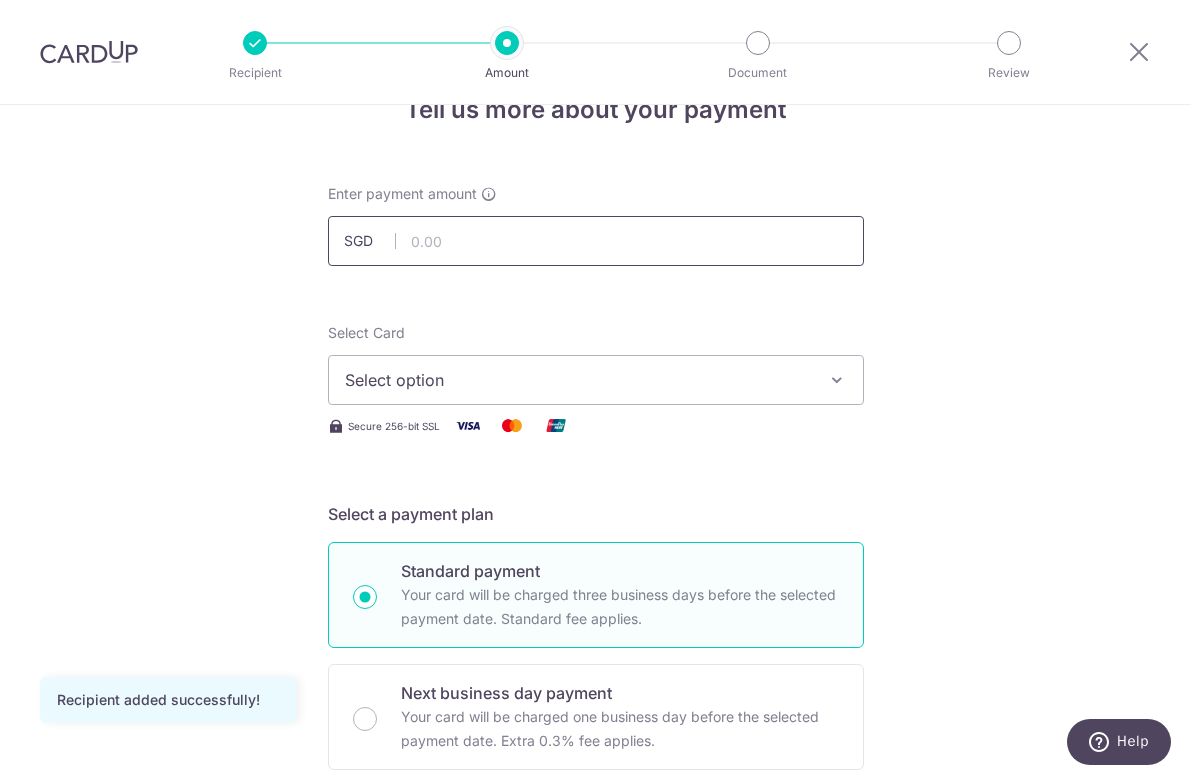 click at bounding box center (596, 241) 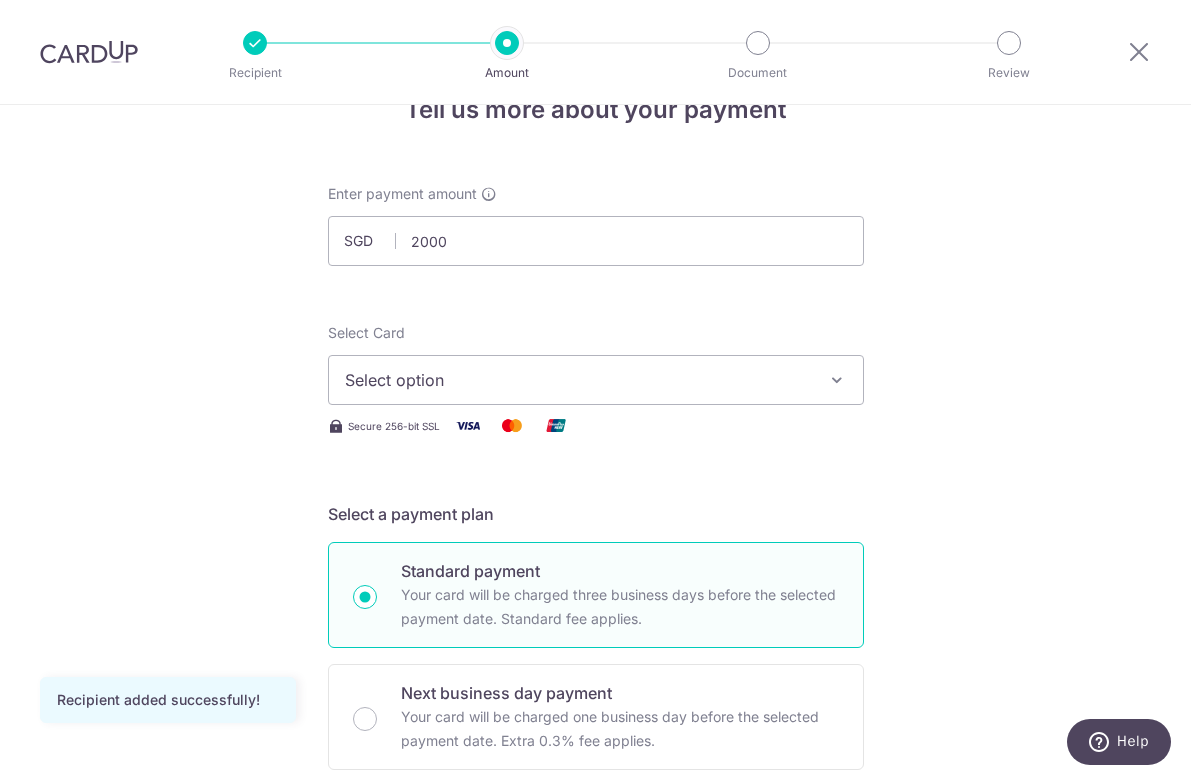 type on "2,000.00" 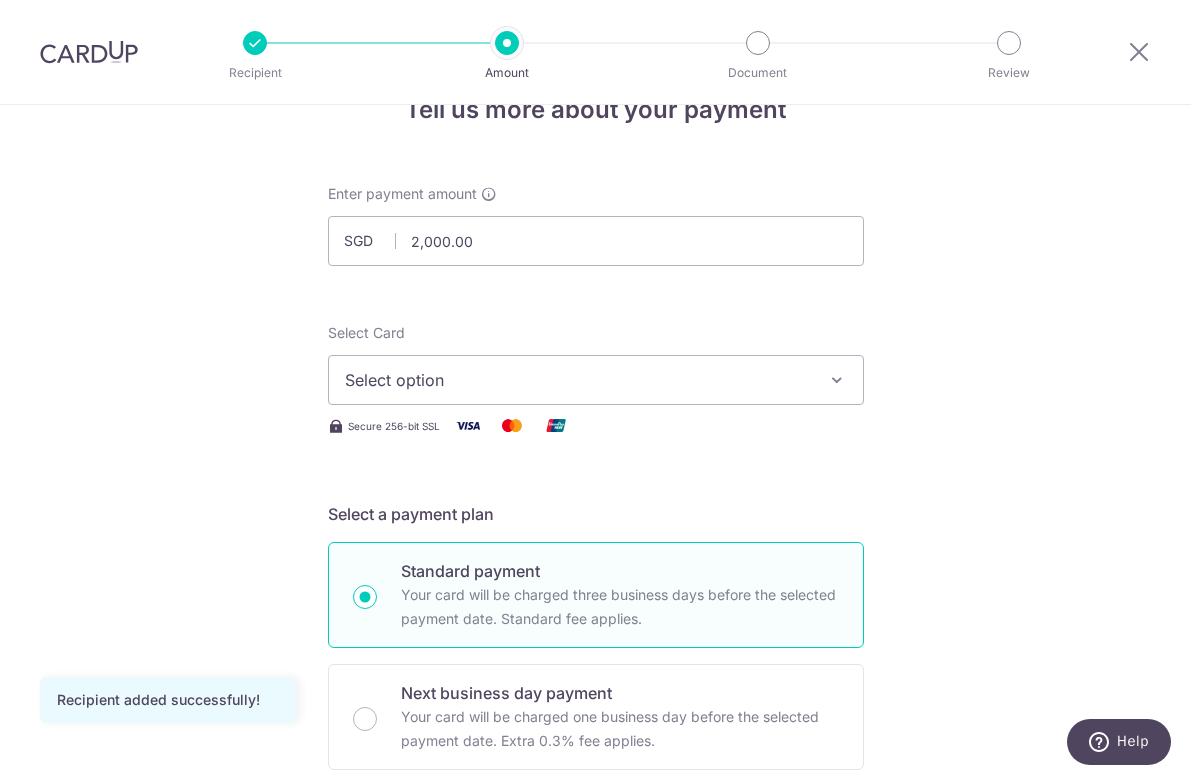 click on "Select option" at bounding box center [578, 380] 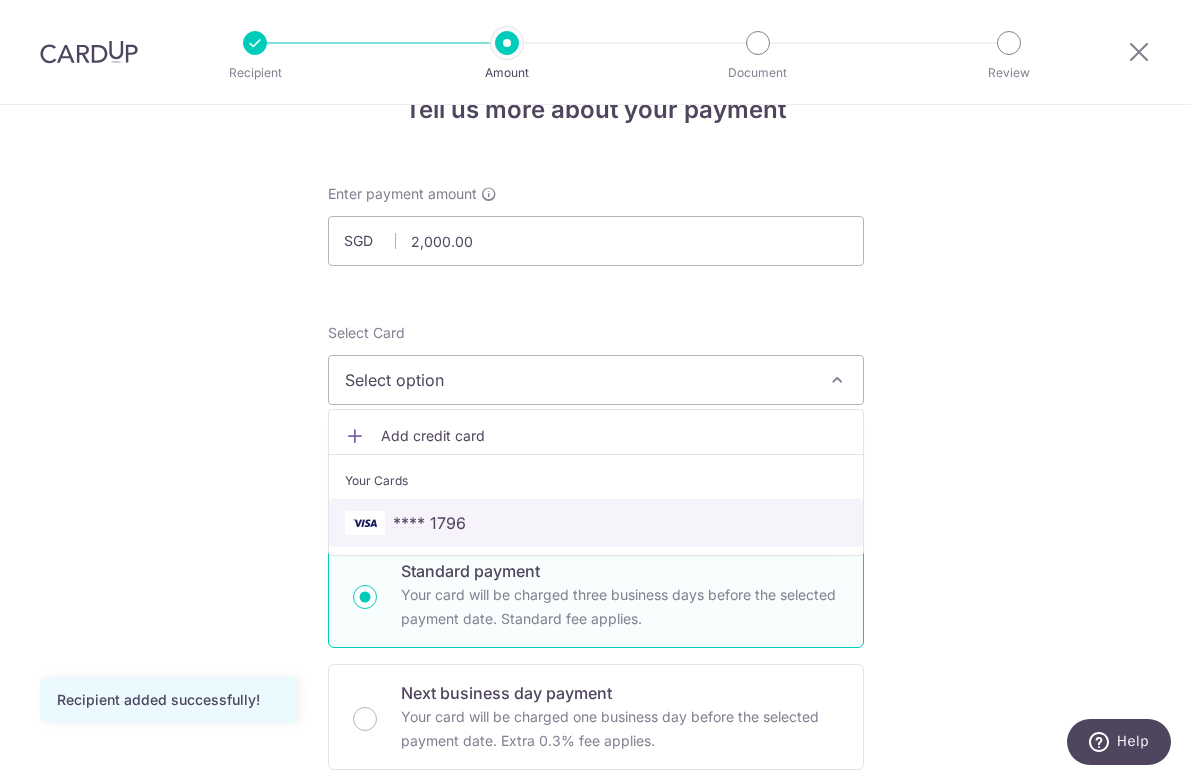 click on "**** 1796" at bounding box center (596, 523) 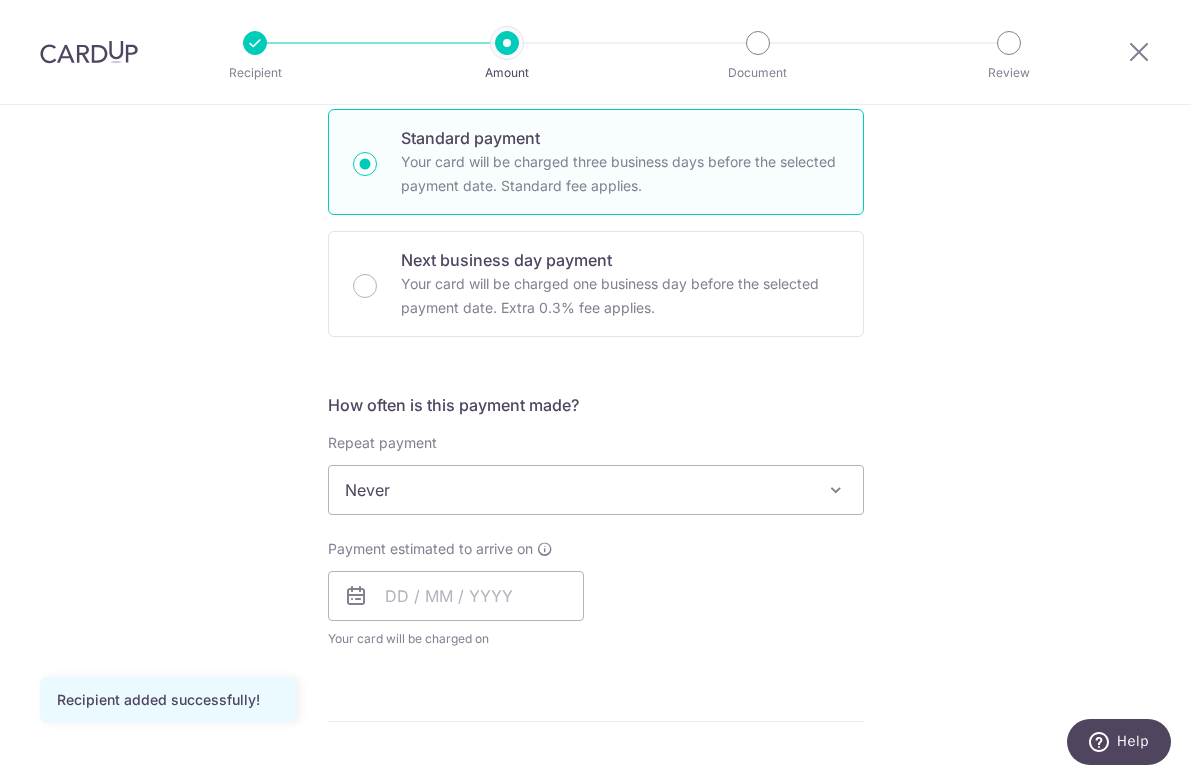 scroll, scrollTop: 492, scrollLeft: 0, axis: vertical 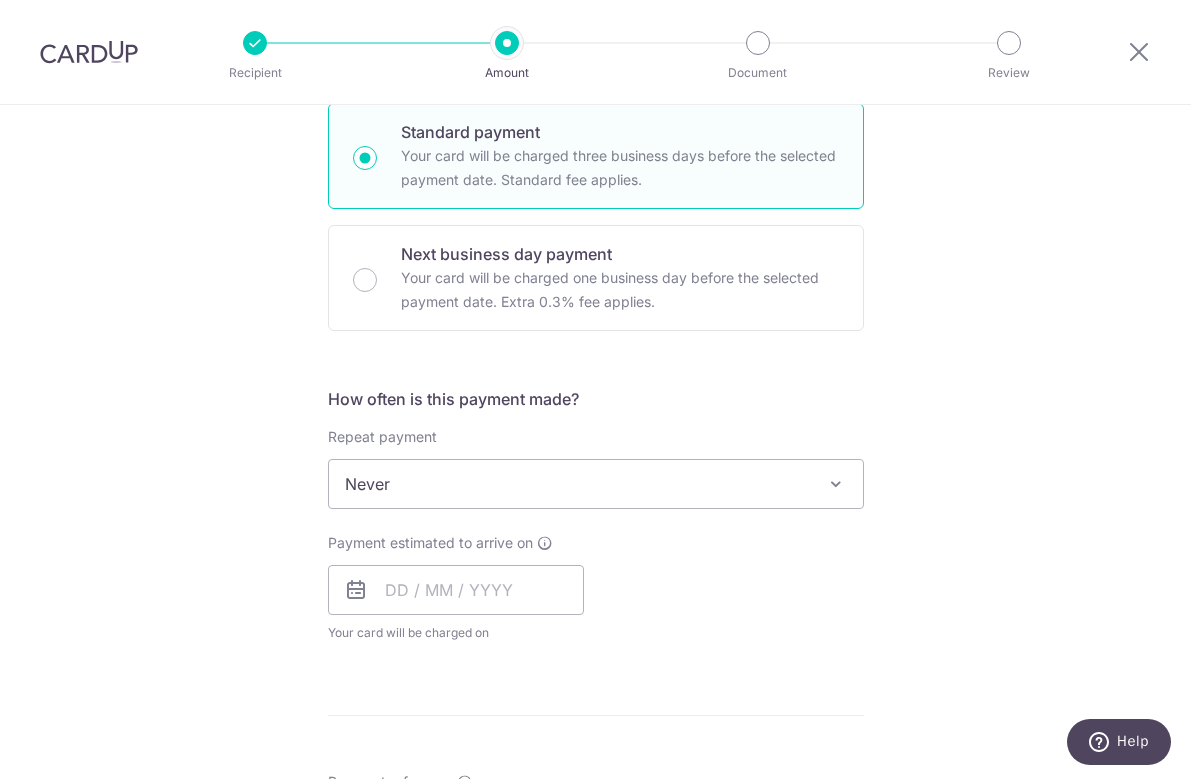 click on "Never" at bounding box center [596, 484] 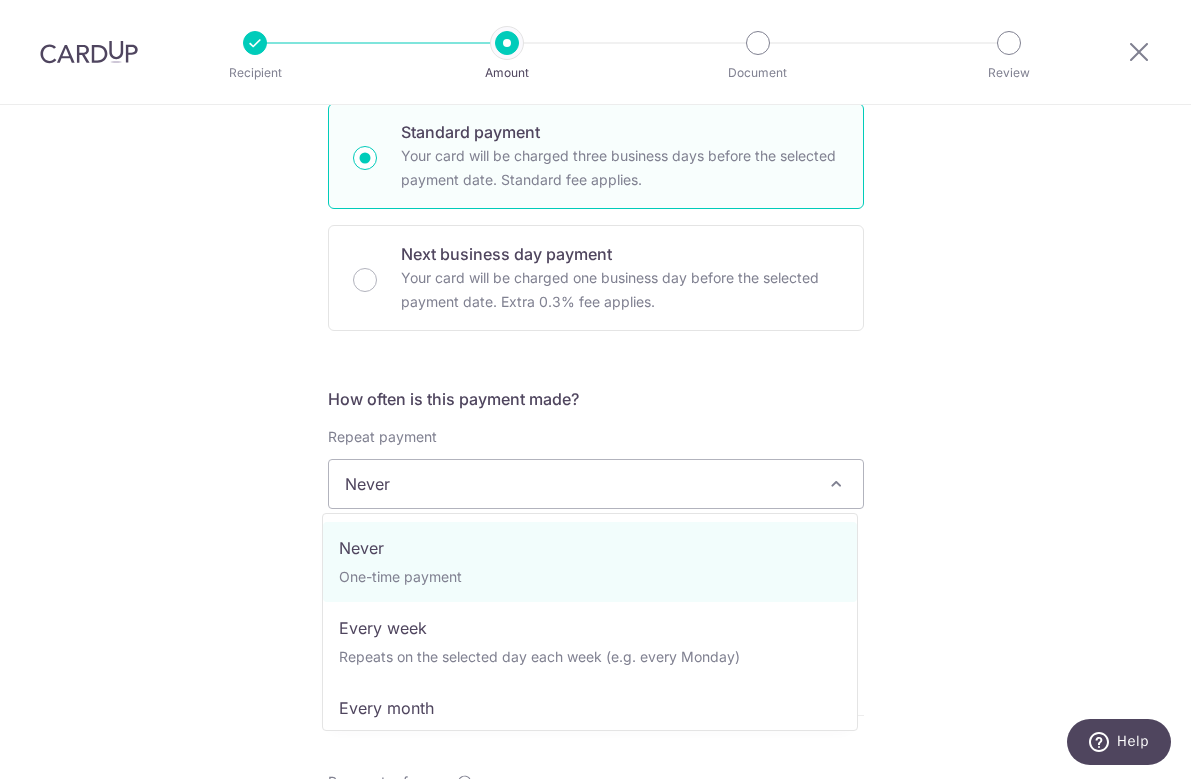 click on "How often is this payment made?
Repeat payment
Never
Every week
Every month
Every quarter
Every half a year Never
To set up monthly income tax payments on CardUp, please ensure the following:     Keep GIRO active   First payment through GIRO   Limit of 11 months scheduling   Upload Notice of Assessment    For more details, refer to this guide:  CardUp Help - Monthly Income Tax Payments
Payment estimated to arrive on
Your card will be charged on   for the first payment
* If your payment is funded by  9:00am SGT on Friday 08/08/2025
11/08/2025
No. of Payments" at bounding box center [596, 523] 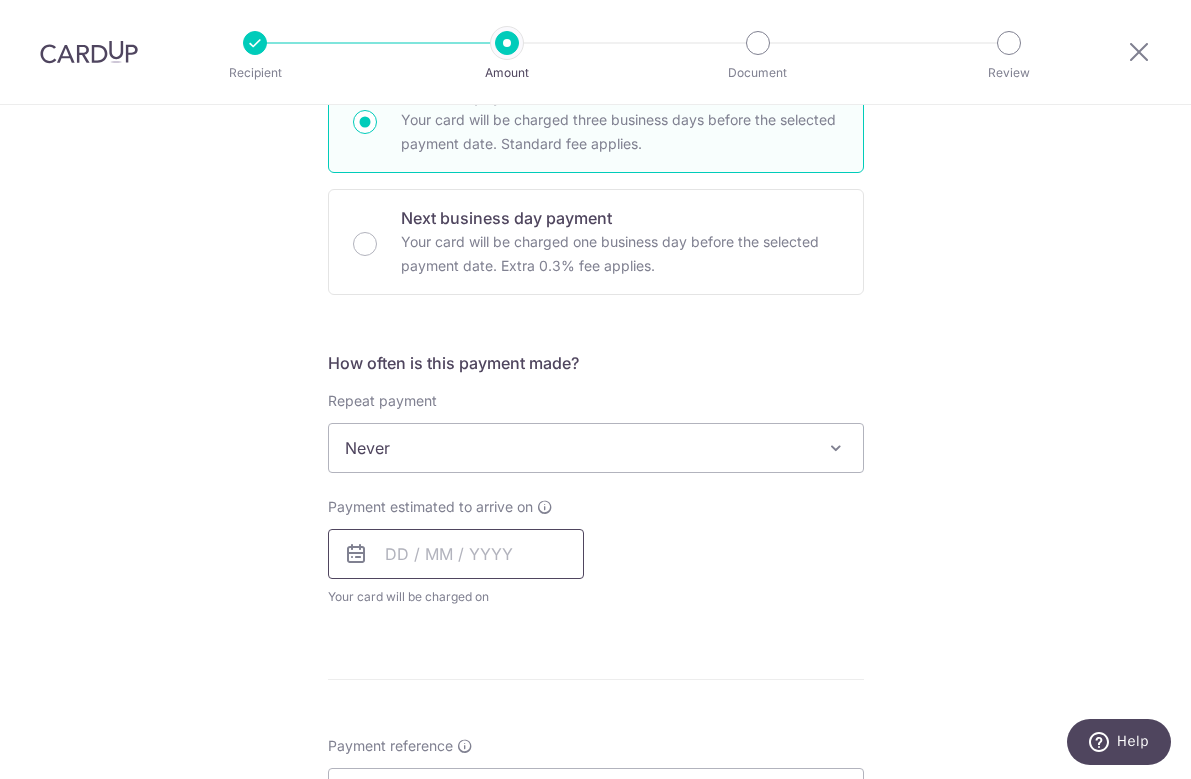 scroll, scrollTop: 530, scrollLeft: 0, axis: vertical 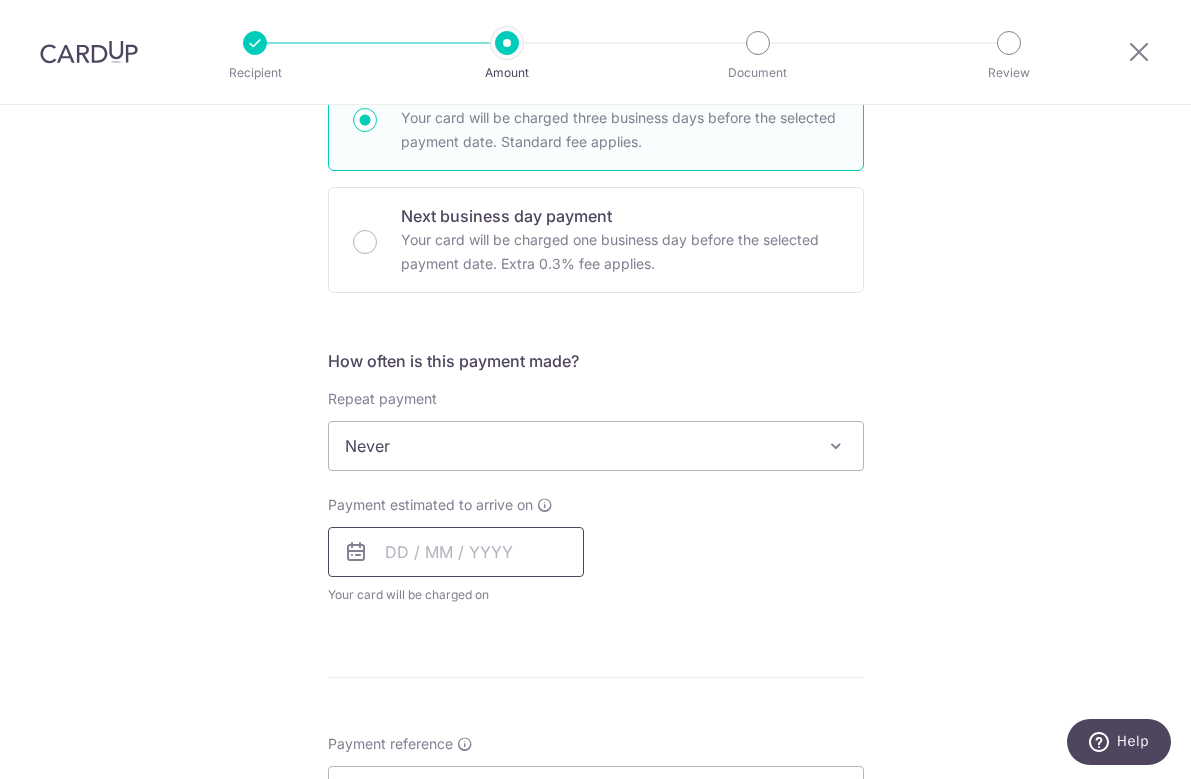 click on "Payment estimated to arrive on
Your card will be charged on   for the first payment
* If your payment is funded by  9:00am SGT on Friday 08/08/2025
11/08/2025" at bounding box center (456, 550) 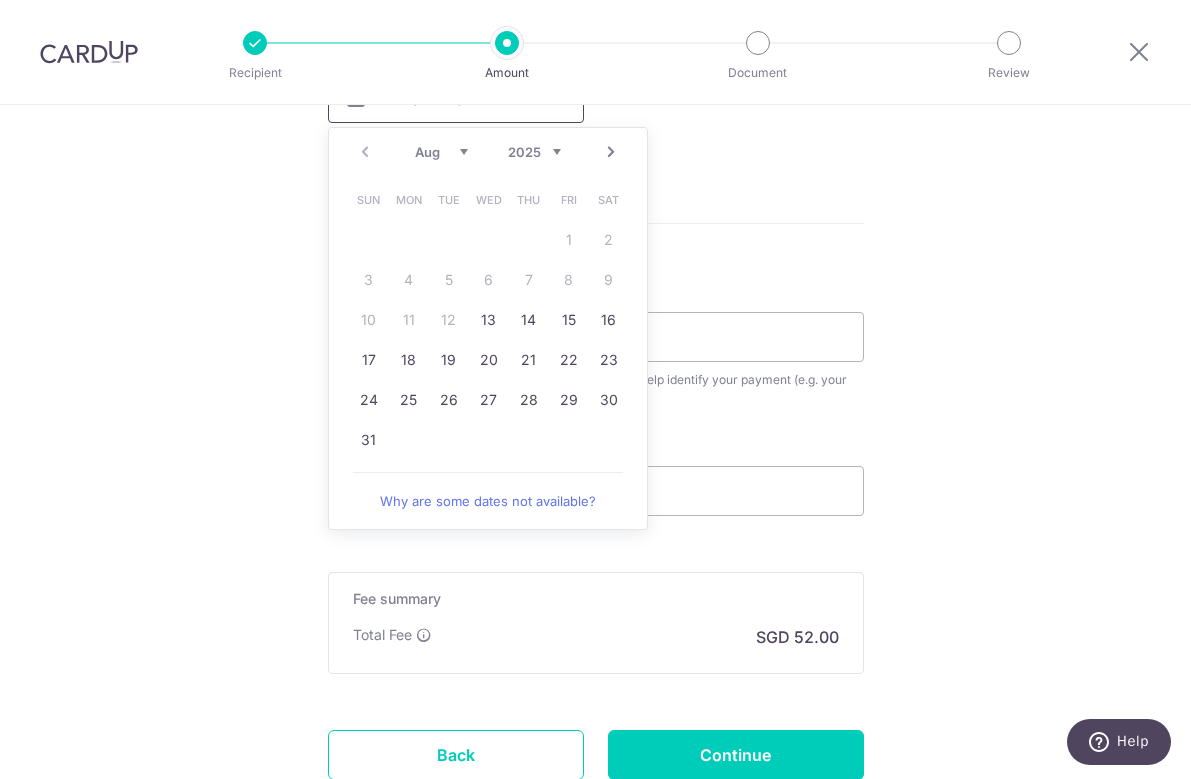 scroll, scrollTop: 992, scrollLeft: 0, axis: vertical 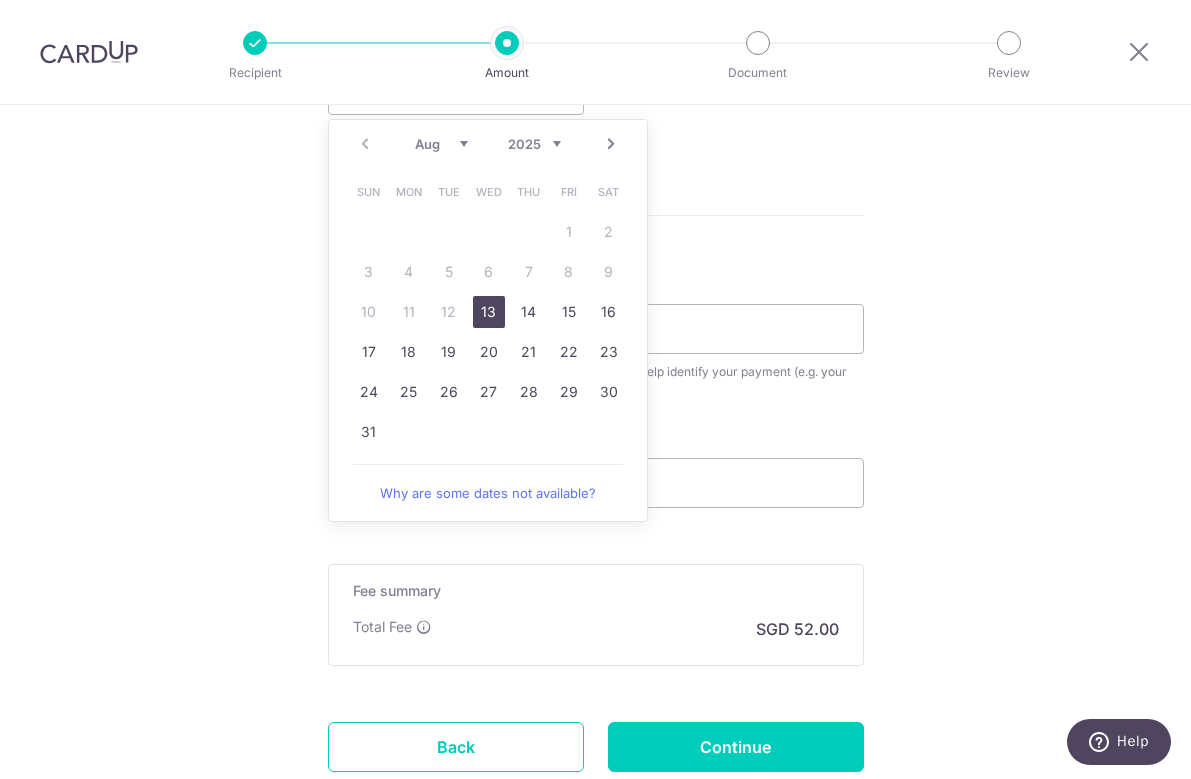 click on "13" at bounding box center [489, 312] 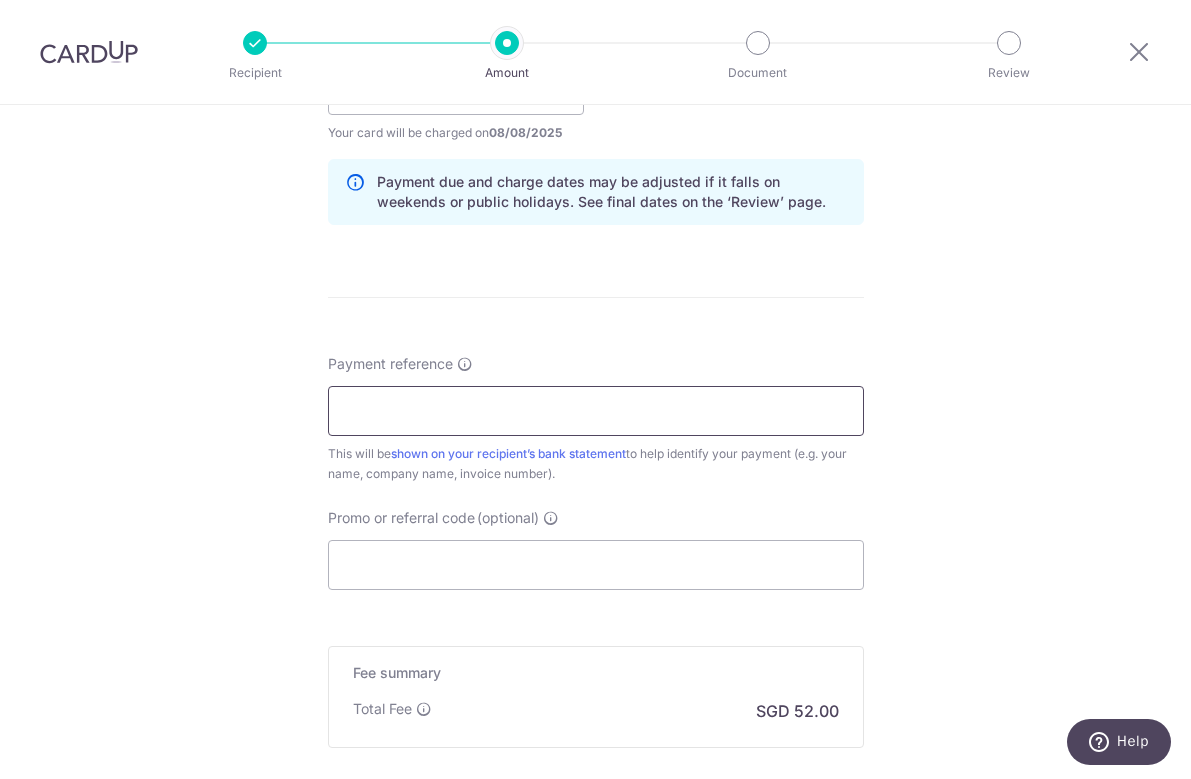 click on "Payment reference" at bounding box center (596, 411) 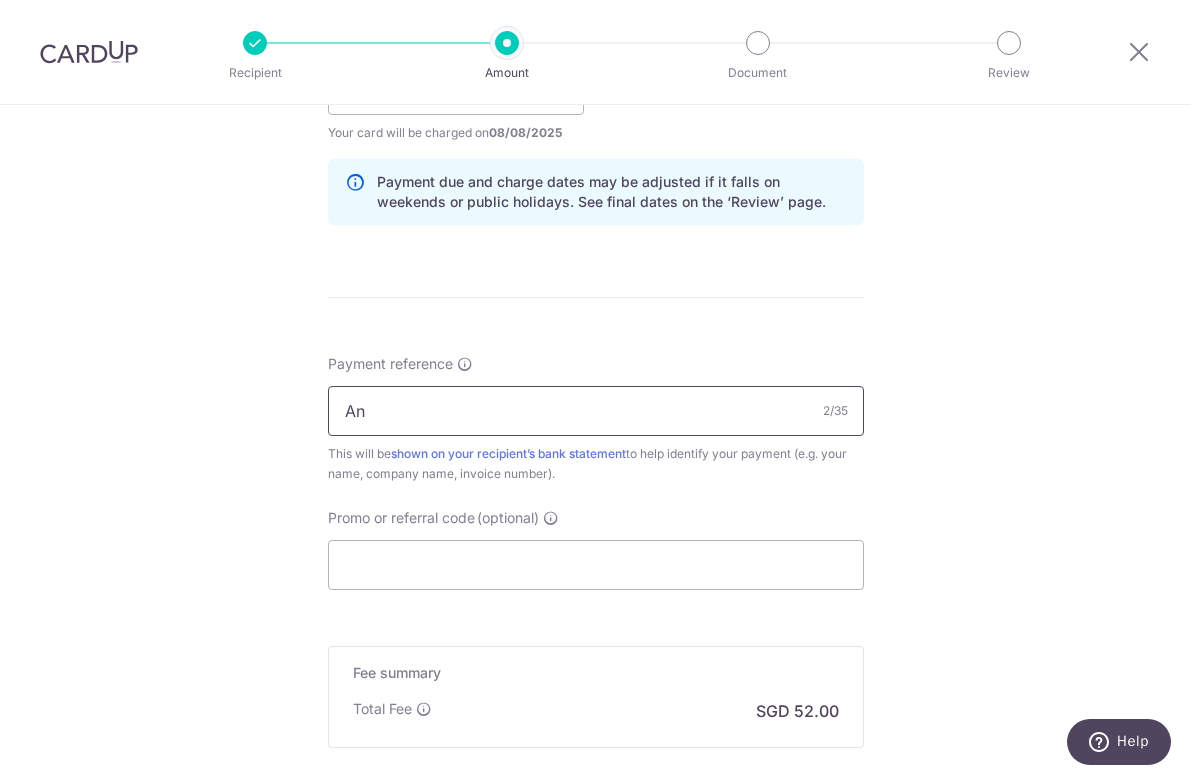 type on "A" 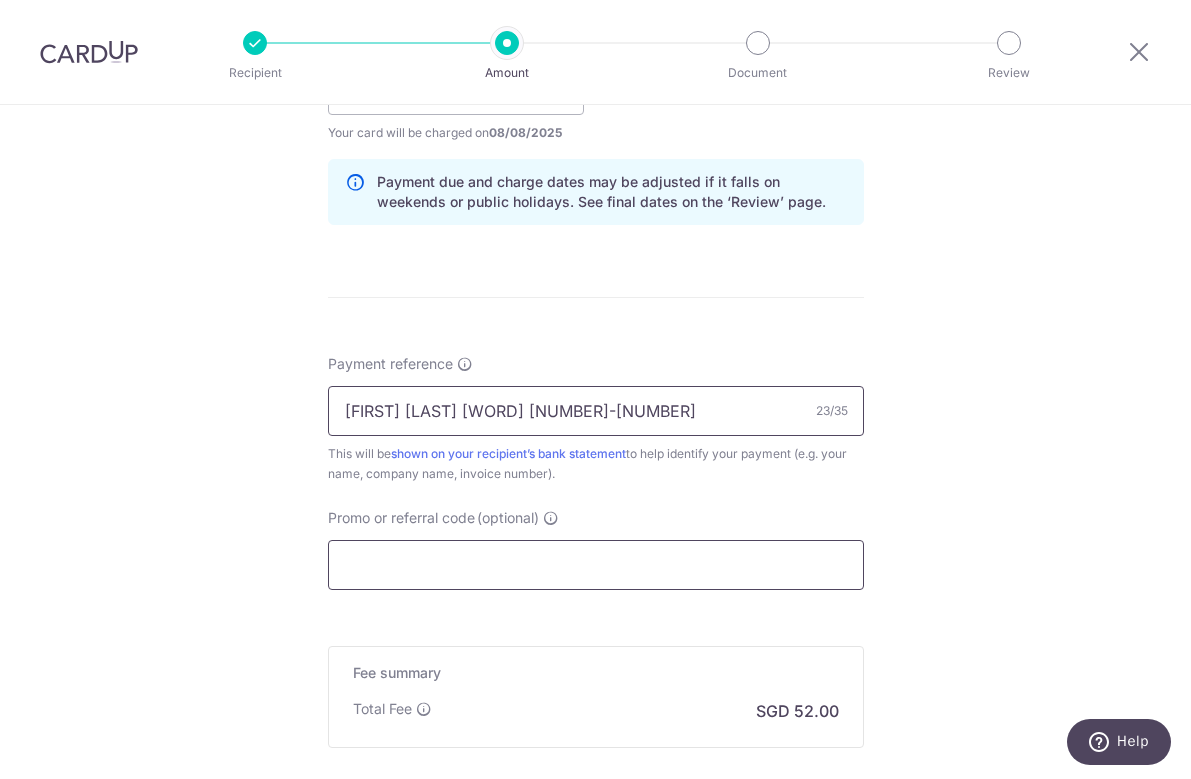 type on "[FIRST] [LAST] [NUMBER]-[NUMBER]" 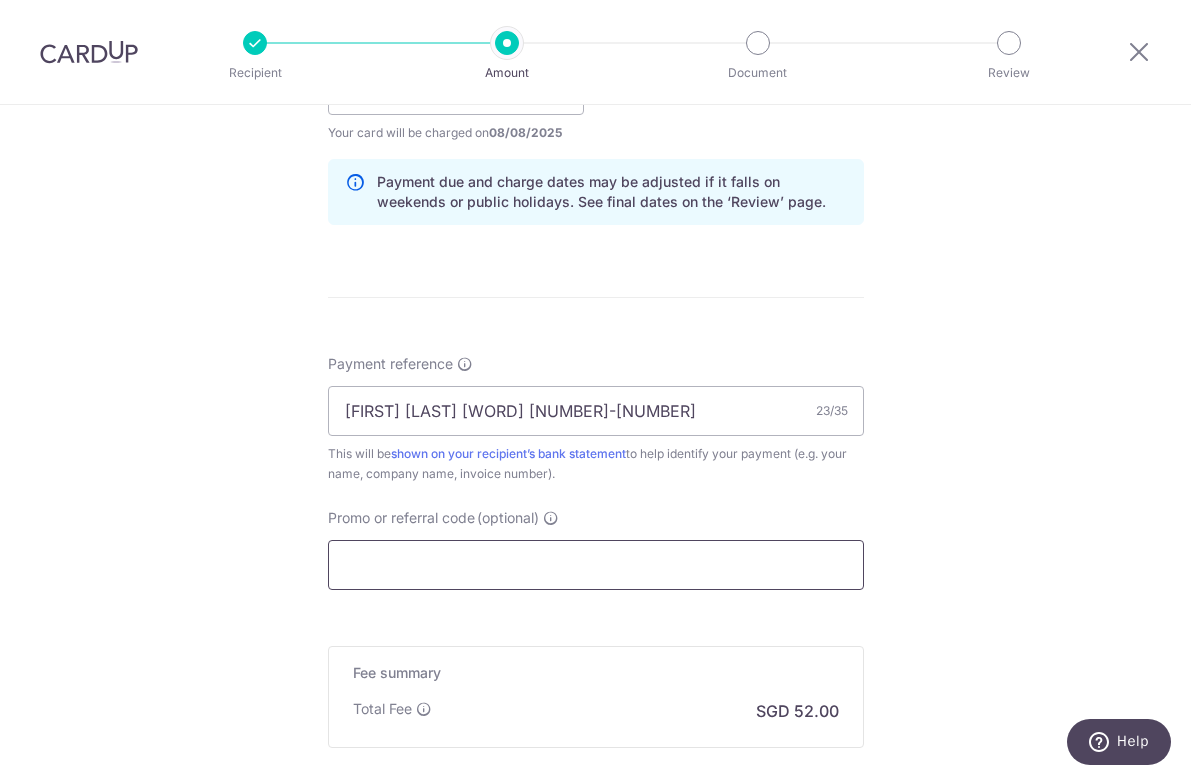 click on "Promo or referral code
(optional)" at bounding box center [596, 565] 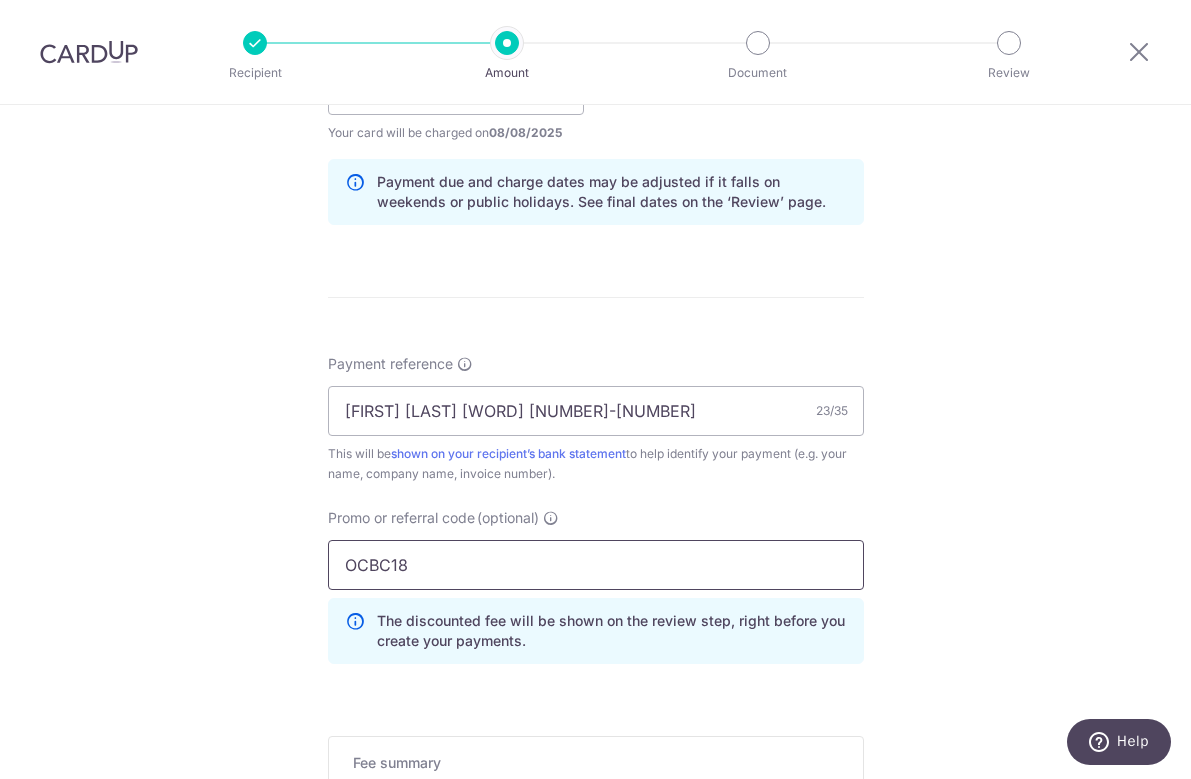 type on "OCBC18" 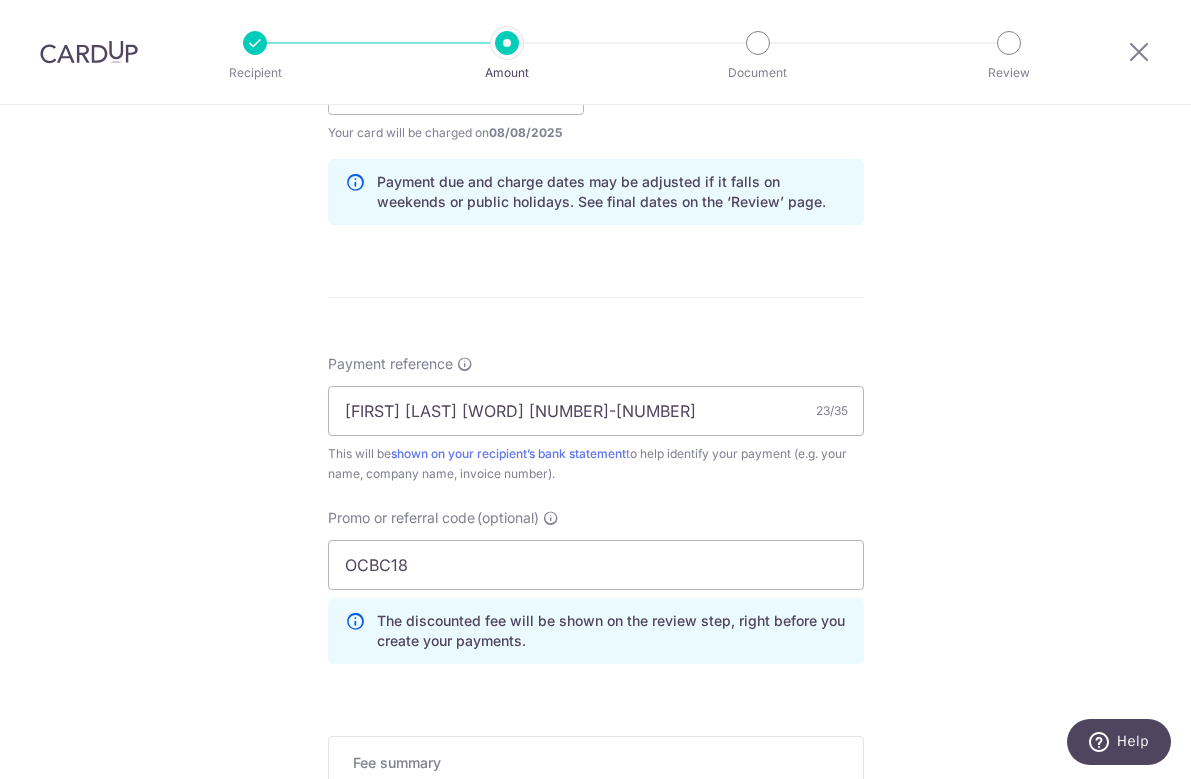 click on "Tell us more about your payment
Enter payment amount
SGD
2,000.00
2000.00
Recipient added successfully!
Select Card
**** 1796
Add credit card
Your Cards
**** 1796
Secure 256-bit SSL
Text
New card details
Card
Secure 256-bit SSL" at bounding box center [595, 103] 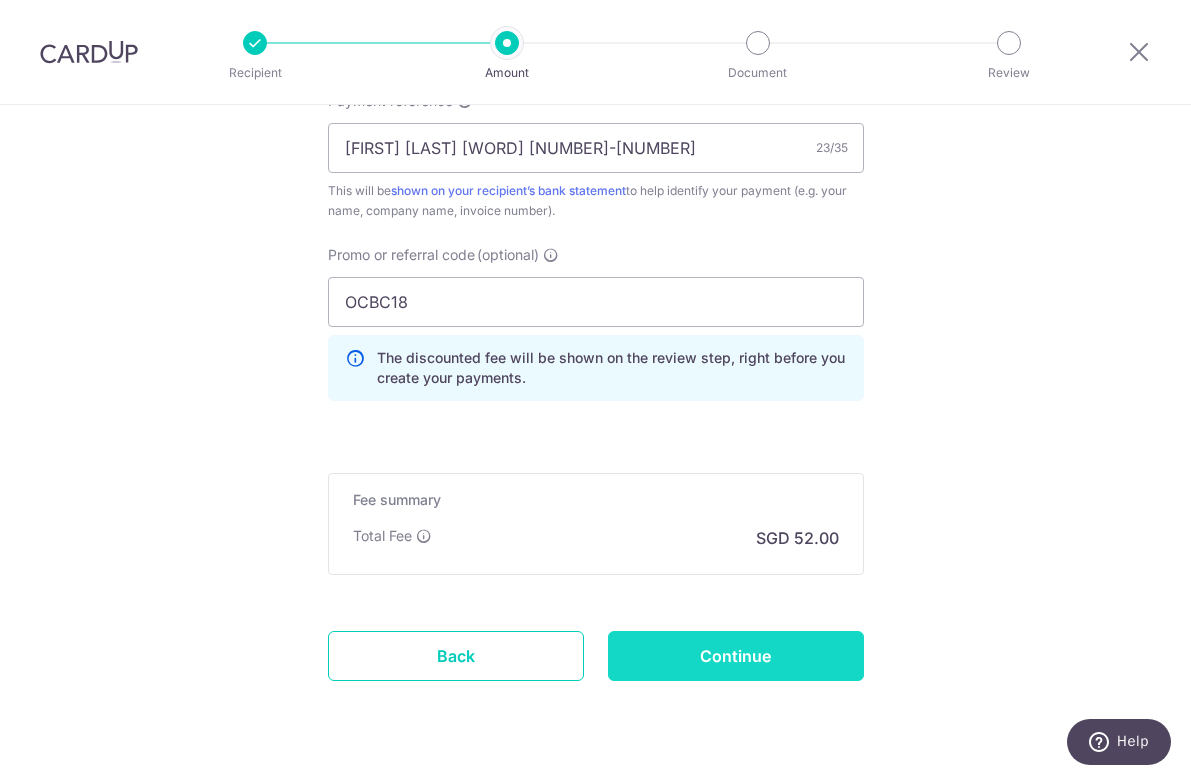 scroll, scrollTop: 1256, scrollLeft: 0, axis: vertical 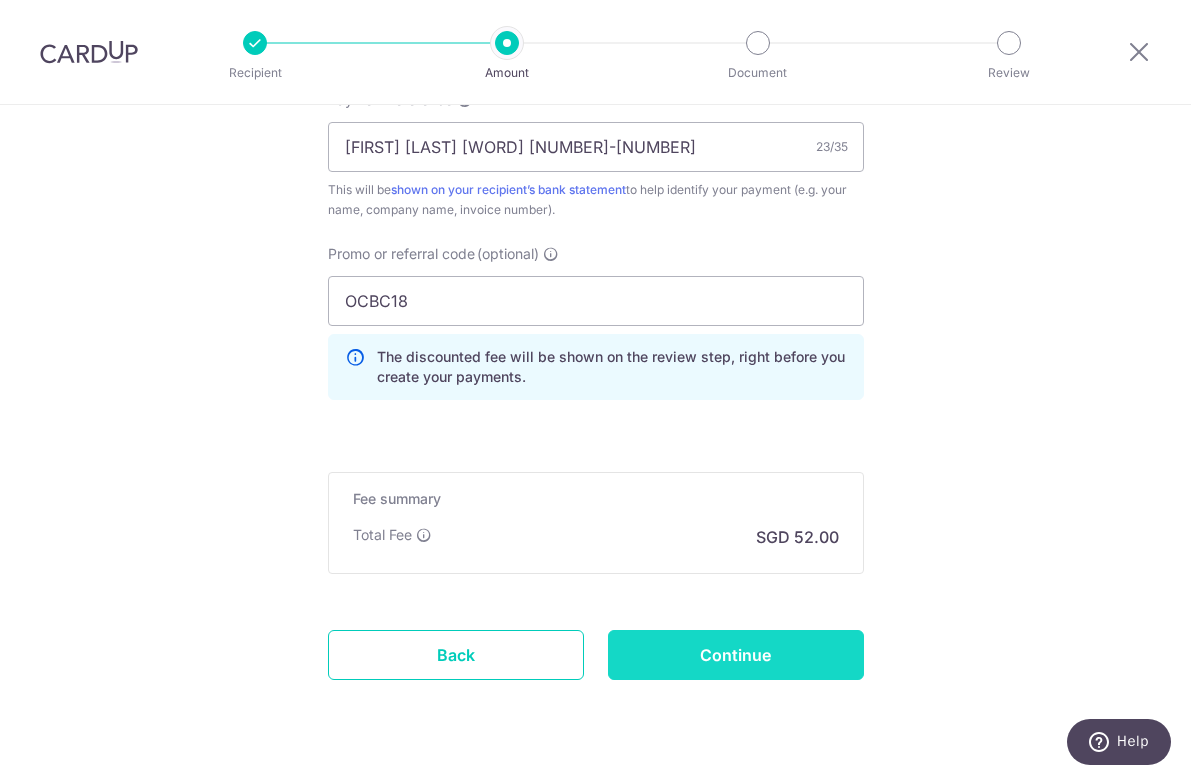 click on "Continue" at bounding box center (736, 655) 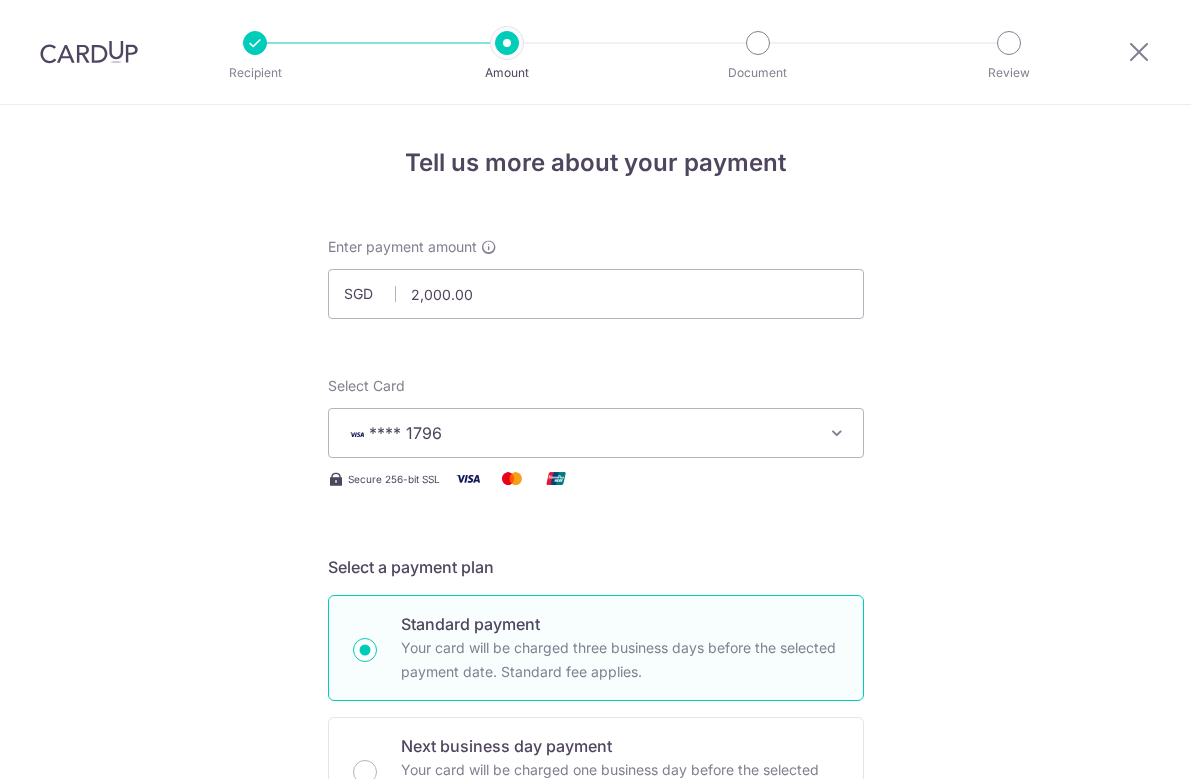 scroll, scrollTop: 0, scrollLeft: 0, axis: both 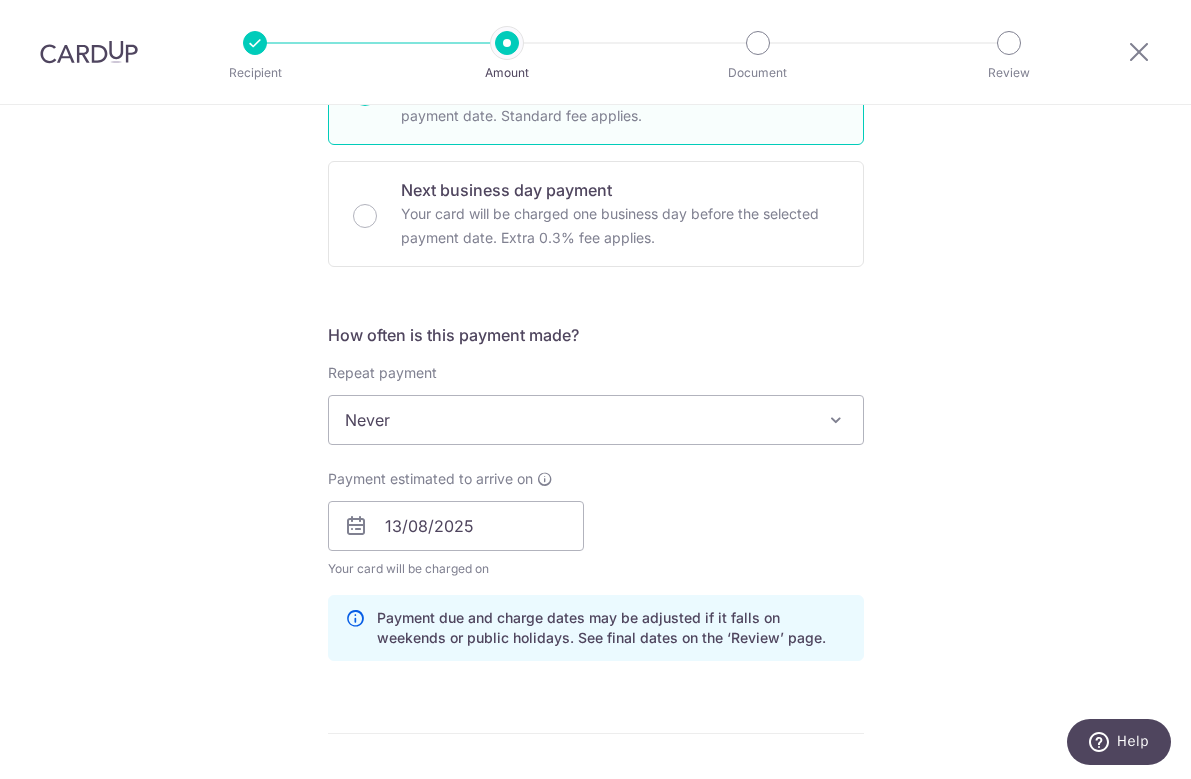 click on "Never" at bounding box center [596, 420] 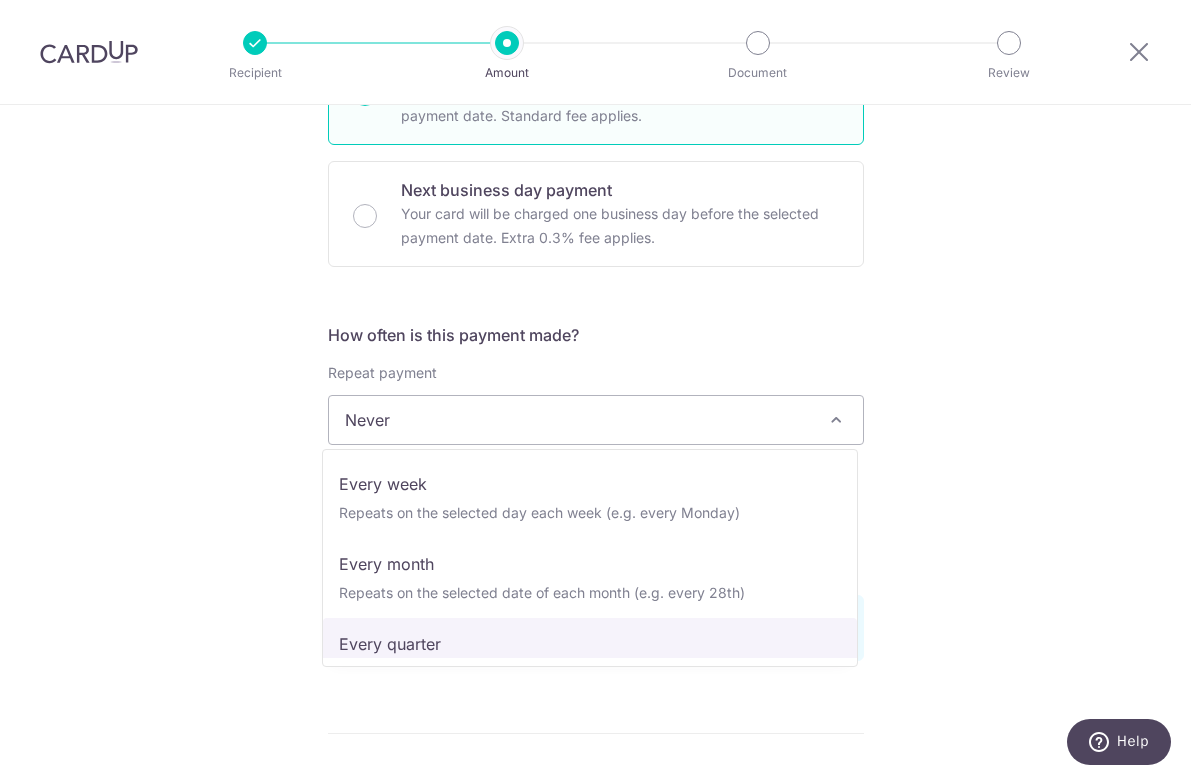scroll, scrollTop: 84, scrollLeft: 0, axis: vertical 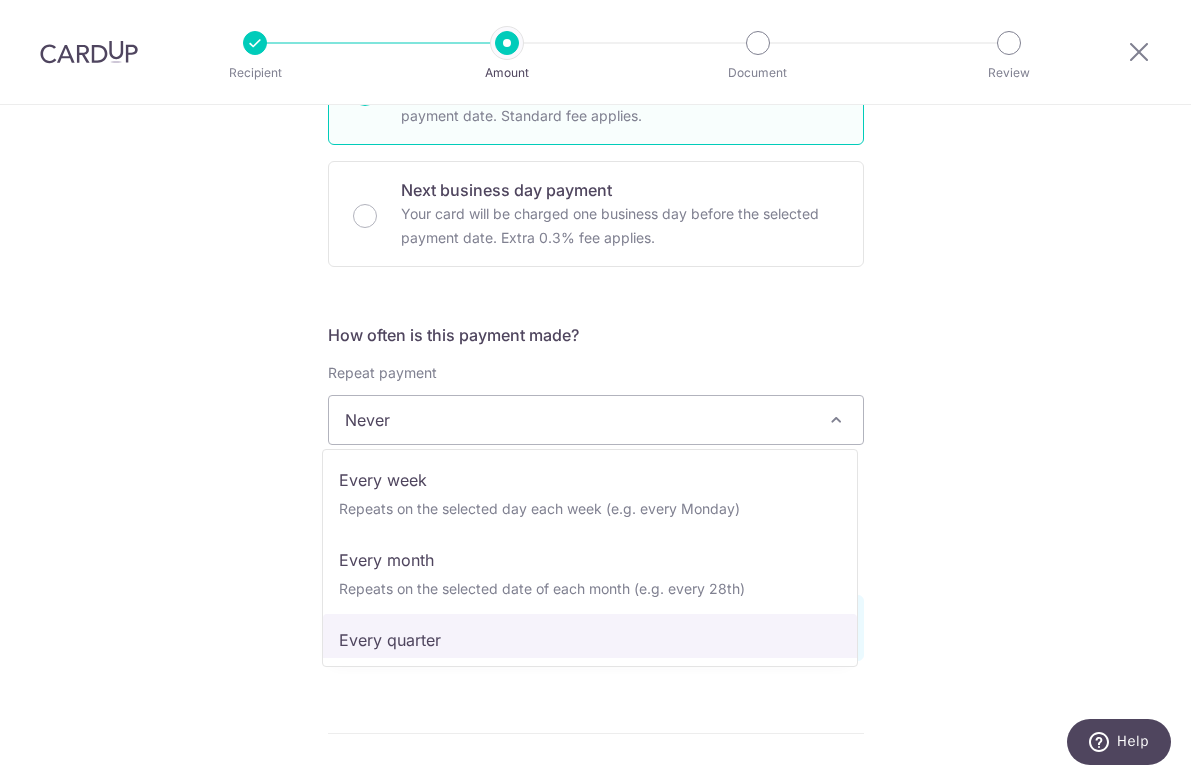 select on "4" 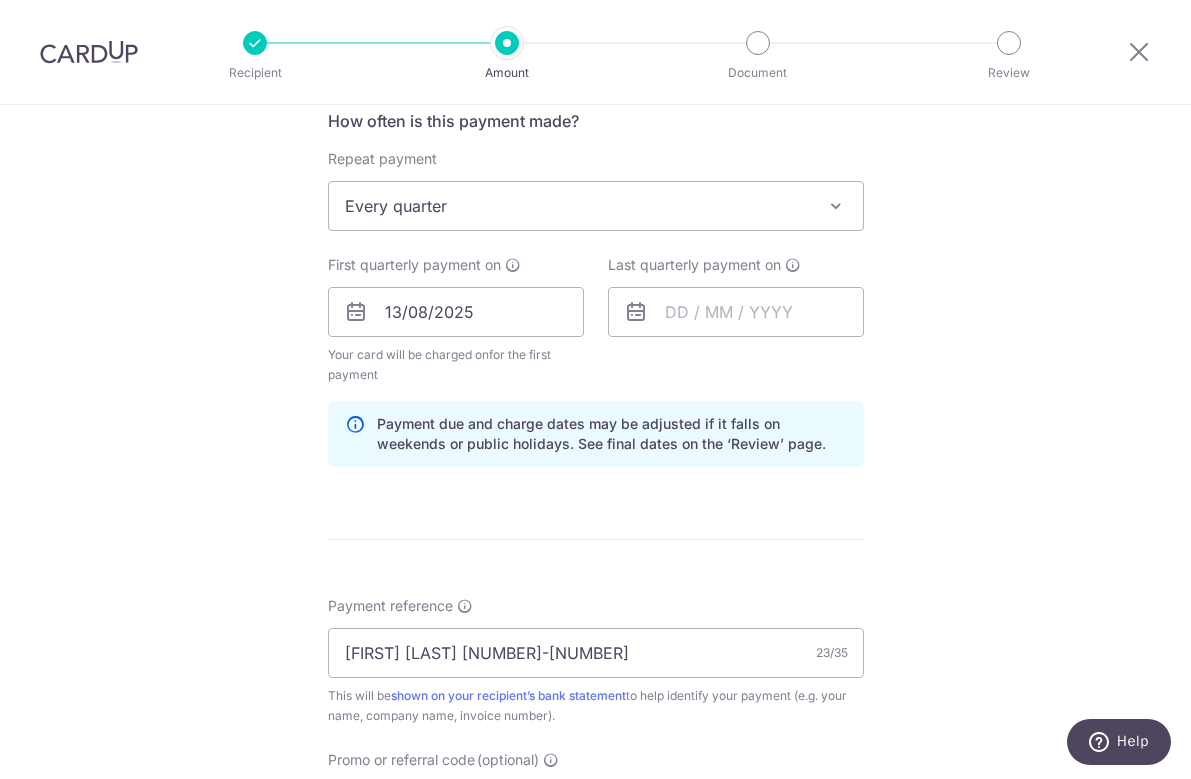 scroll, scrollTop: 783, scrollLeft: 0, axis: vertical 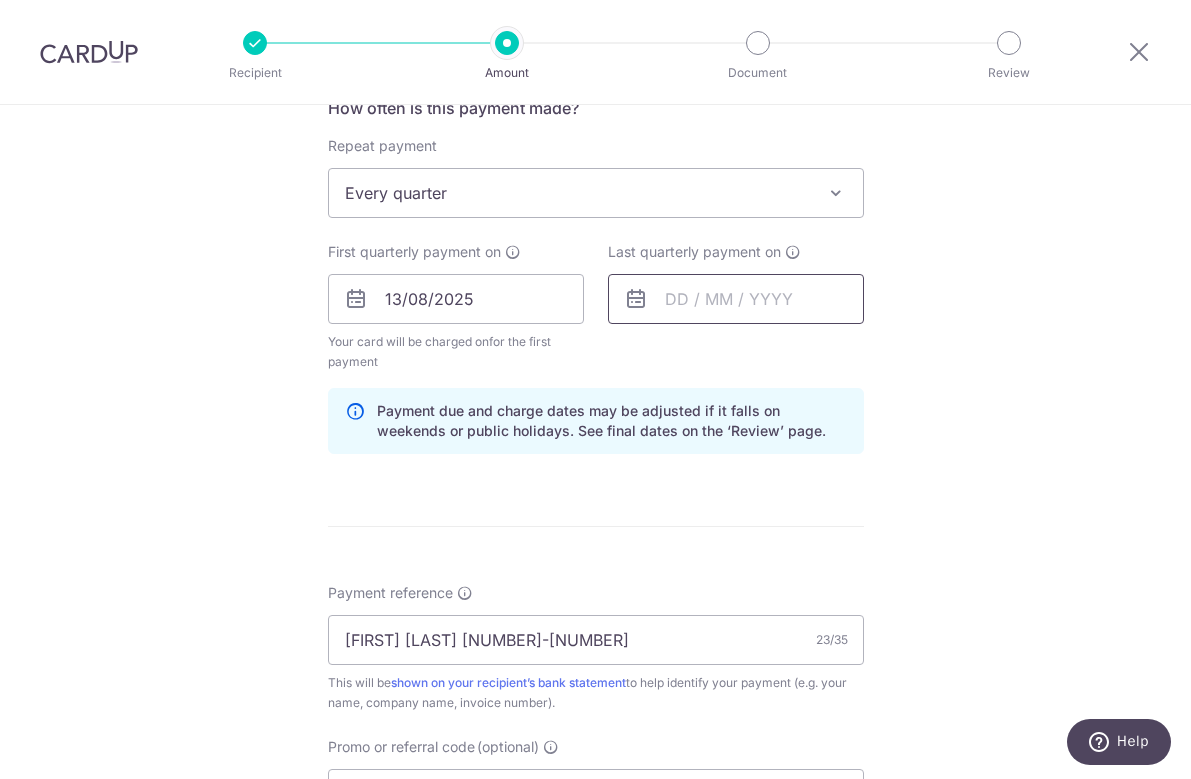 click at bounding box center (736, 299) 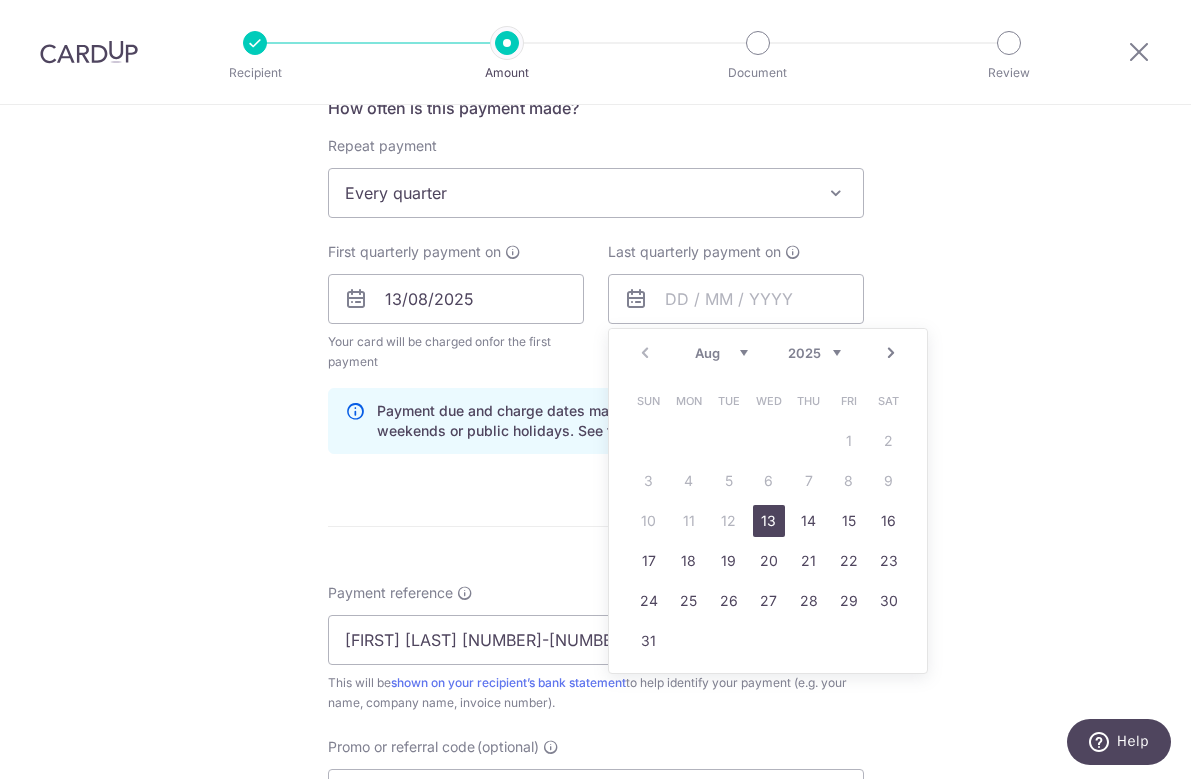 click on "2025 2026 2027 2028 2029 2030 2031 2032 2033 2034 2035" at bounding box center (814, 353) 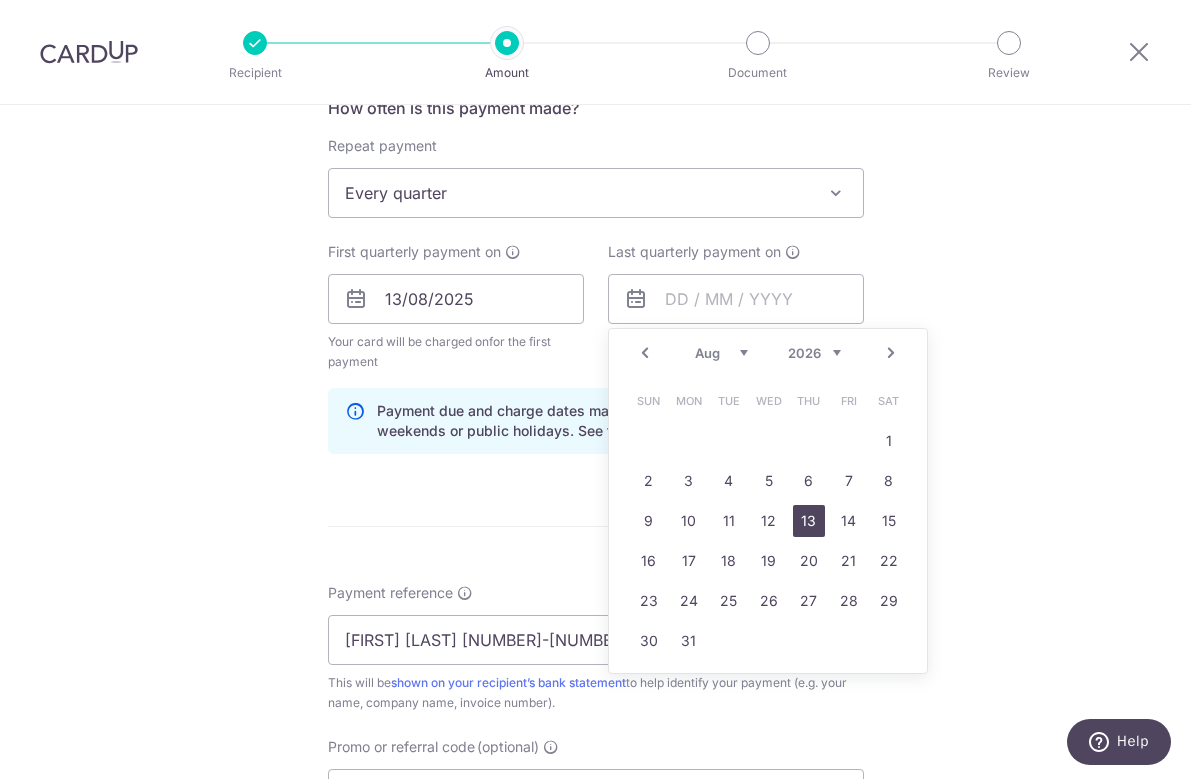 click on "13" at bounding box center (809, 521) 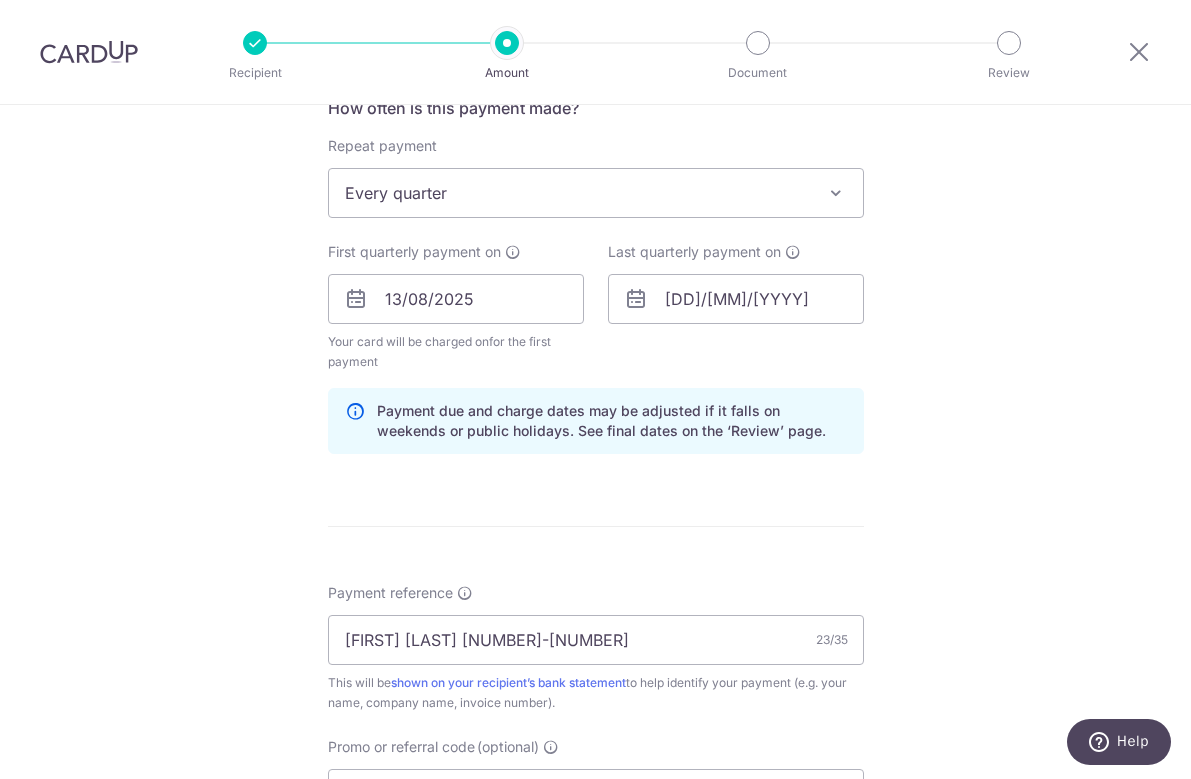 click on "Enter payment amount
SGD
2,000.00
2000.00
Select Card
**** 1796
Add credit card
Your Cards
**** 1796
Secure 256-bit SSL
Text
New card details
Card
Secure 256-bit SSL" at bounding box center [596, 355] 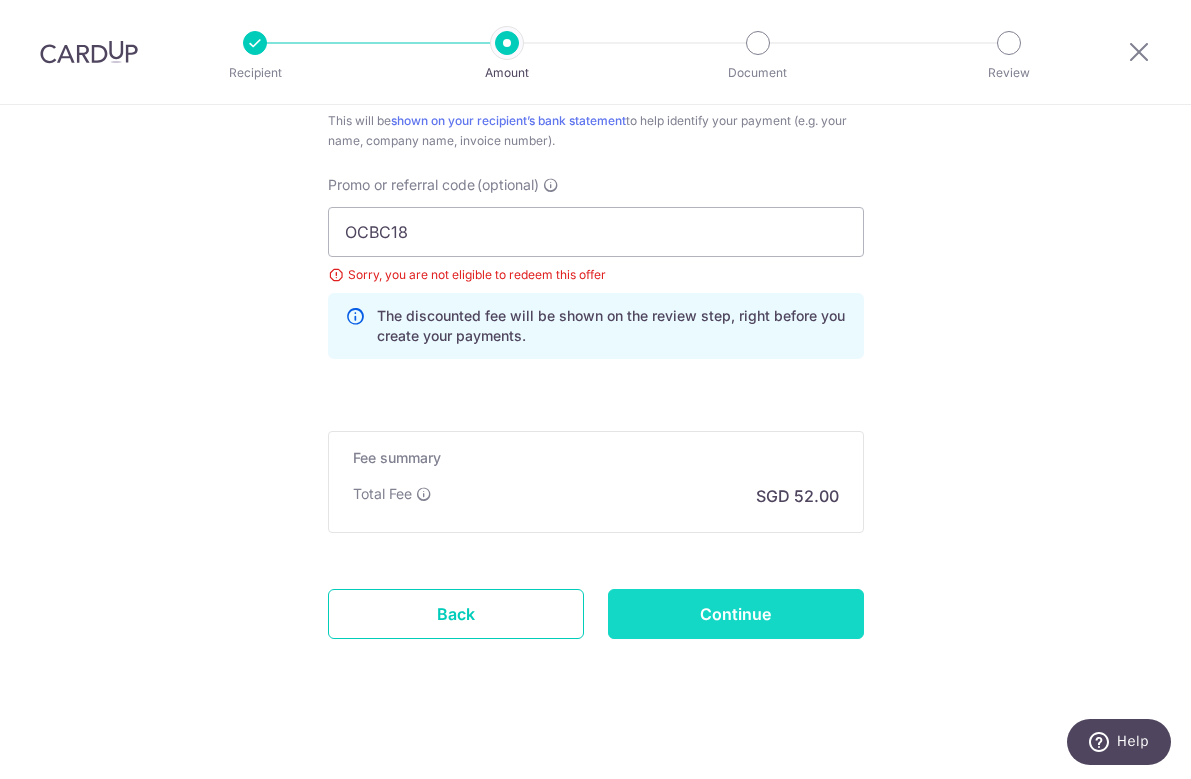 scroll, scrollTop: 1355, scrollLeft: 0, axis: vertical 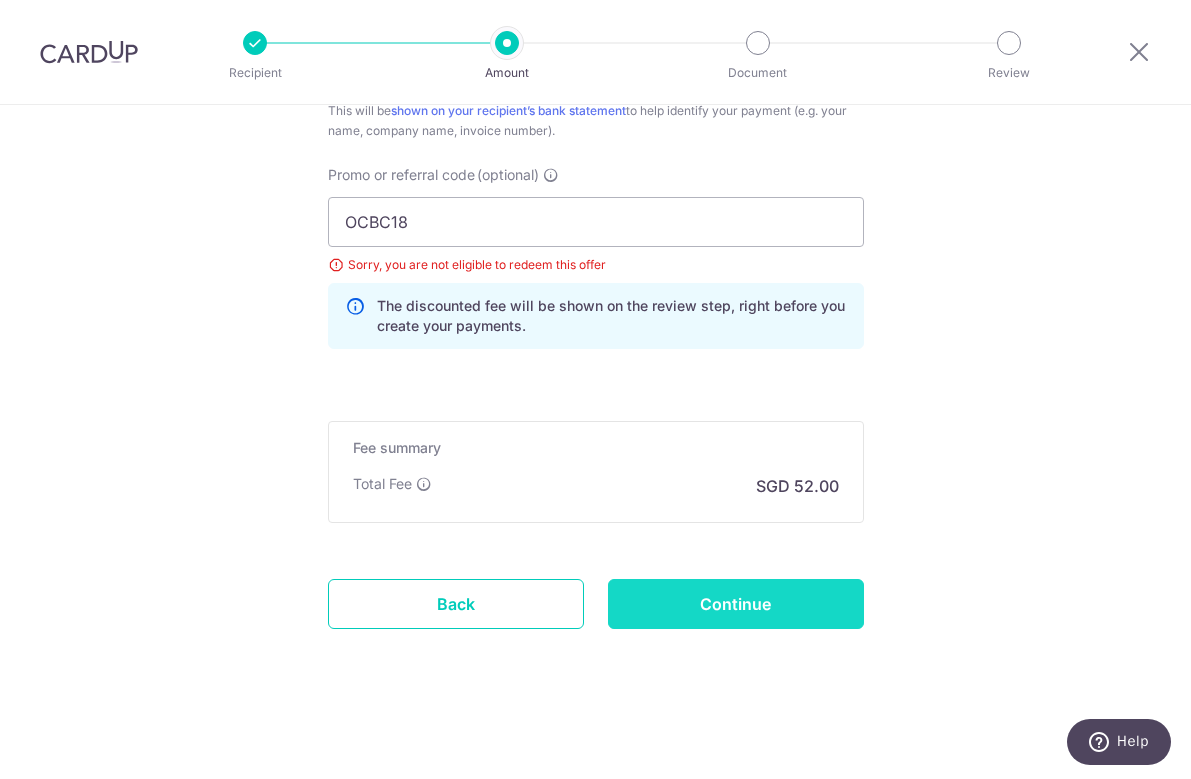 click on "Continue" at bounding box center (736, 604) 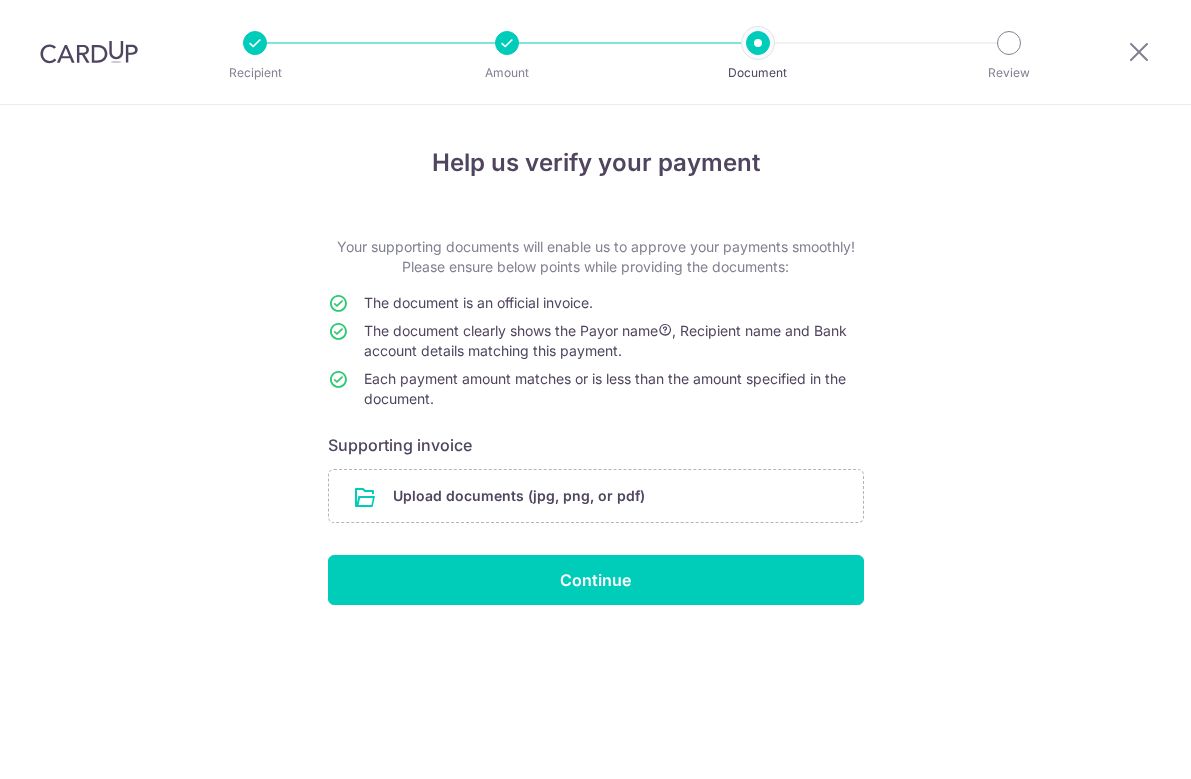 scroll, scrollTop: 0, scrollLeft: 0, axis: both 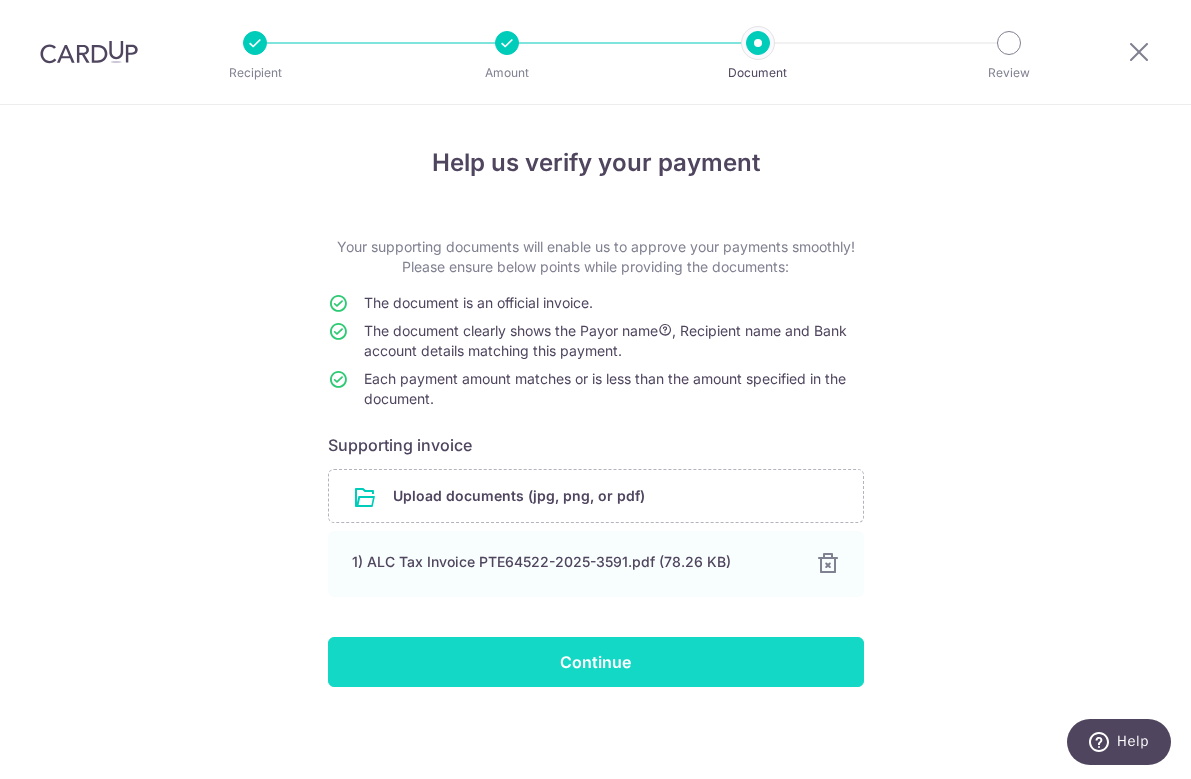 click on "Continue" at bounding box center (596, 662) 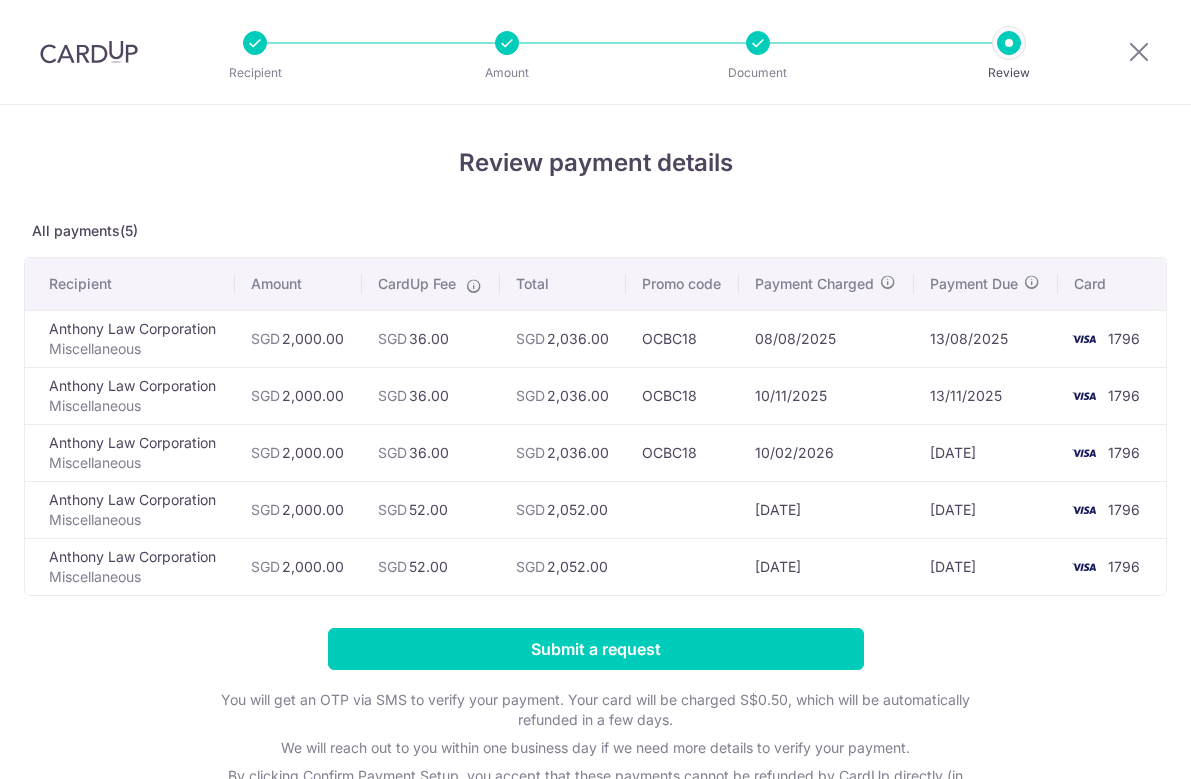 scroll, scrollTop: 0, scrollLeft: 0, axis: both 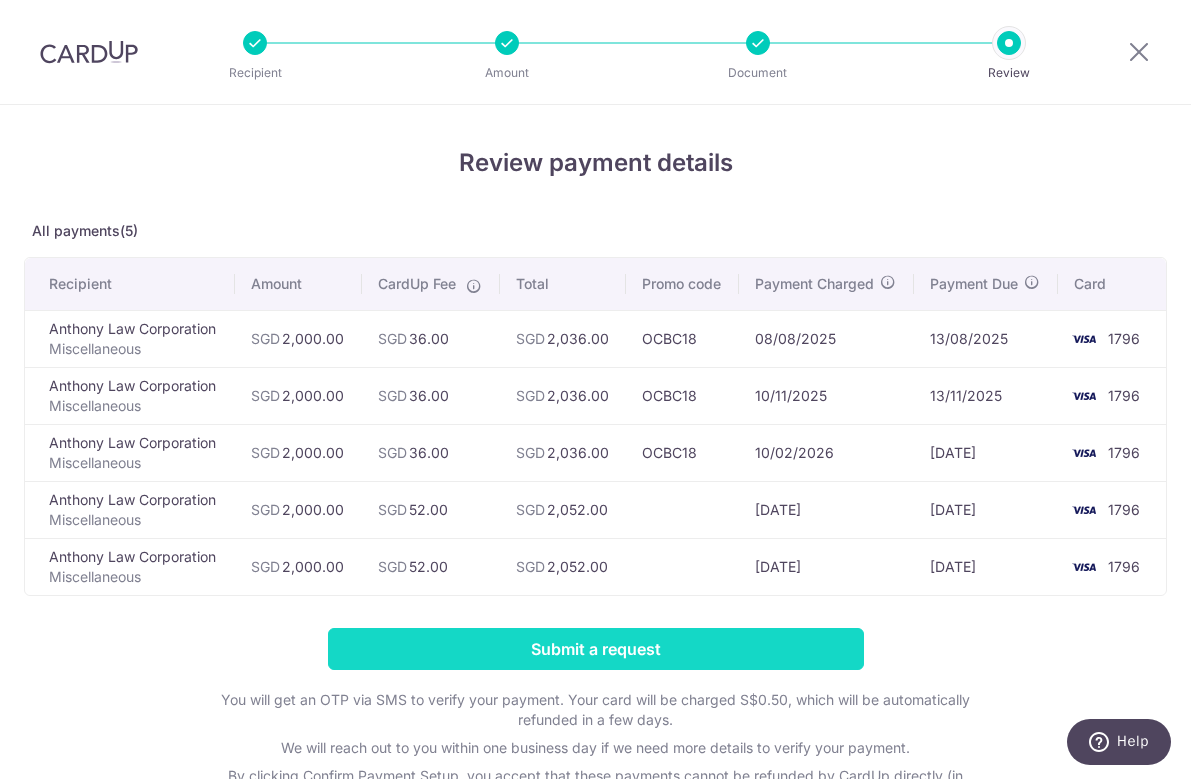 click on "Submit a request" at bounding box center [596, 649] 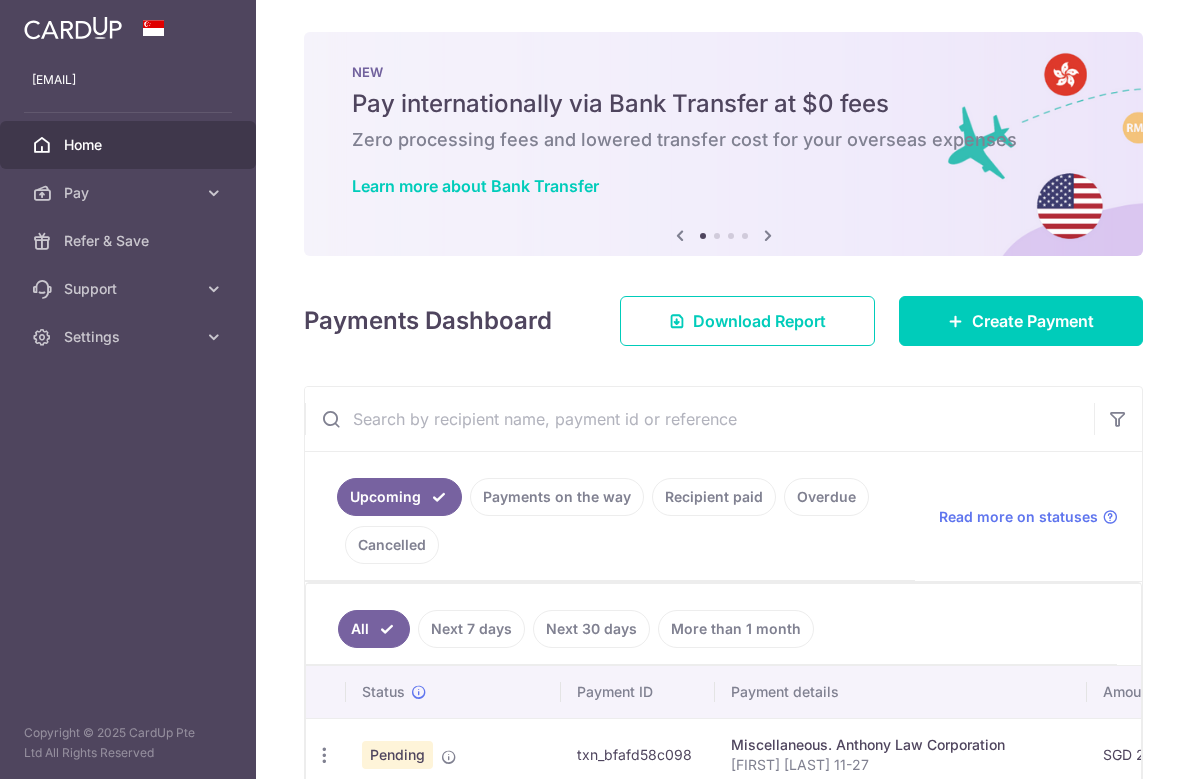 scroll, scrollTop: 0, scrollLeft: 0, axis: both 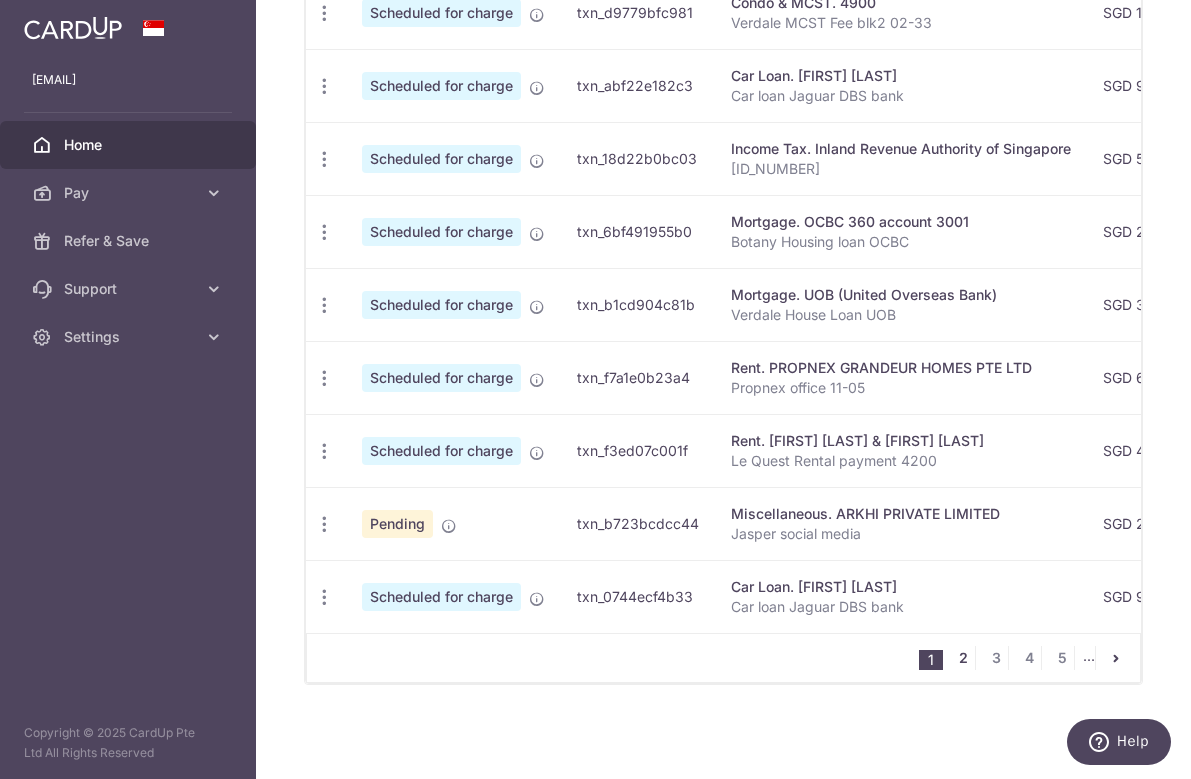 click on "2" at bounding box center (963, 658) 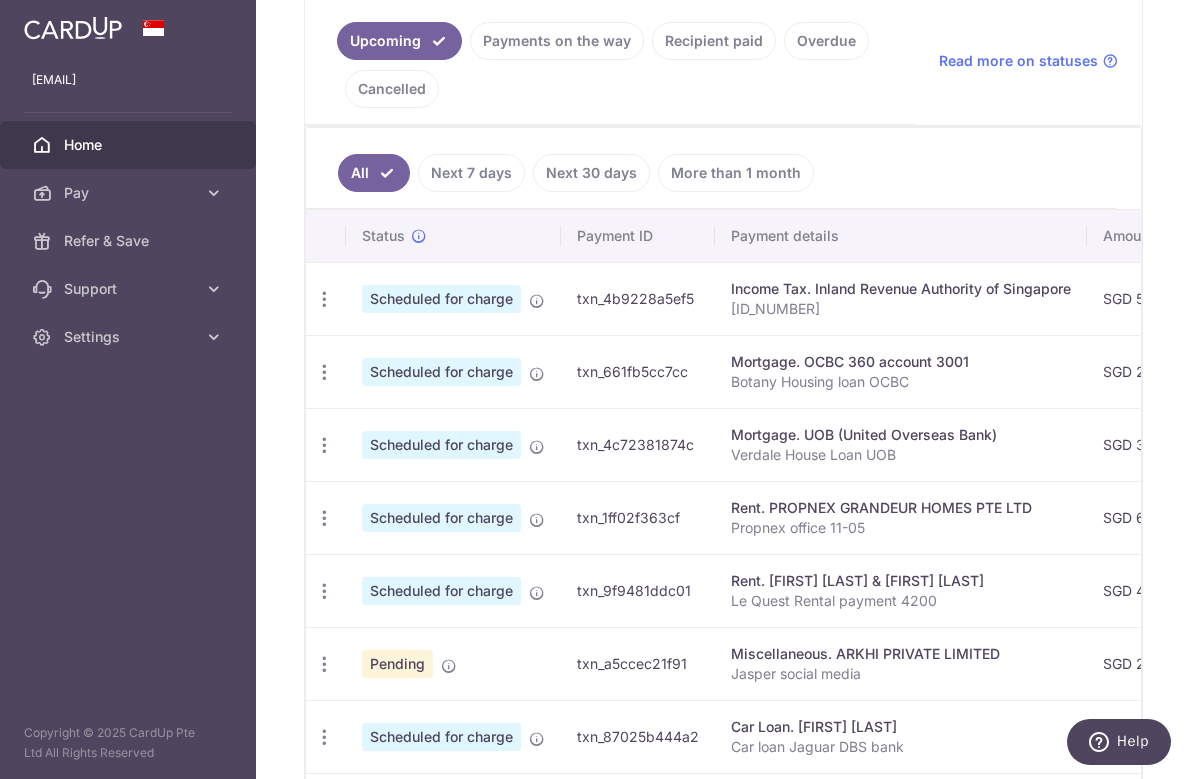 scroll, scrollTop: 826, scrollLeft: 0, axis: vertical 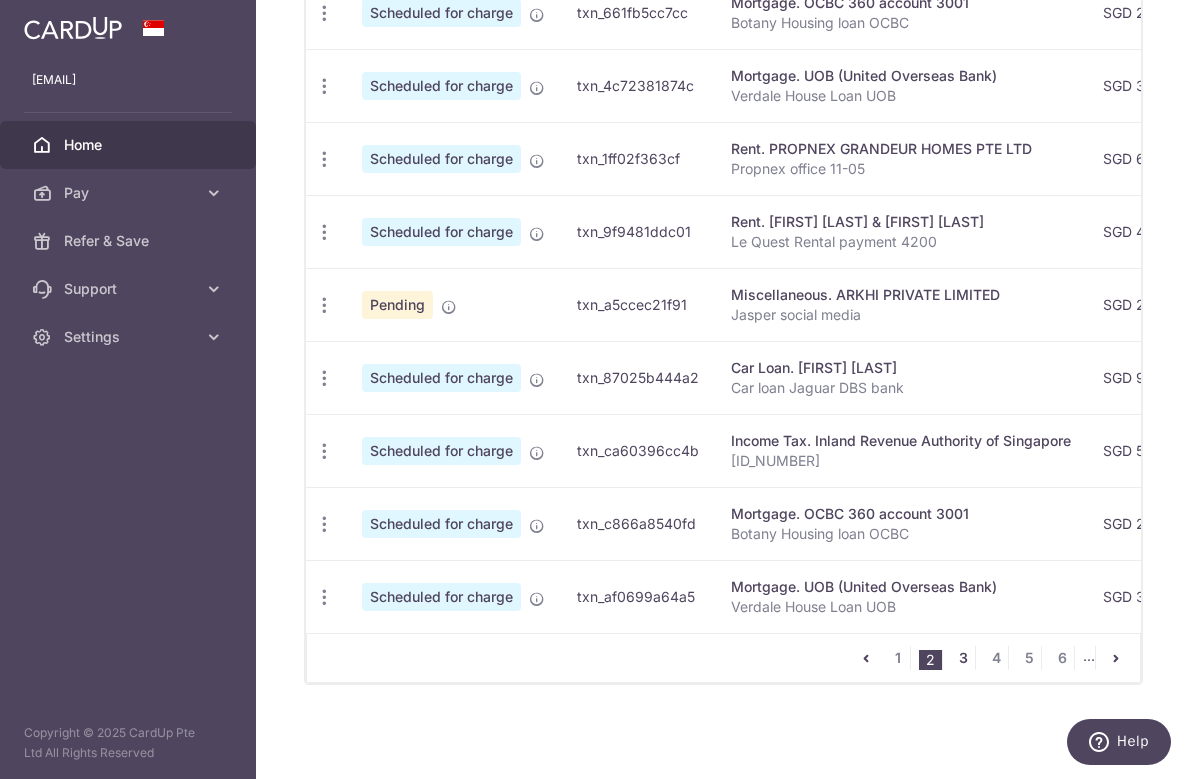 click on "3" at bounding box center (963, 658) 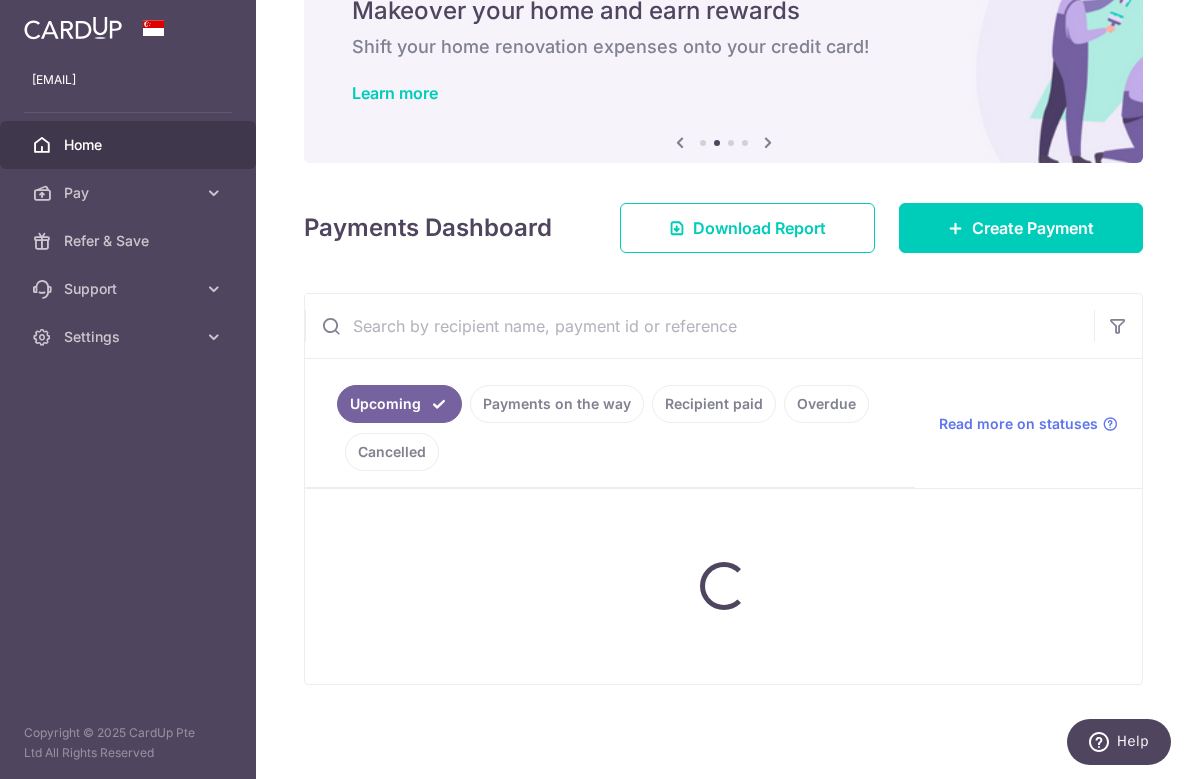 click at bounding box center (699, 326) 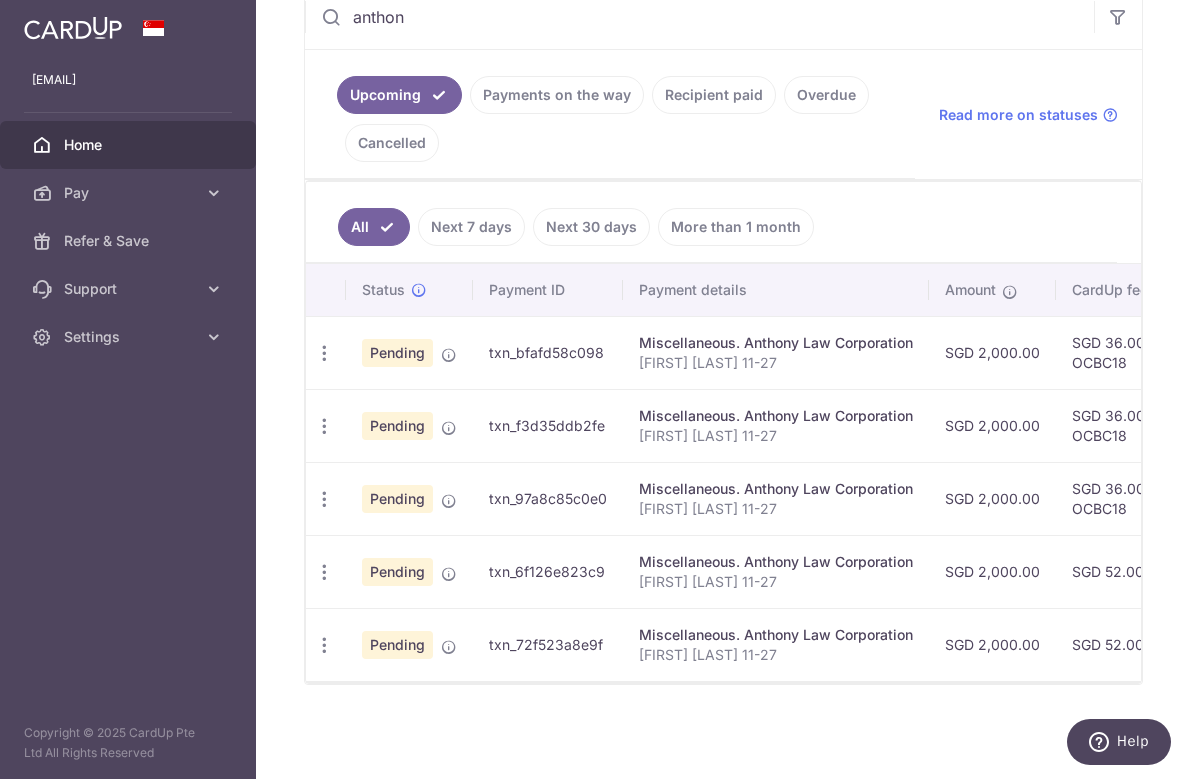 scroll, scrollTop: 413, scrollLeft: 0, axis: vertical 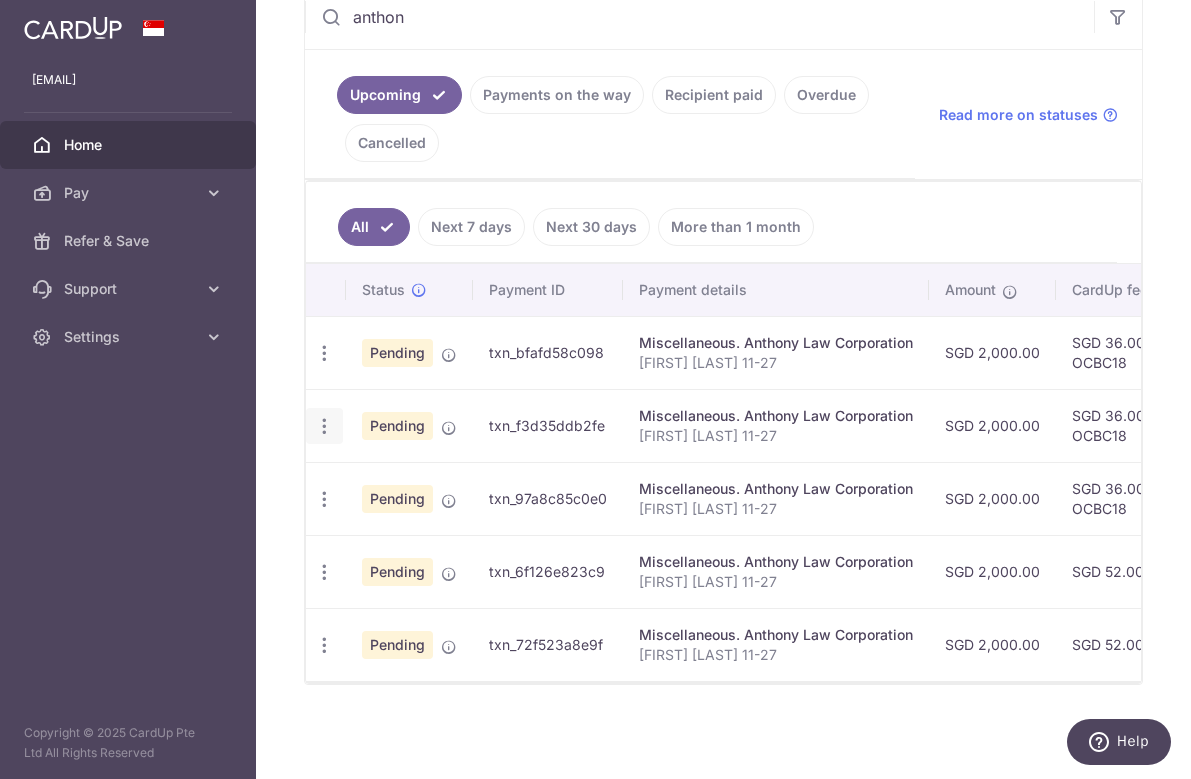 type on "anthon" 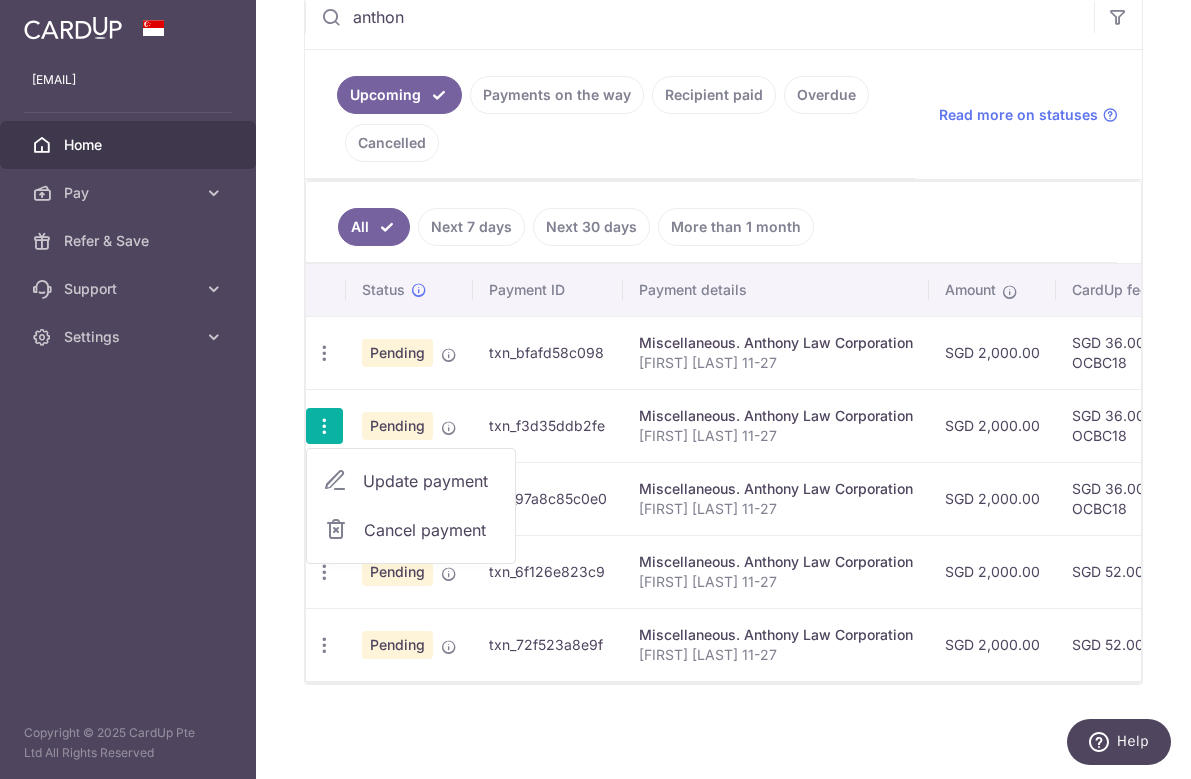 click on "Cancel payment" at bounding box center [431, 530] 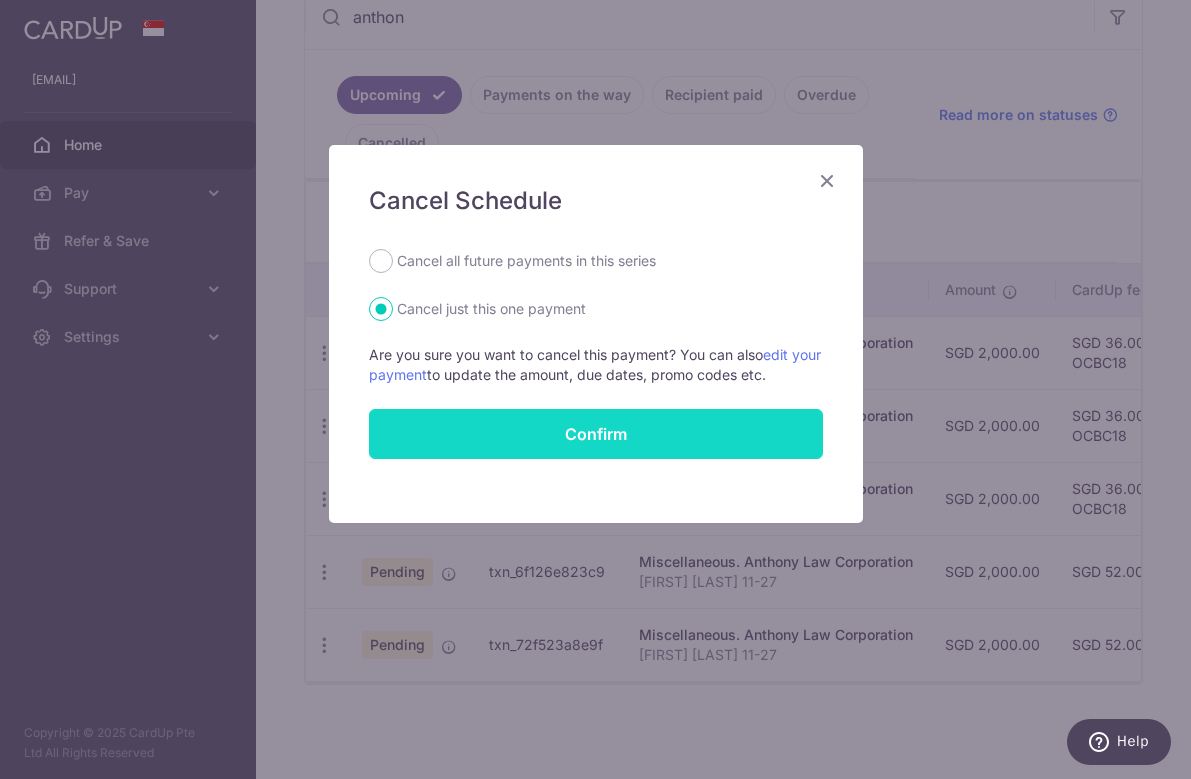 click on "Confirm" at bounding box center (596, 434) 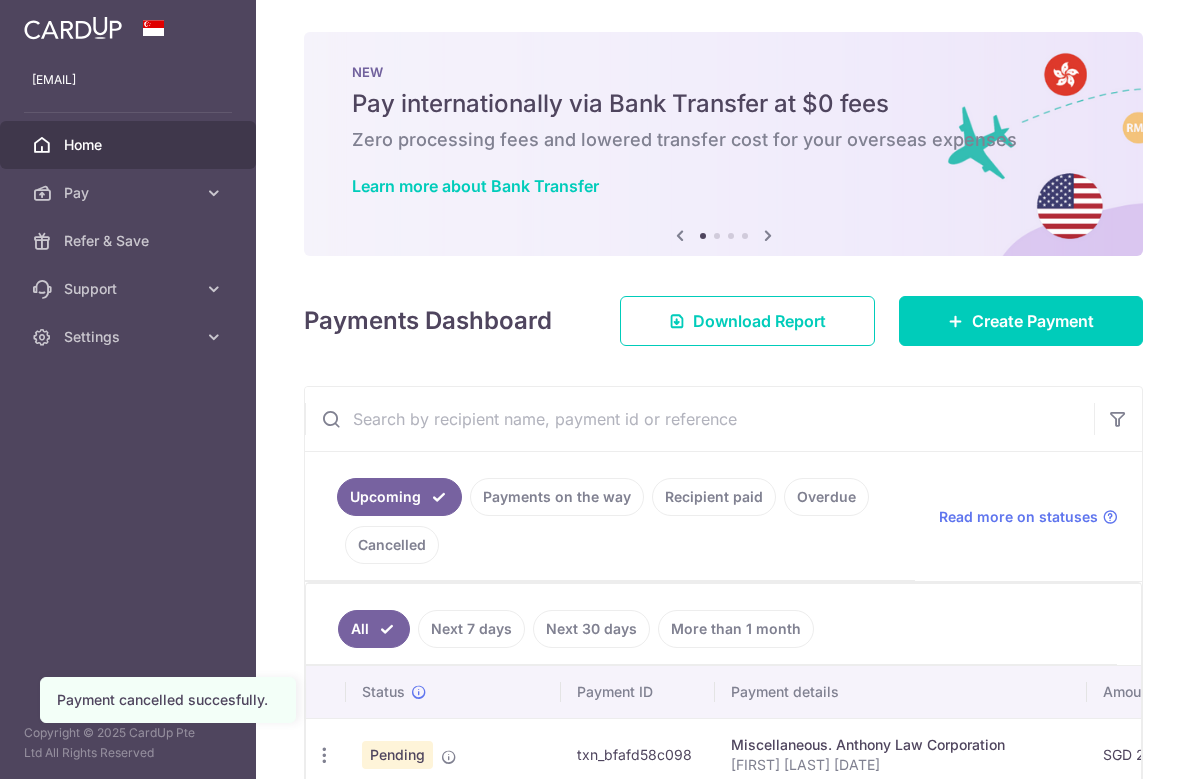 scroll, scrollTop: 0, scrollLeft: 0, axis: both 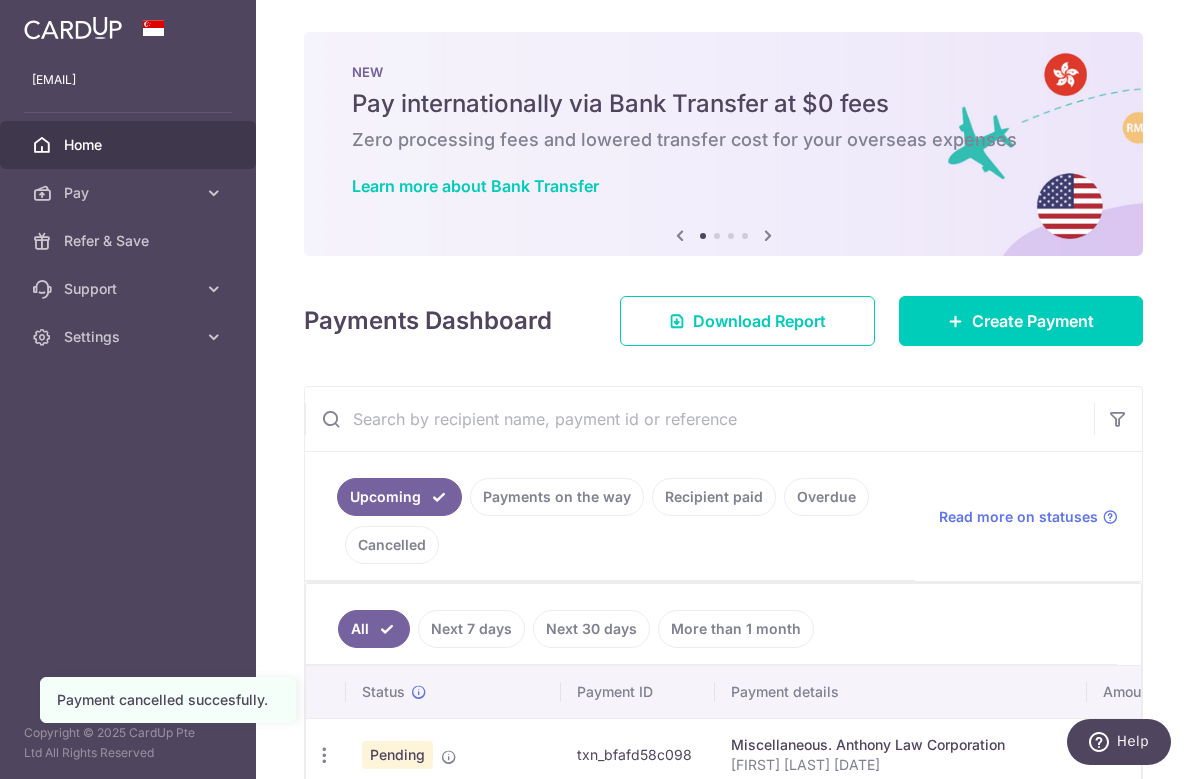 click at bounding box center [699, 419] 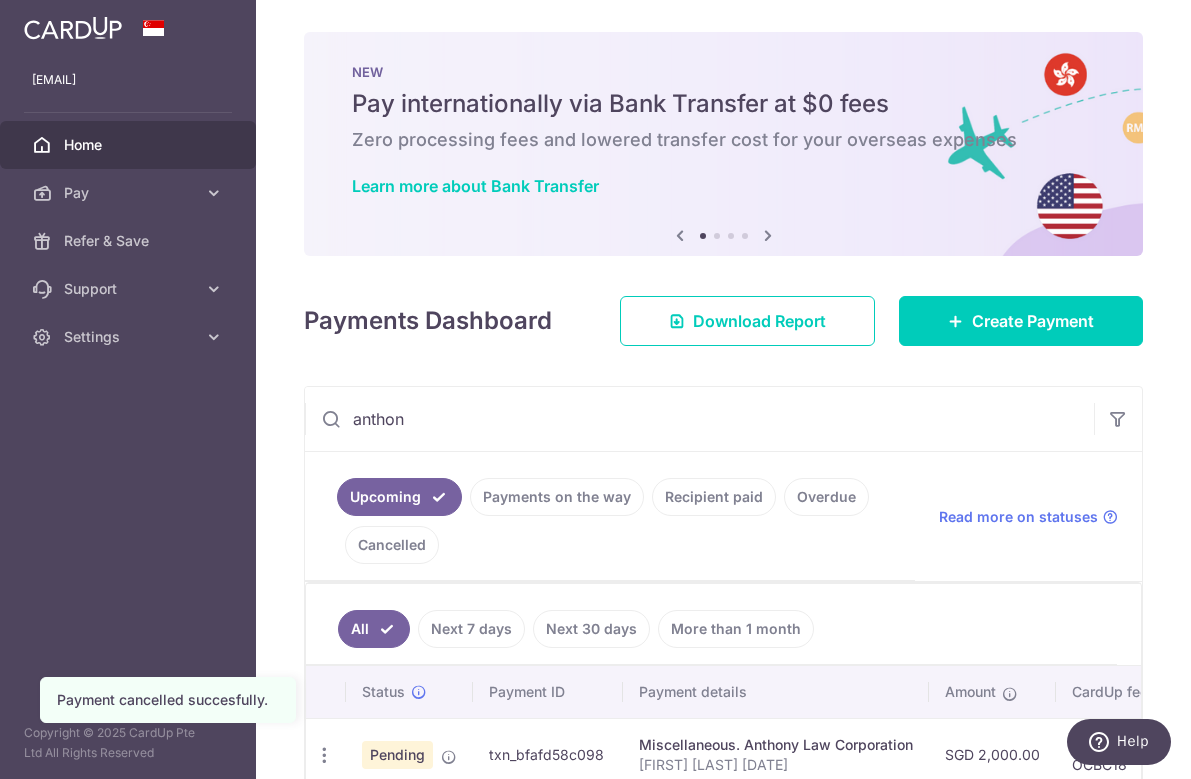 scroll, scrollTop: 340, scrollLeft: 0, axis: vertical 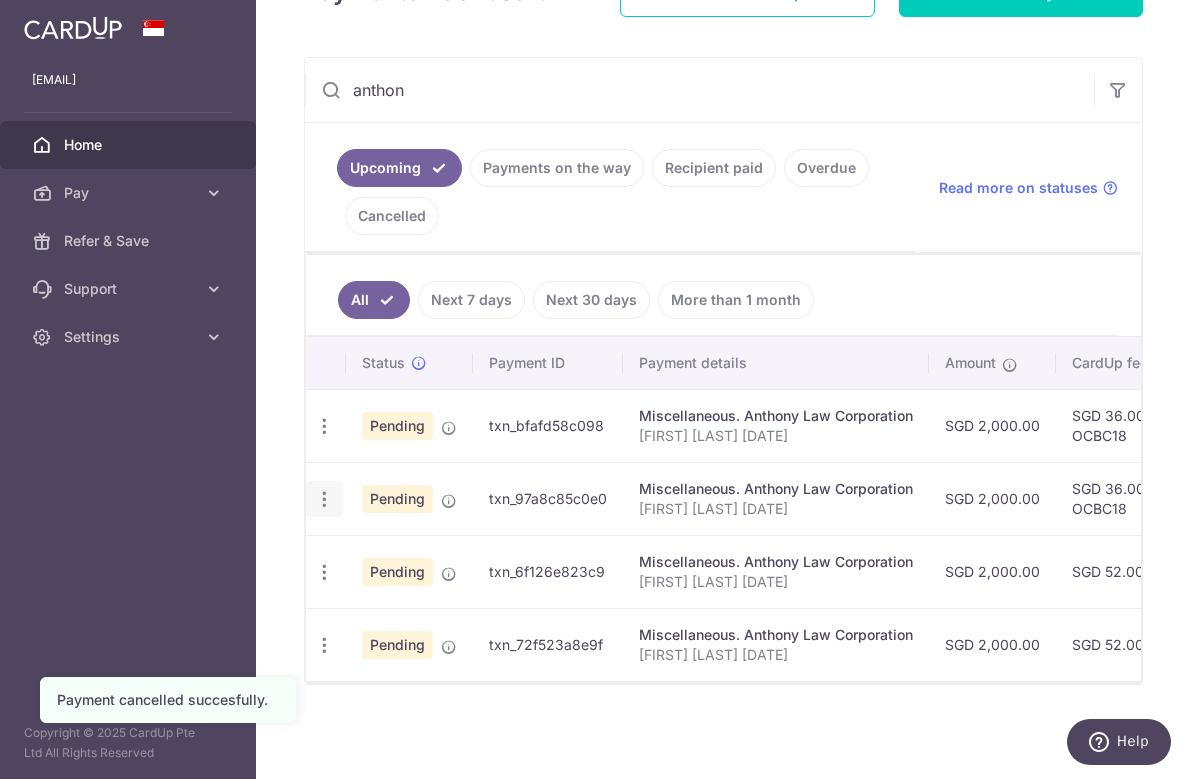 type on "anthon" 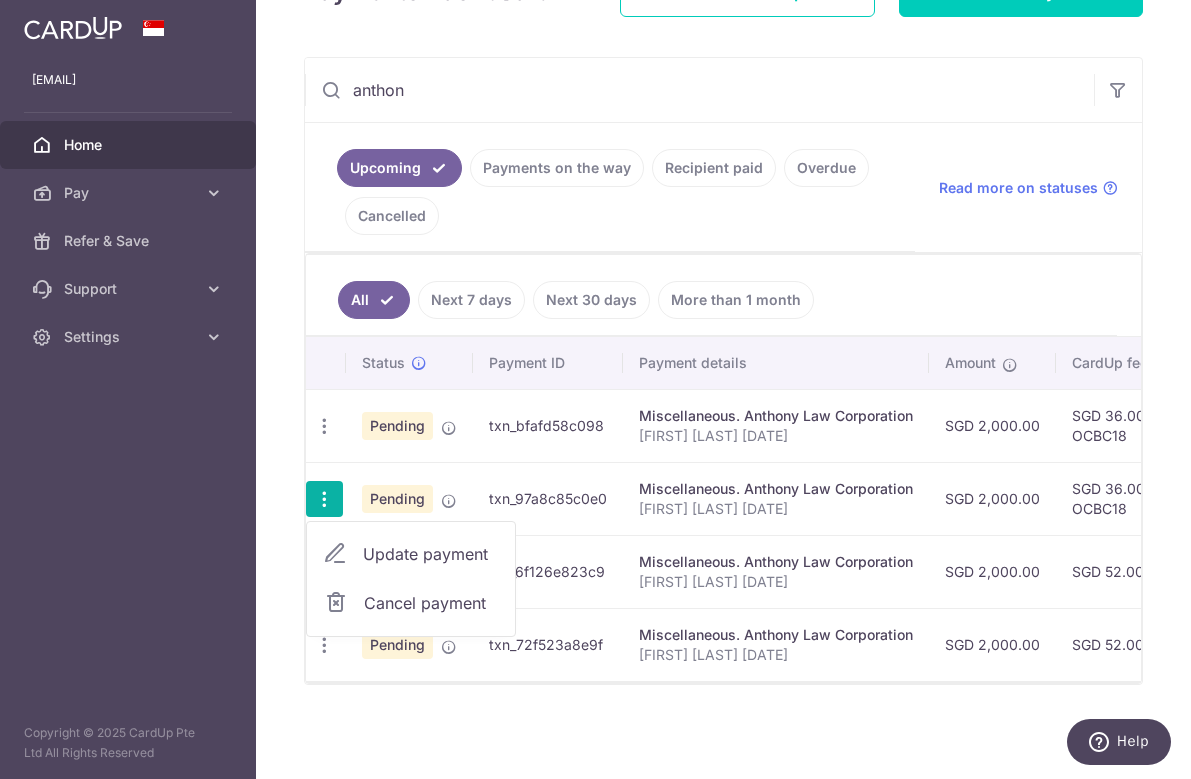 click on "Cancel payment" at bounding box center [431, 603] 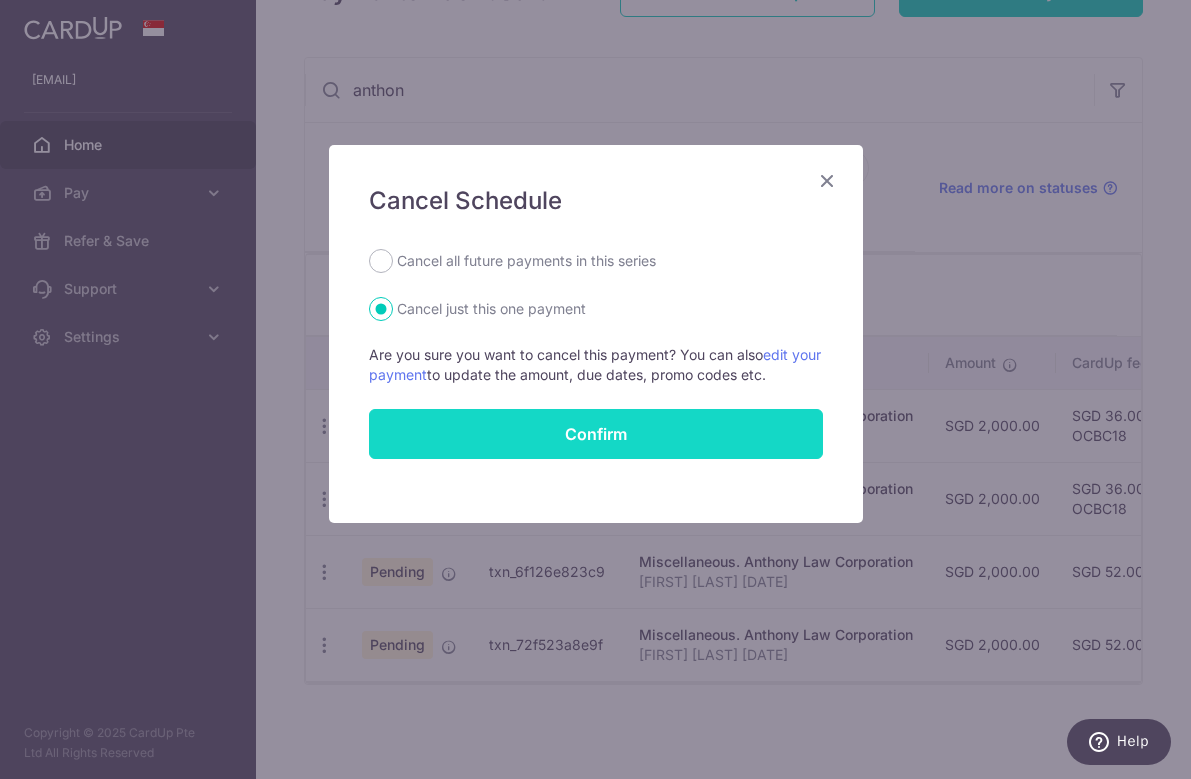 click on "Confirm" at bounding box center [596, 434] 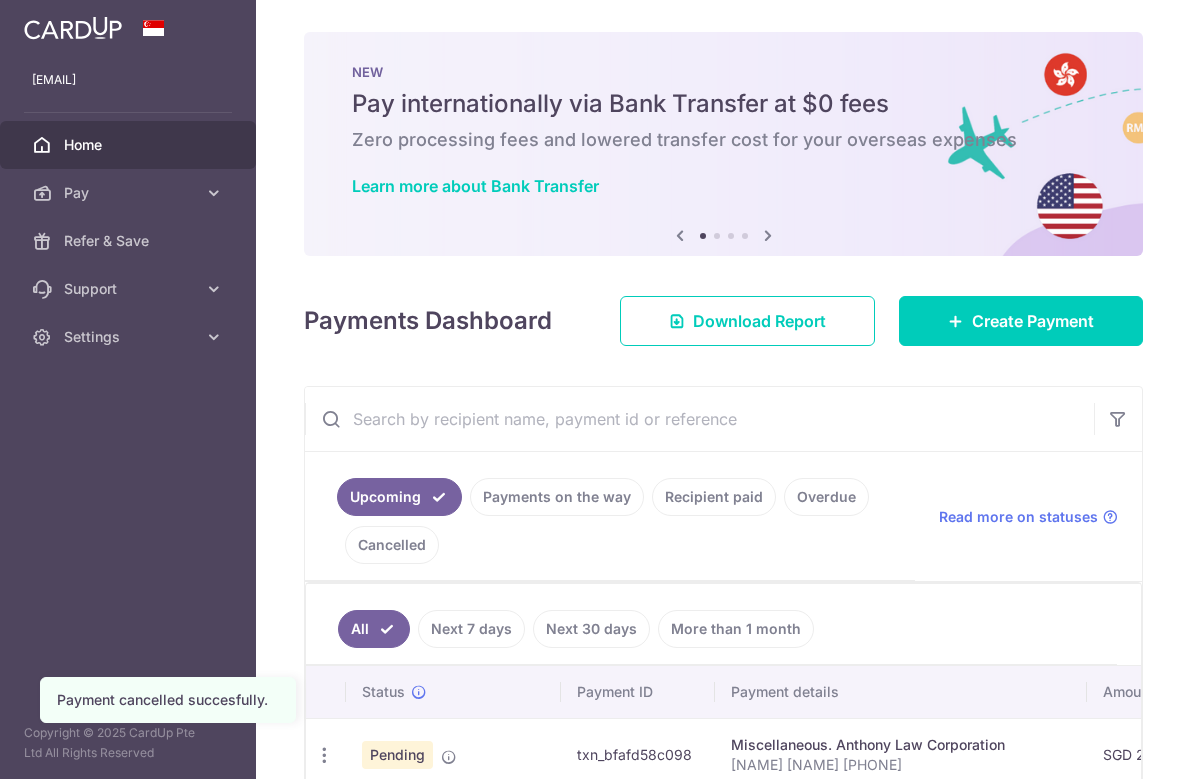 scroll, scrollTop: 0, scrollLeft: 0, axis: both 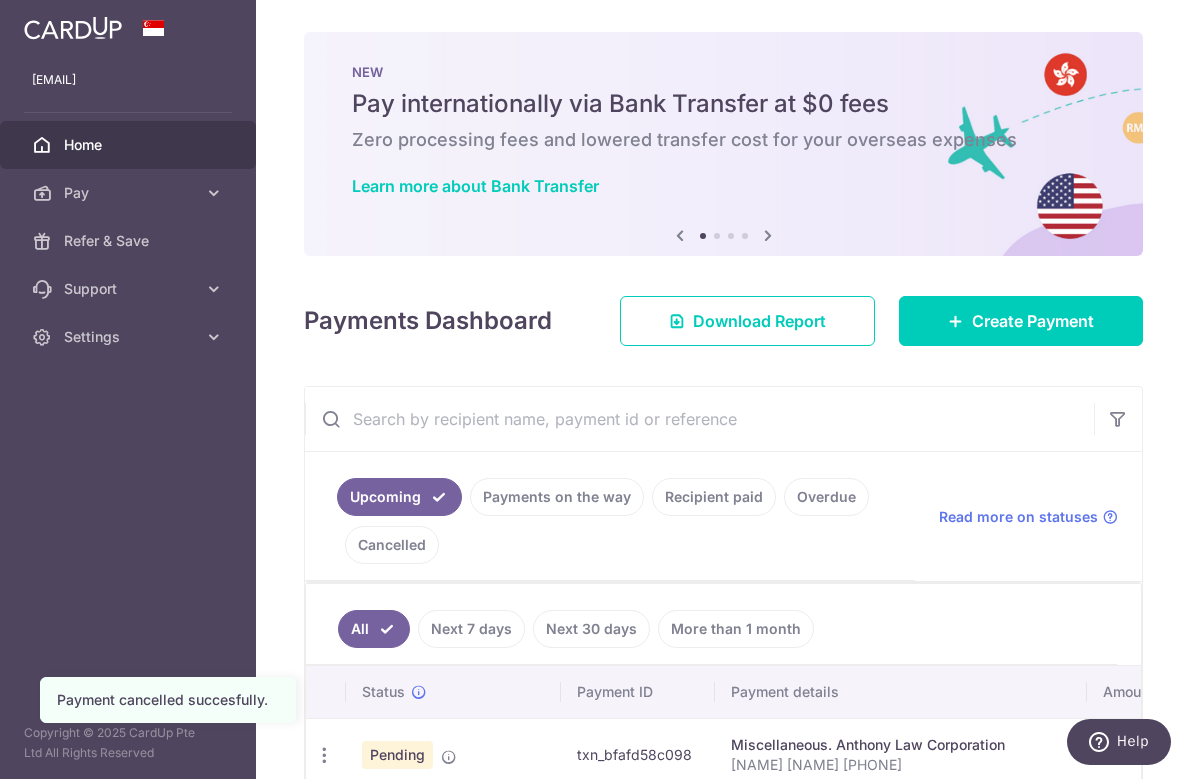 click at bounding box center (699, 419) 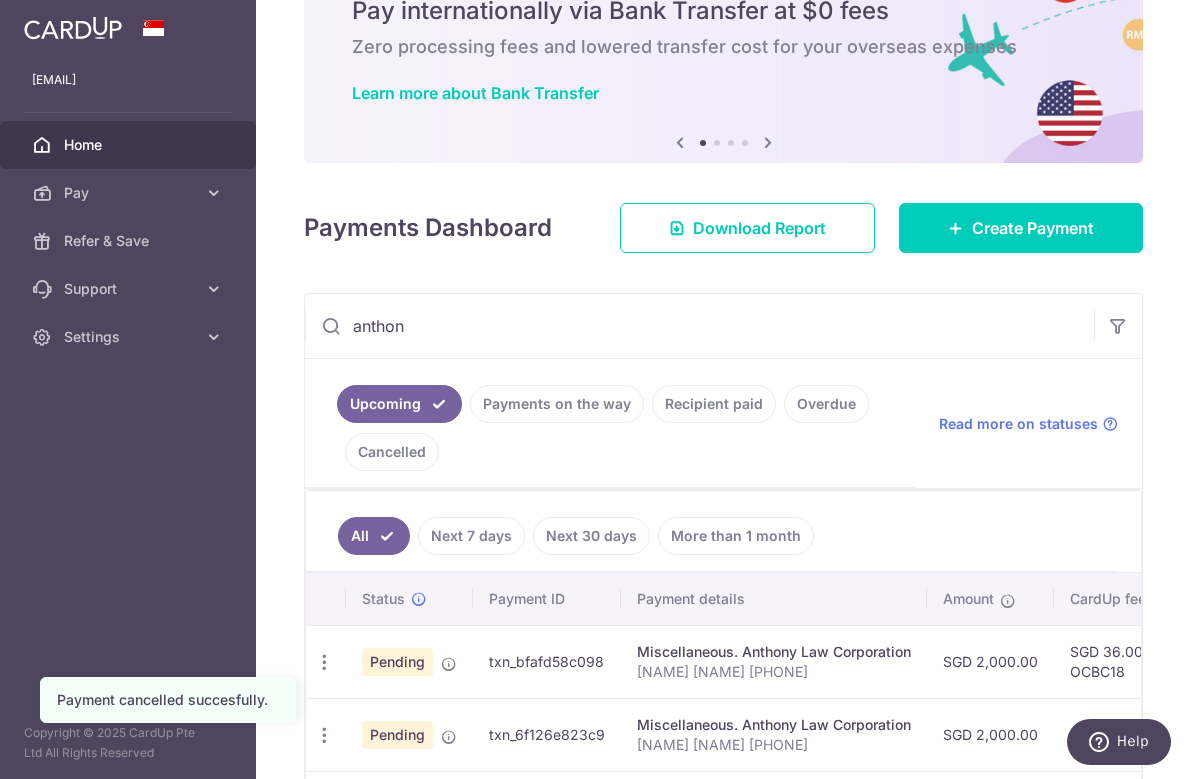 scroll, scrollTop: 267, scrollLeft: 0, axis: vertical 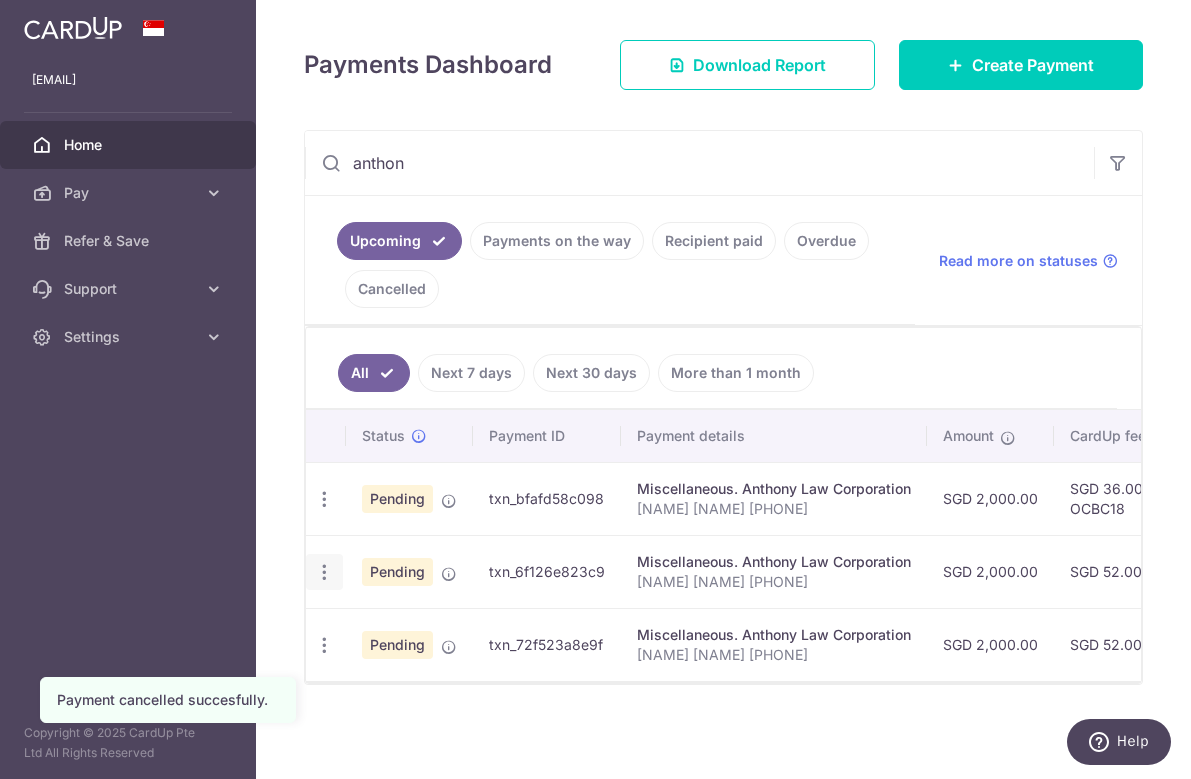 type on "anthon" 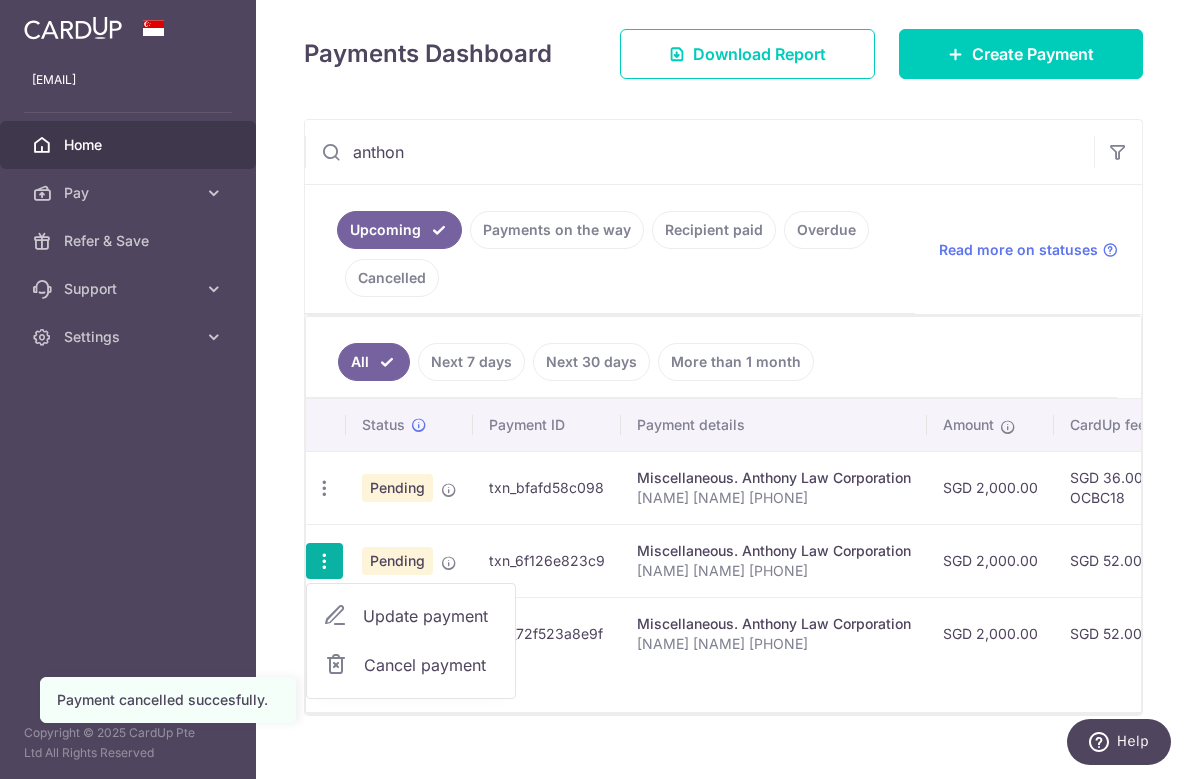 click on "Cancel payment" at bounding box center (431, 665) 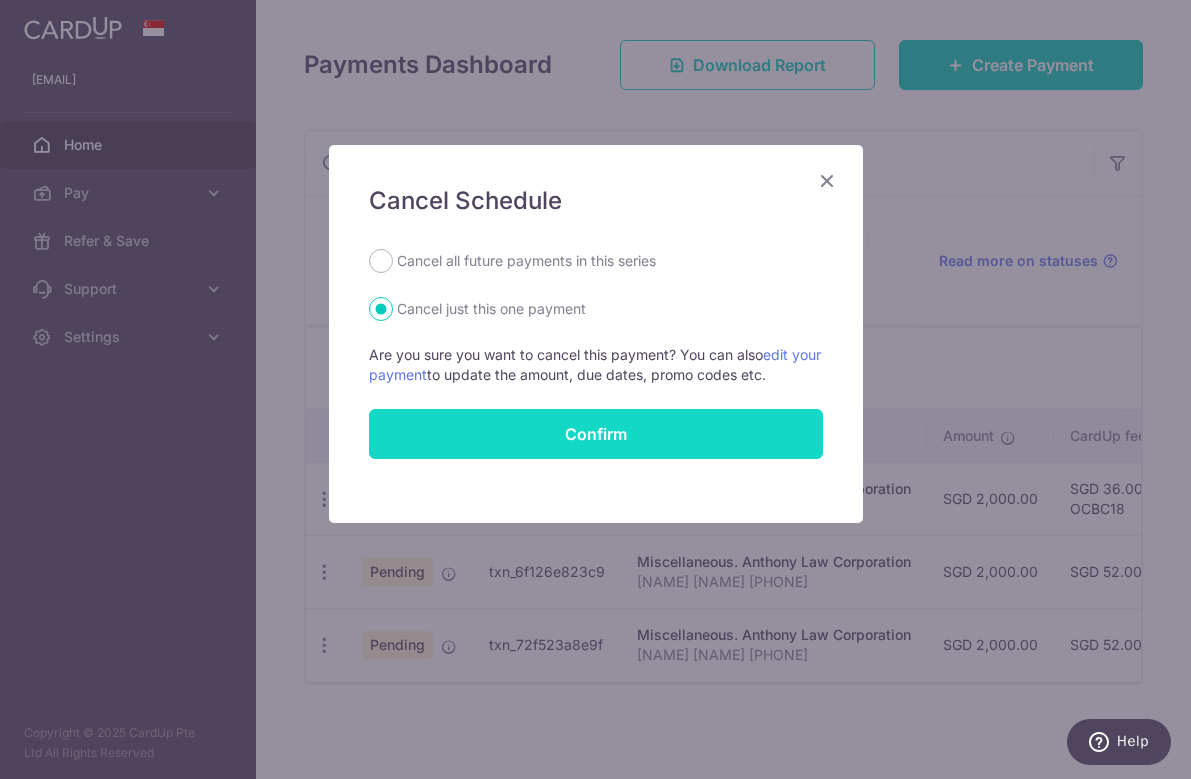 click on "Confirm" at bounding box center (596, 434) 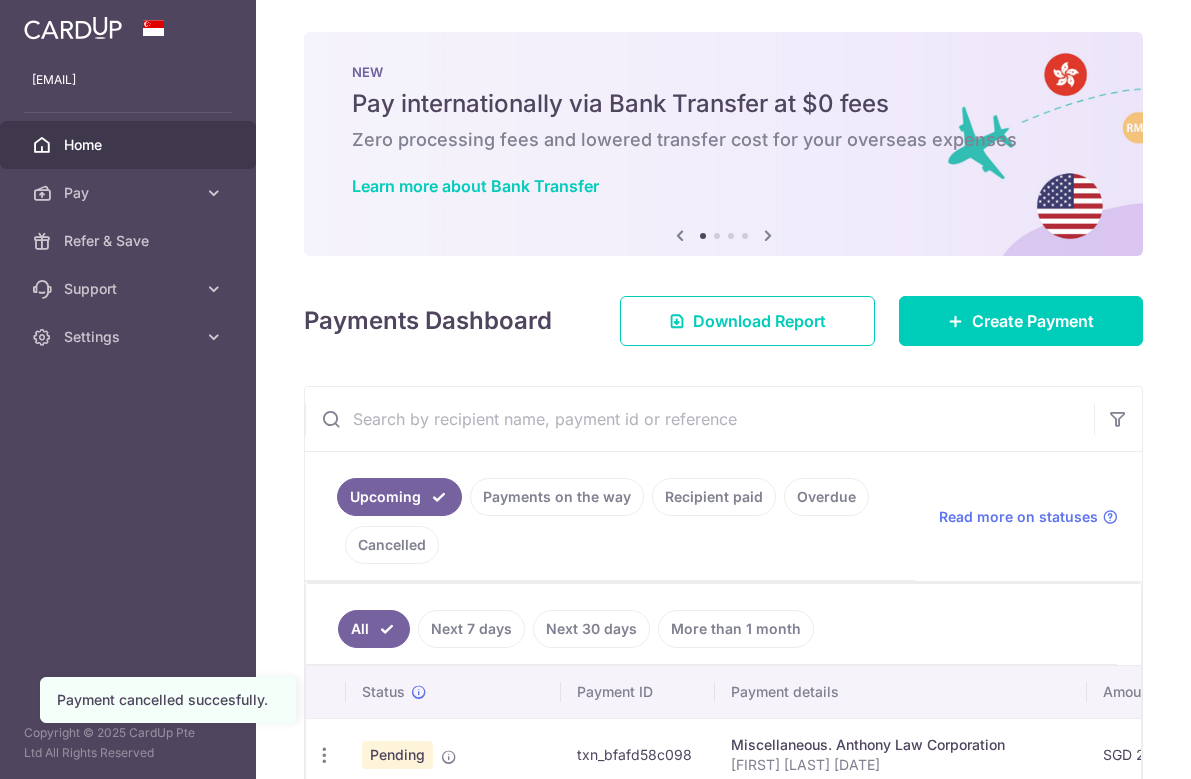 scroll, scrollTop: 0, scrollLeft: 0, axis: both 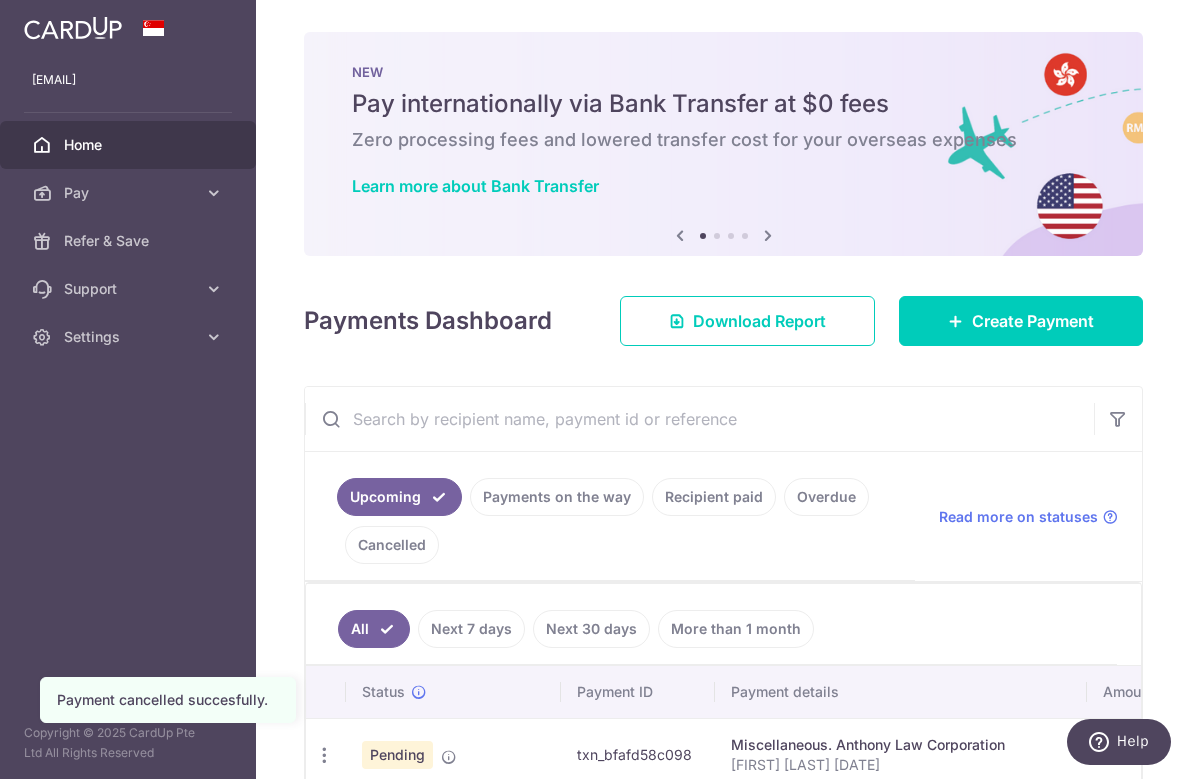 click at bounding box center (699, 419) 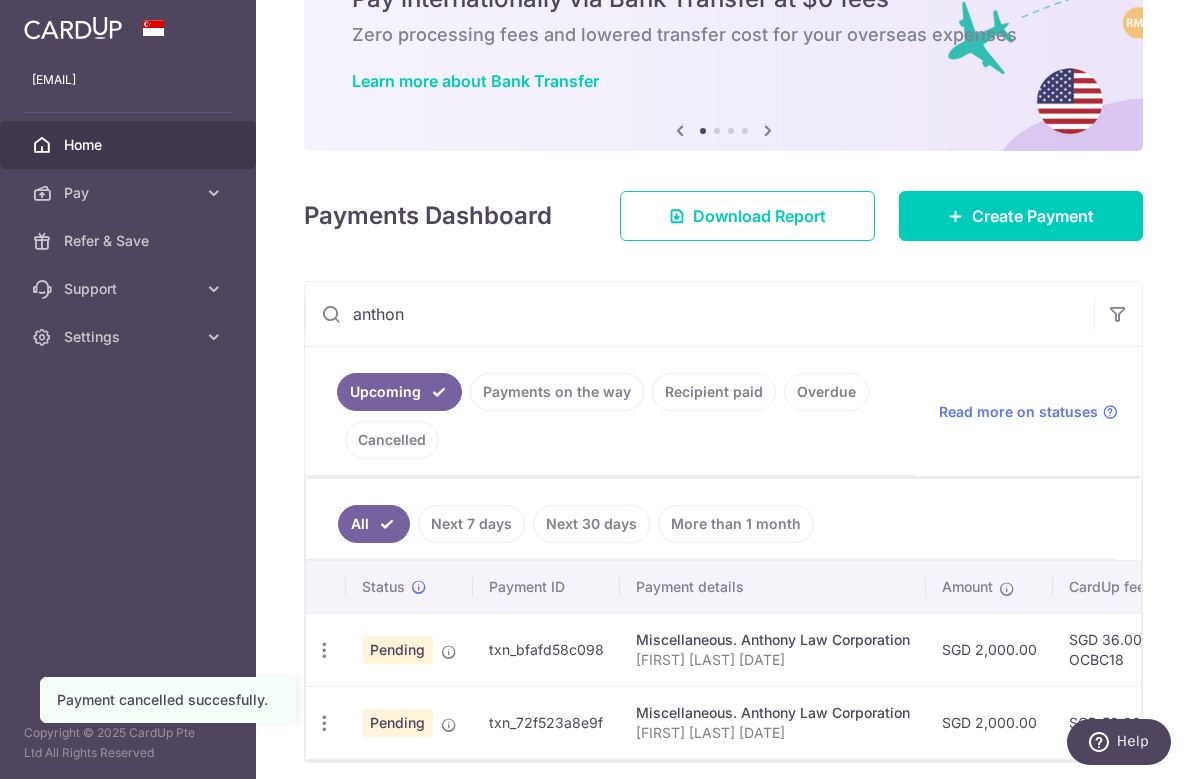 scroll, scrollTop: 194, scrollLeft: 0, axis: vertical 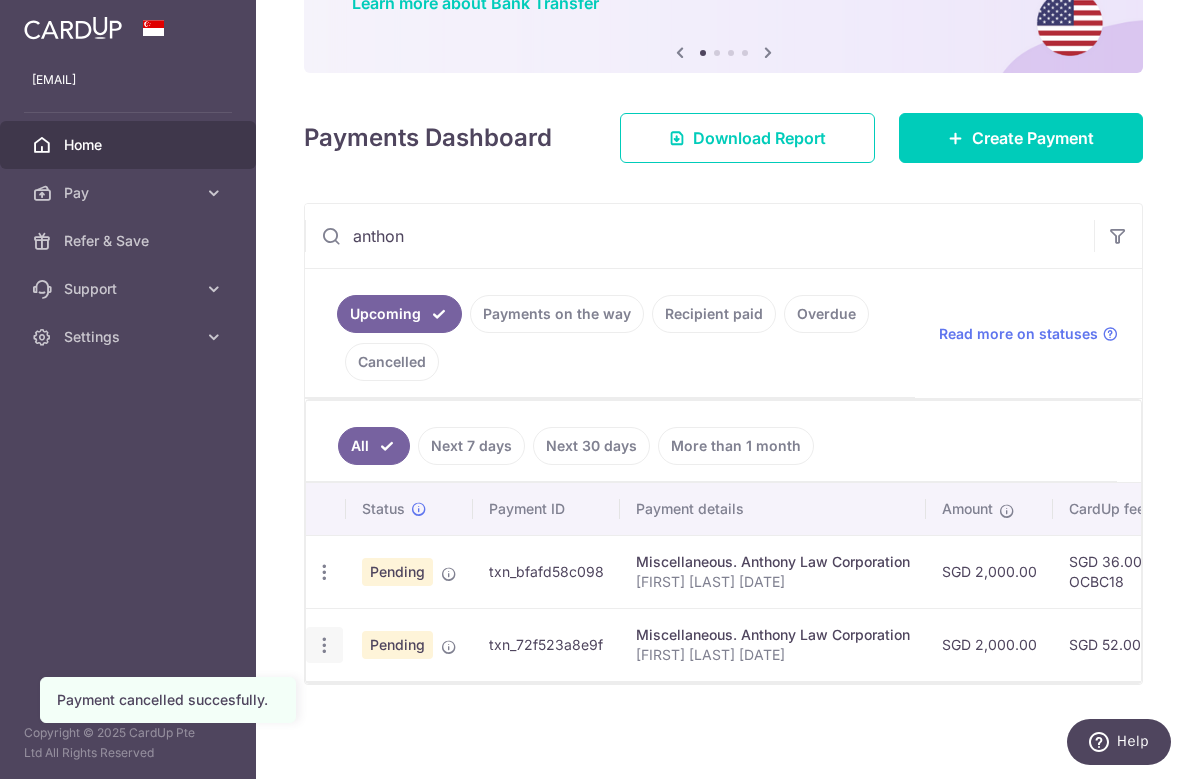 type on "anthon" 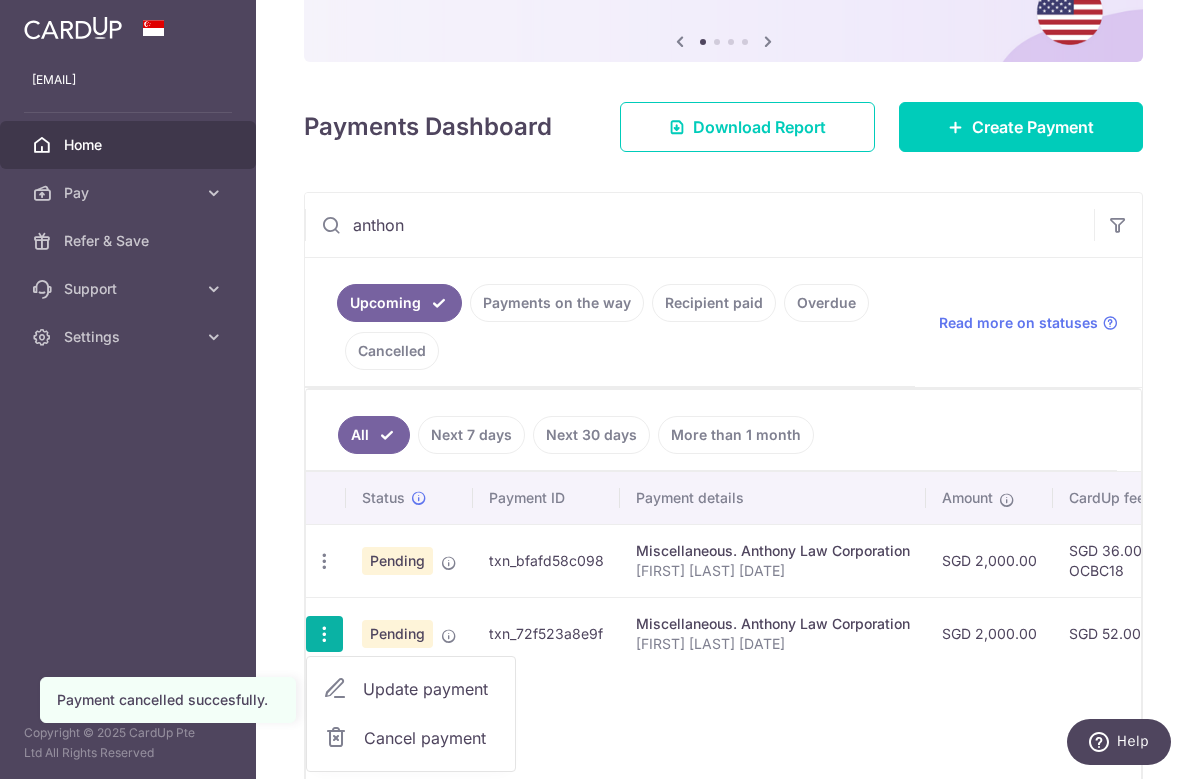 click on "Cancel payment" at bounding box center [431, 738] 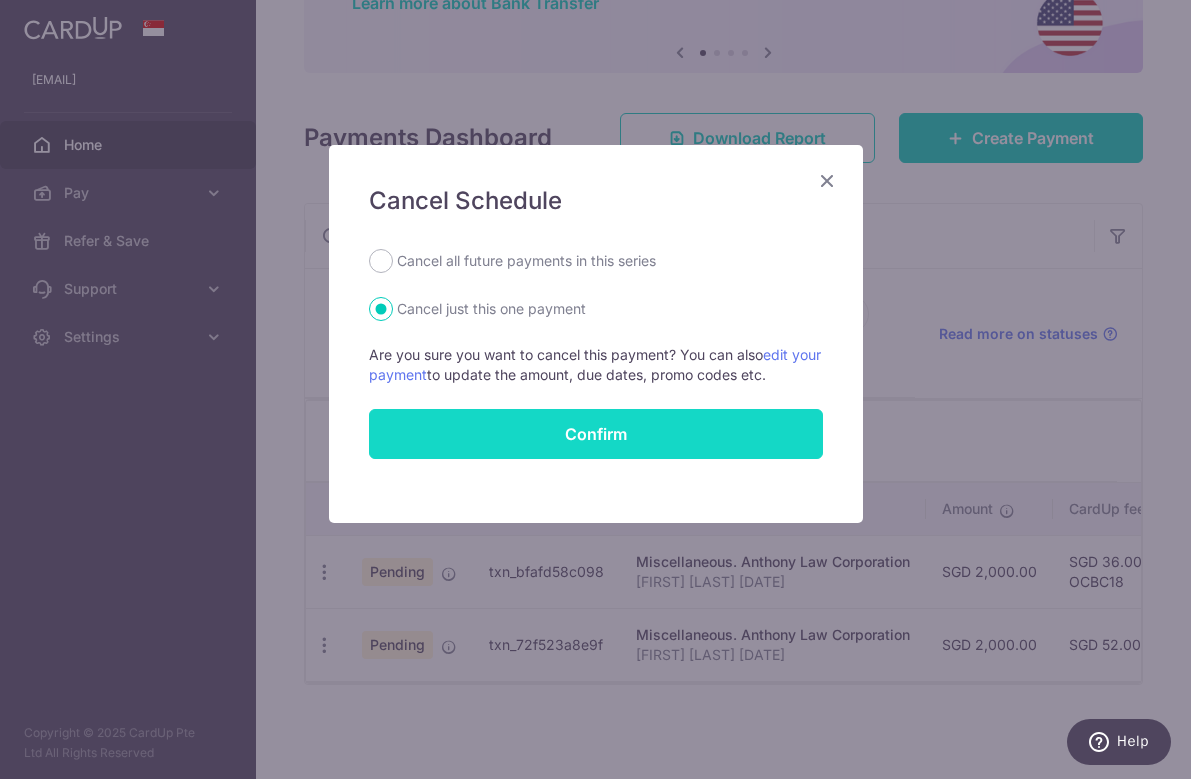 click on "Confirm" at bounding box center (596, 434) 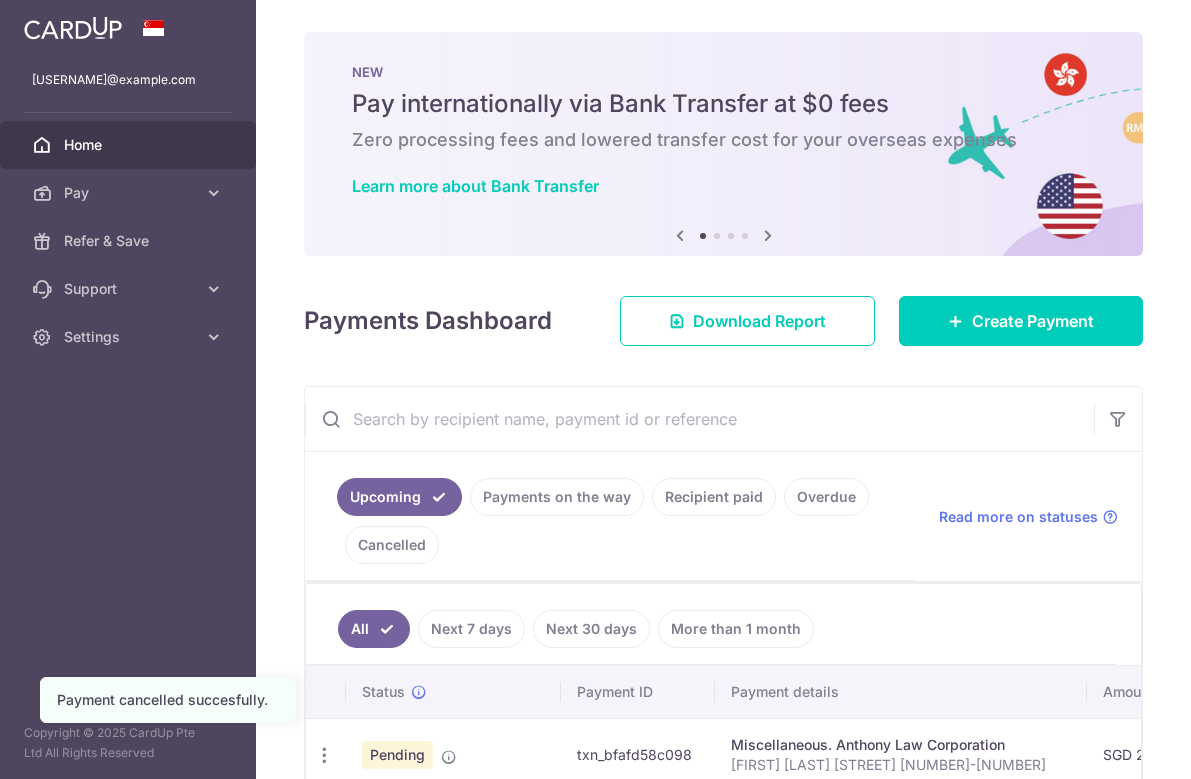 scroll, scrollTop: 0, scrollLeft: 0, axis: both 